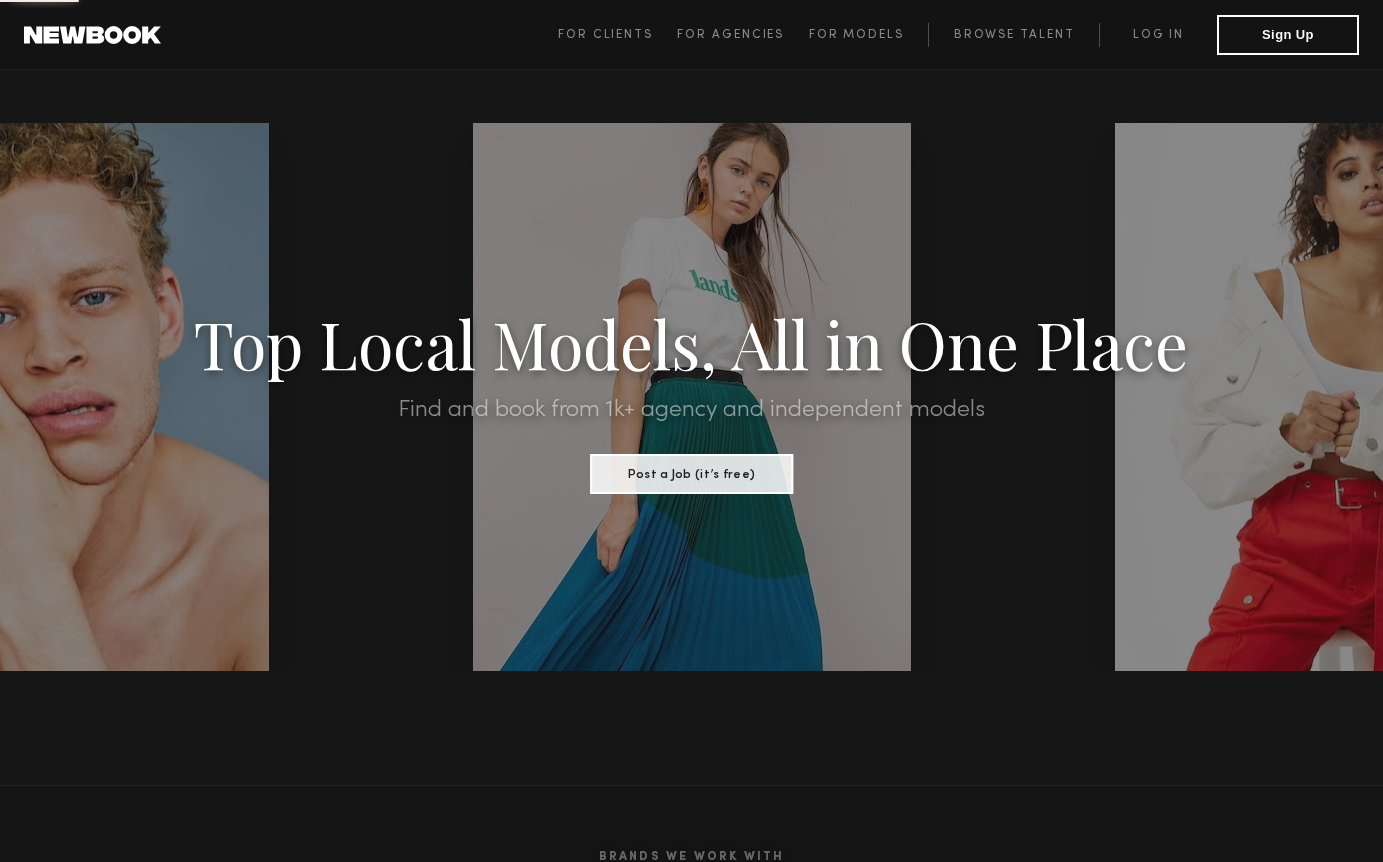 scroll, scrollTop: 0, scrollLeft: 0, axis: both 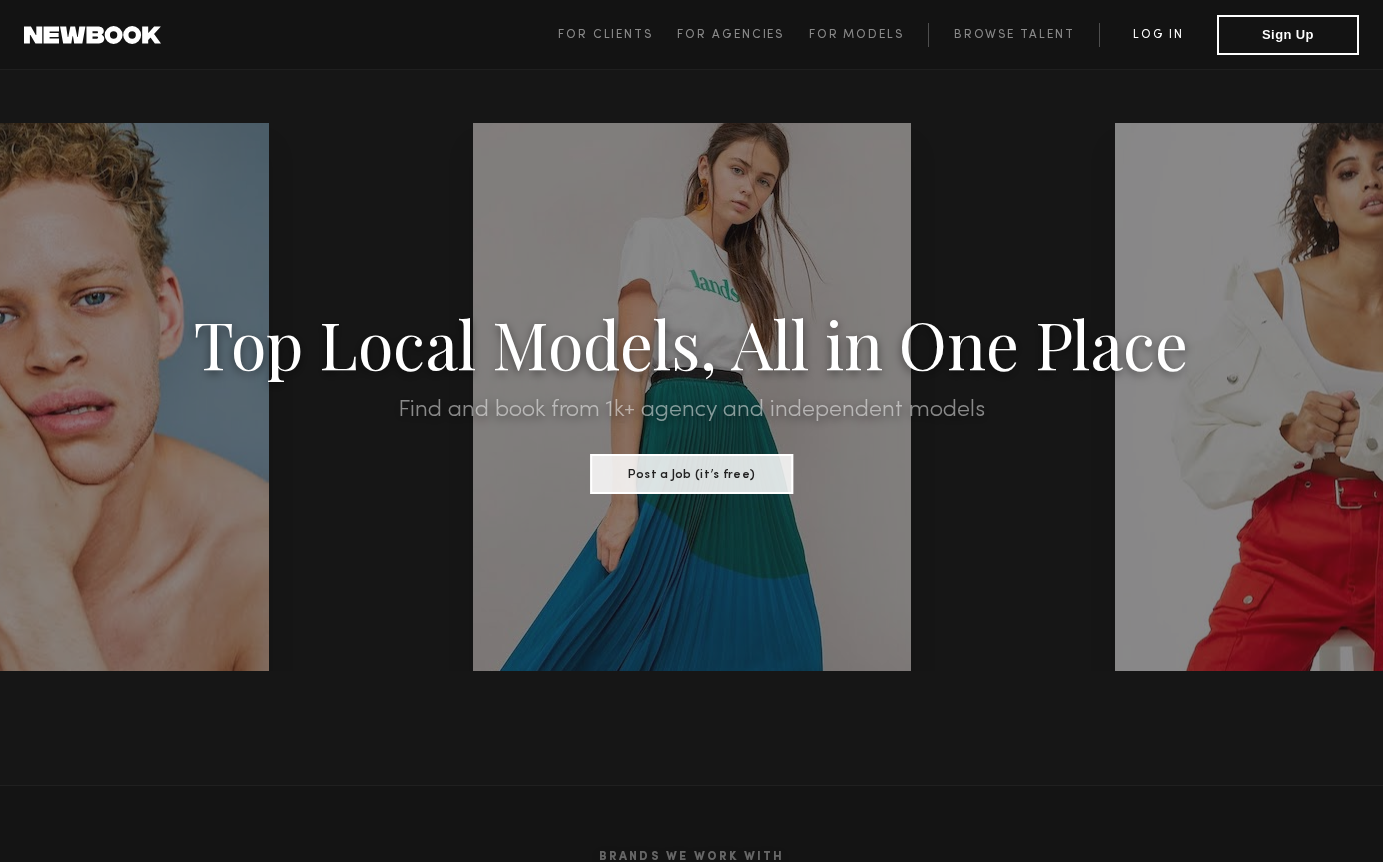 click on "Log in" 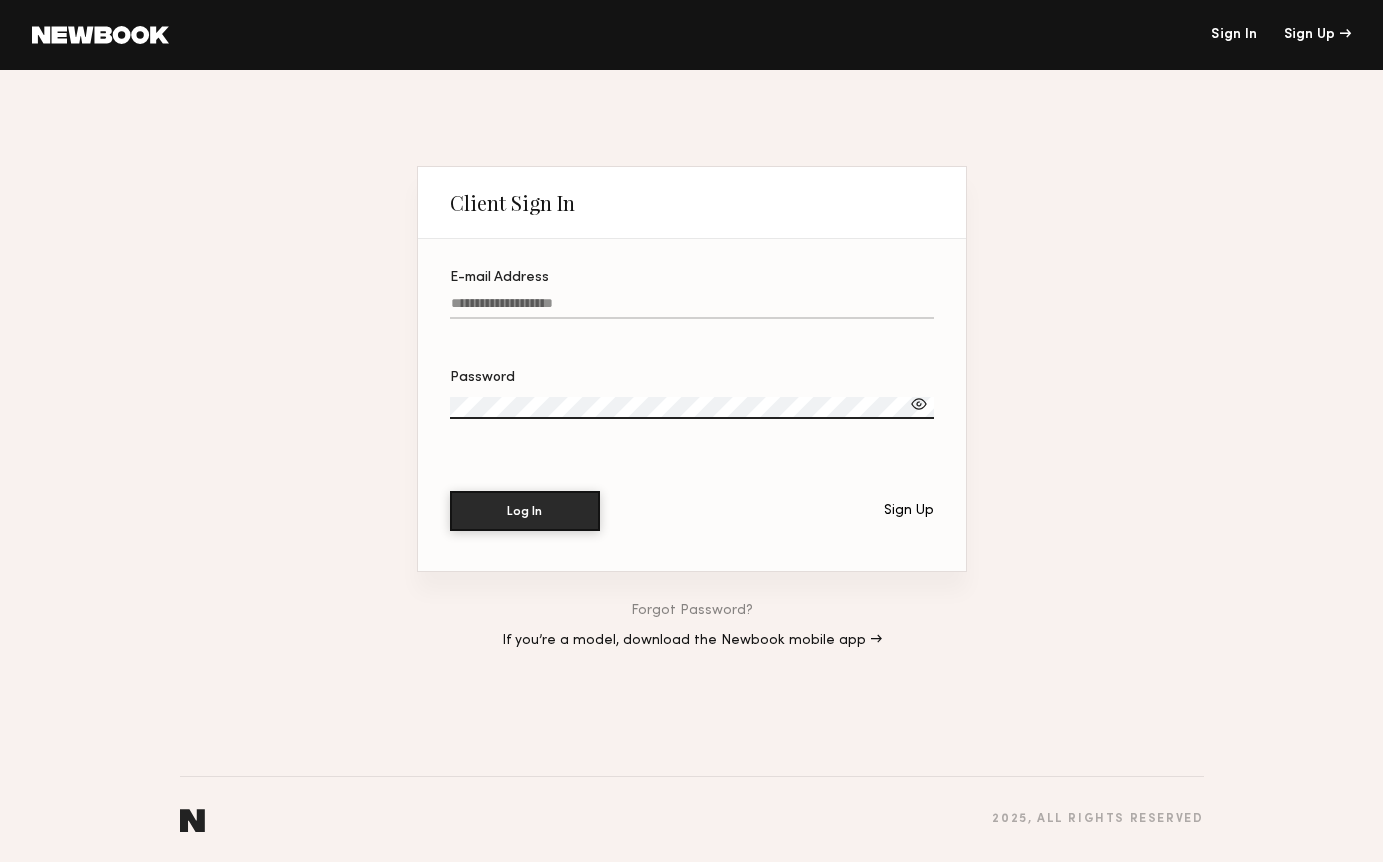 click on "E-mail Address" 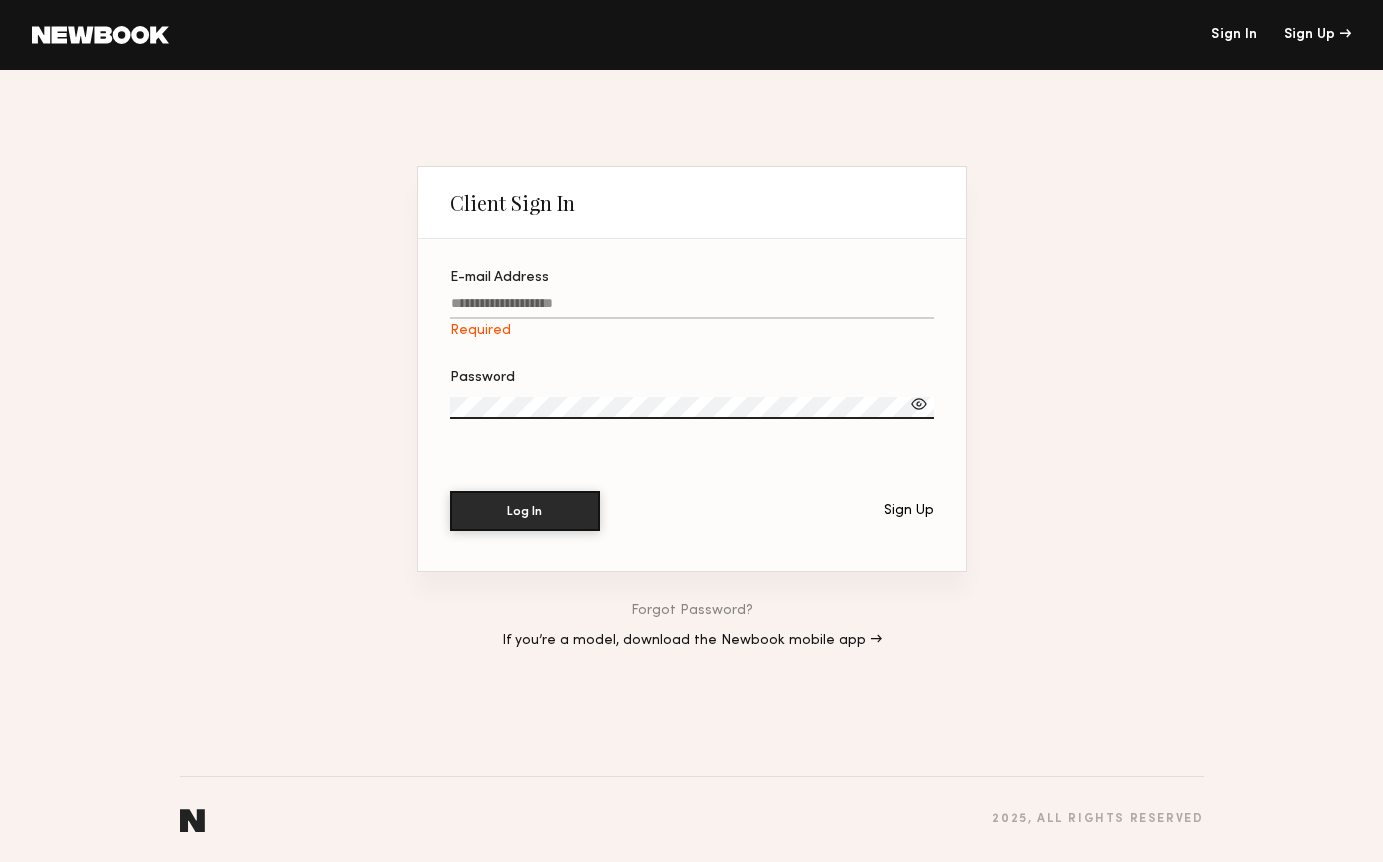 type on "**********" 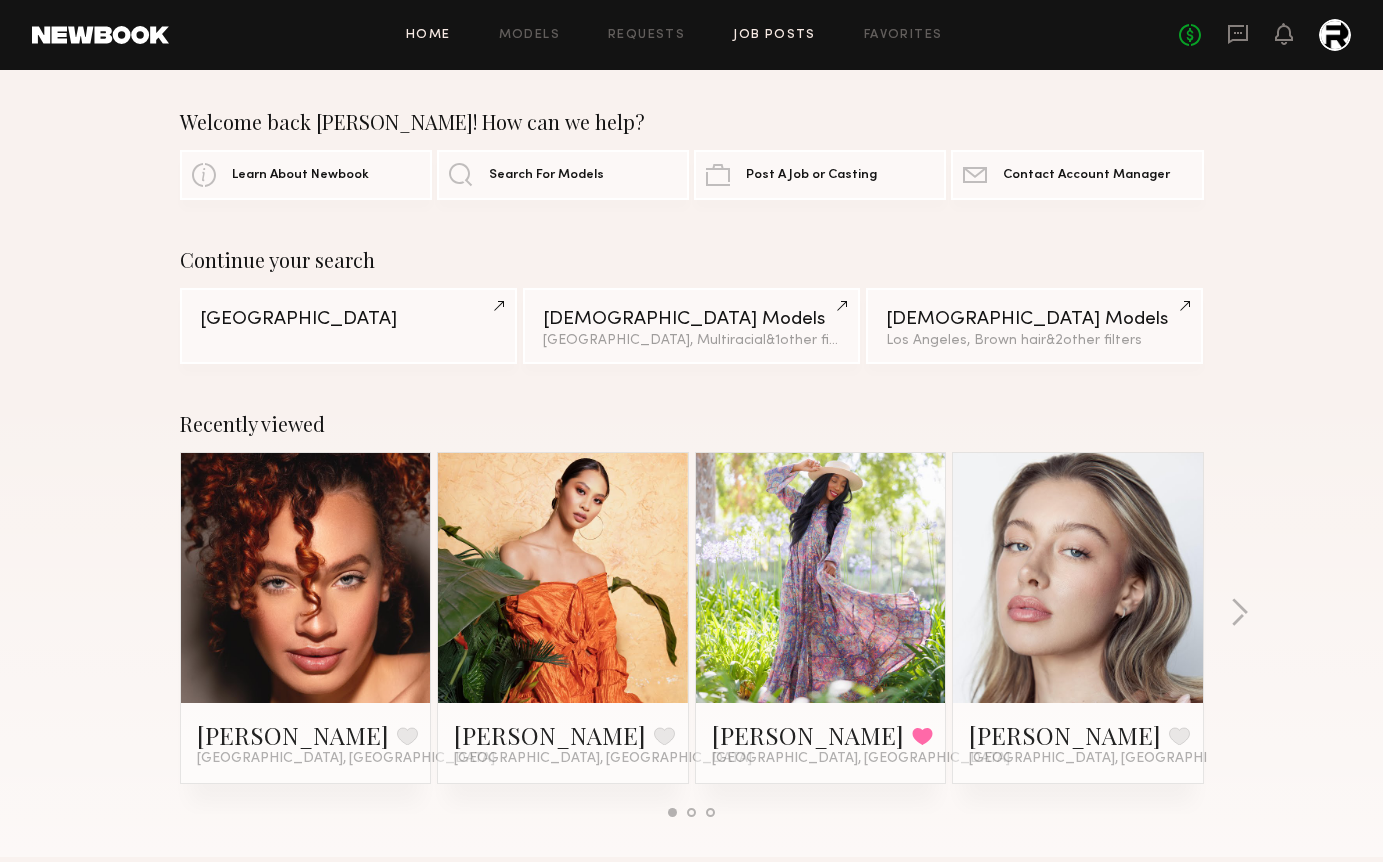 click on "Job Posts" 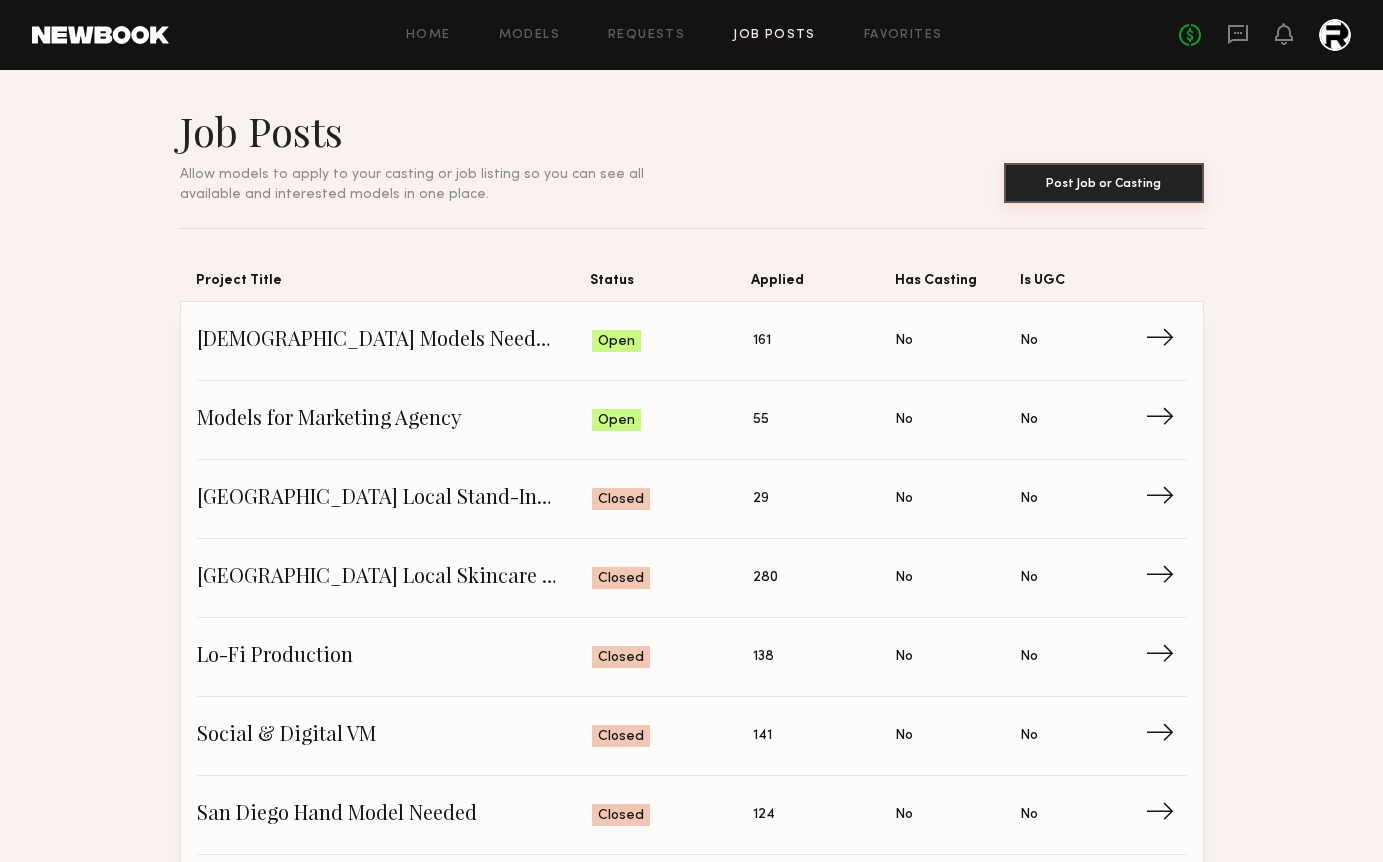 click on "Post Job or Casting" 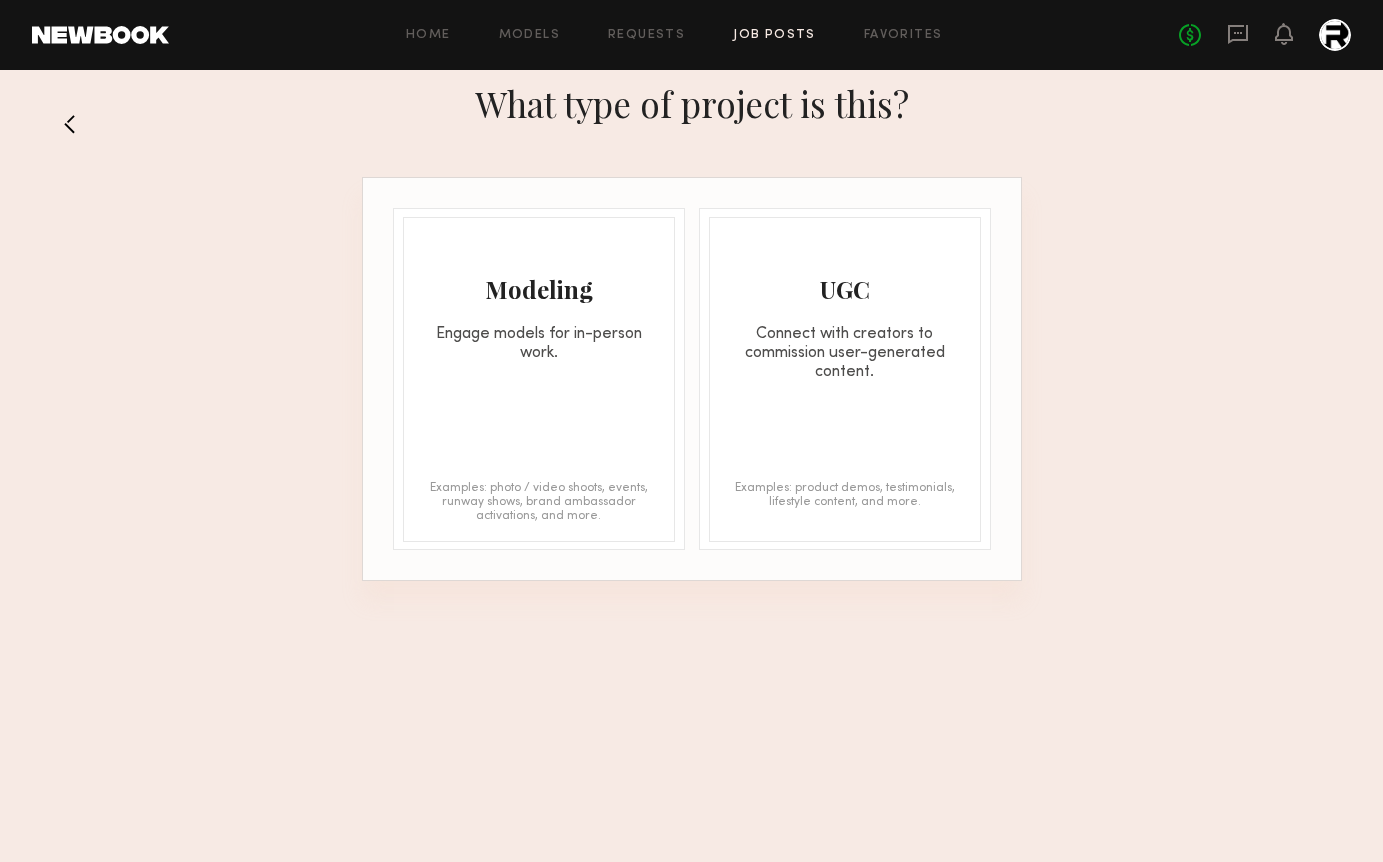 click on "Modeling Engage models for in-person work. Examples: photo / video shoots, events, runway shows, brand ambassador activations, and more." 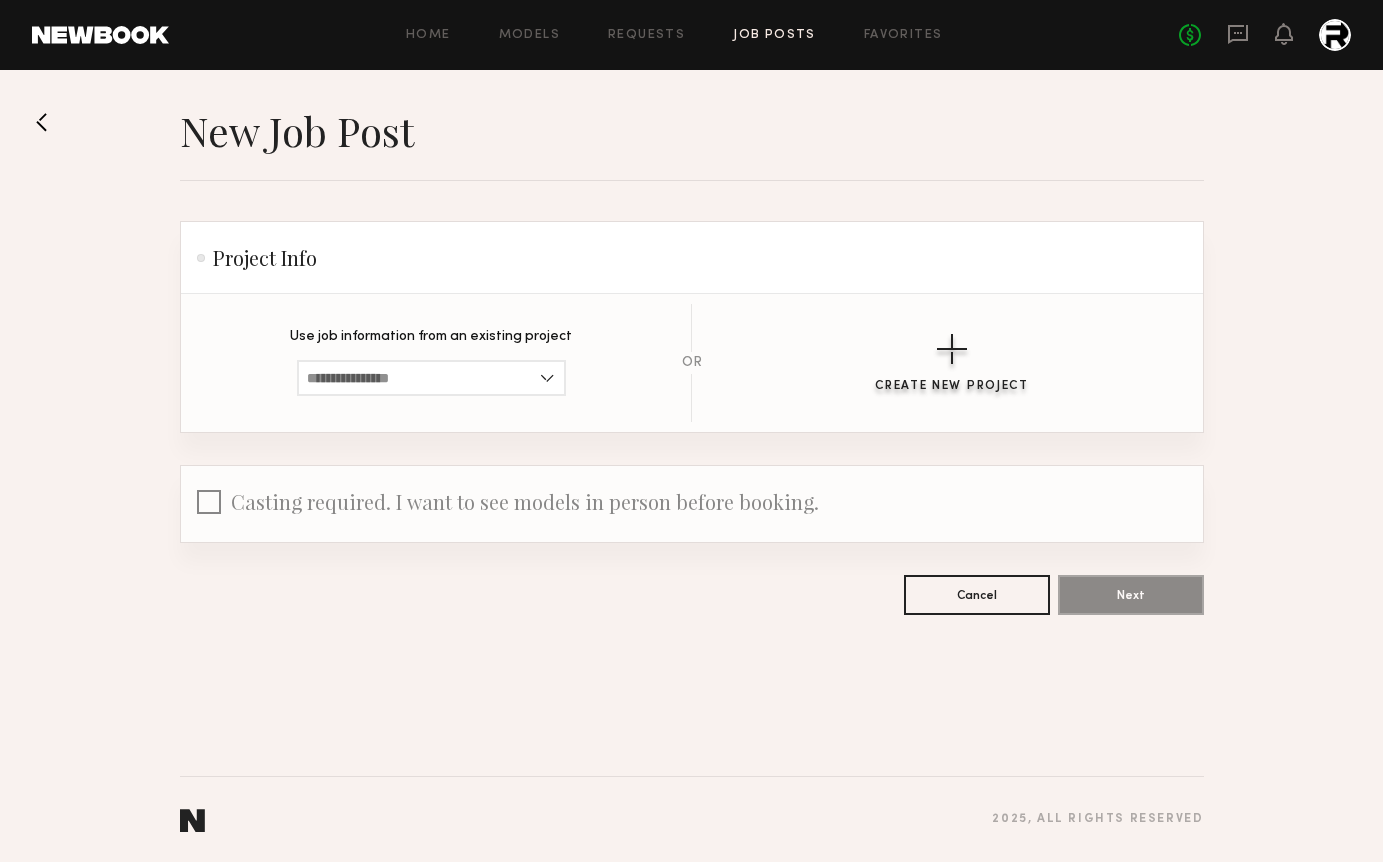 click 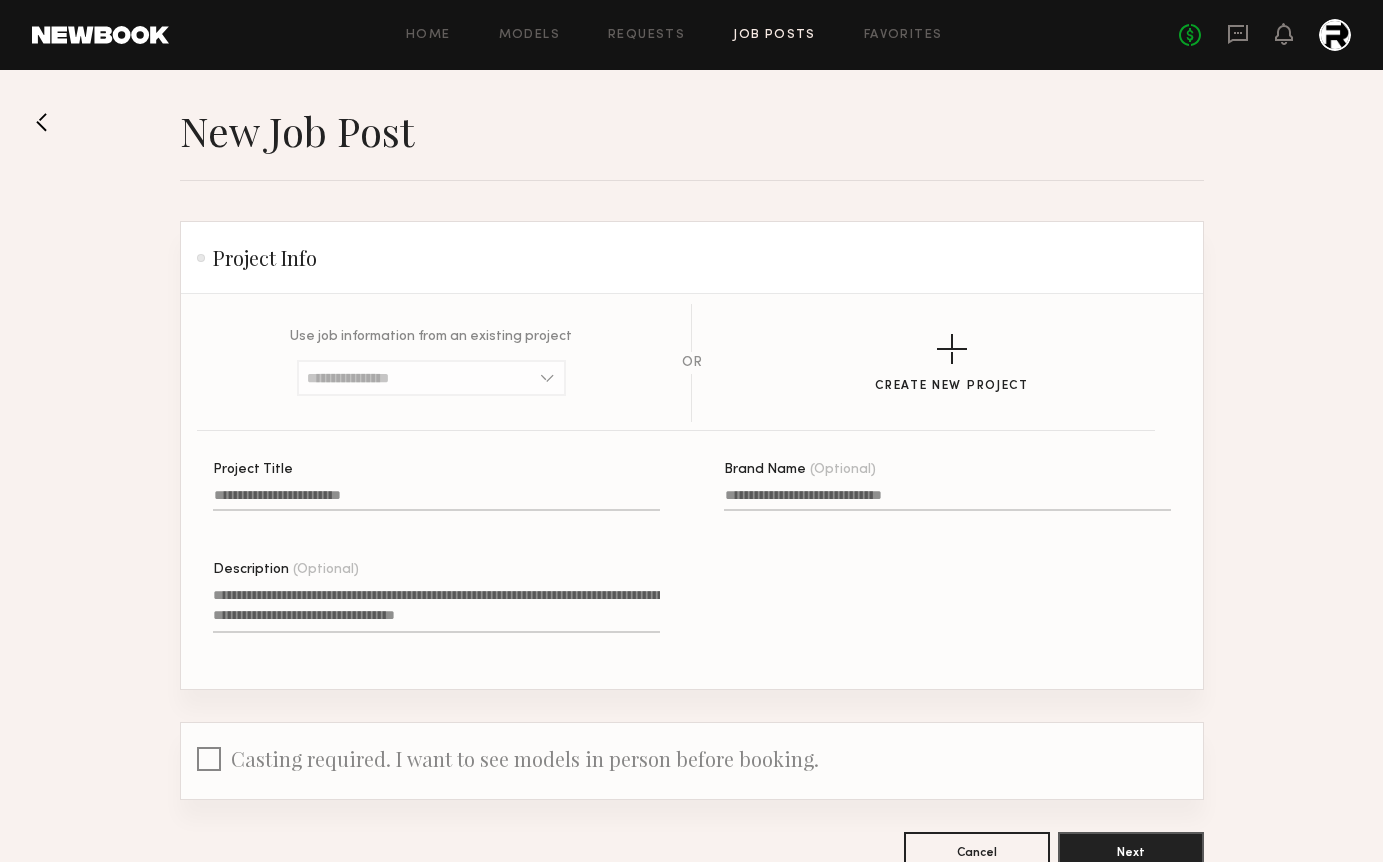 click on "Project Title" 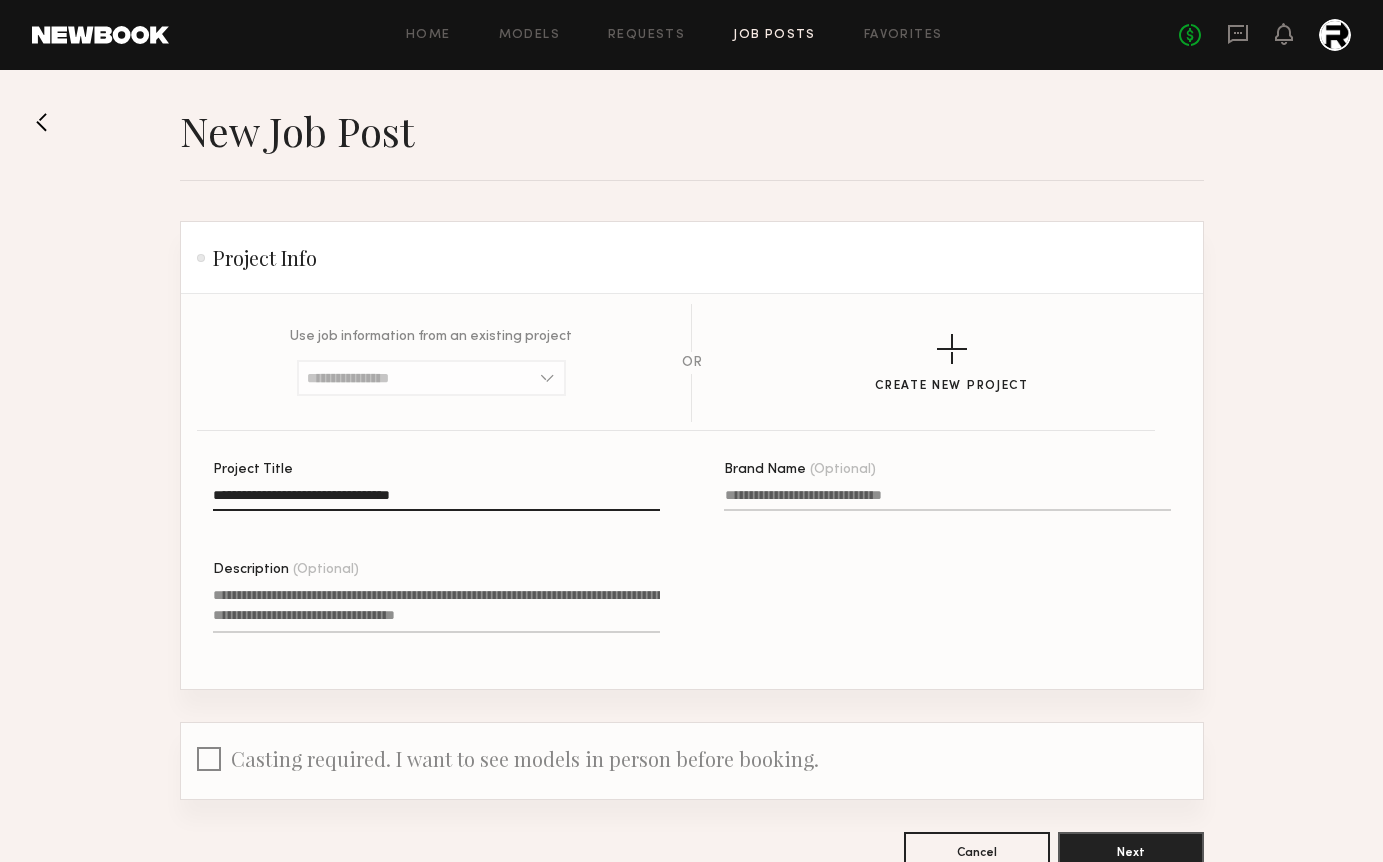 type on "**********" 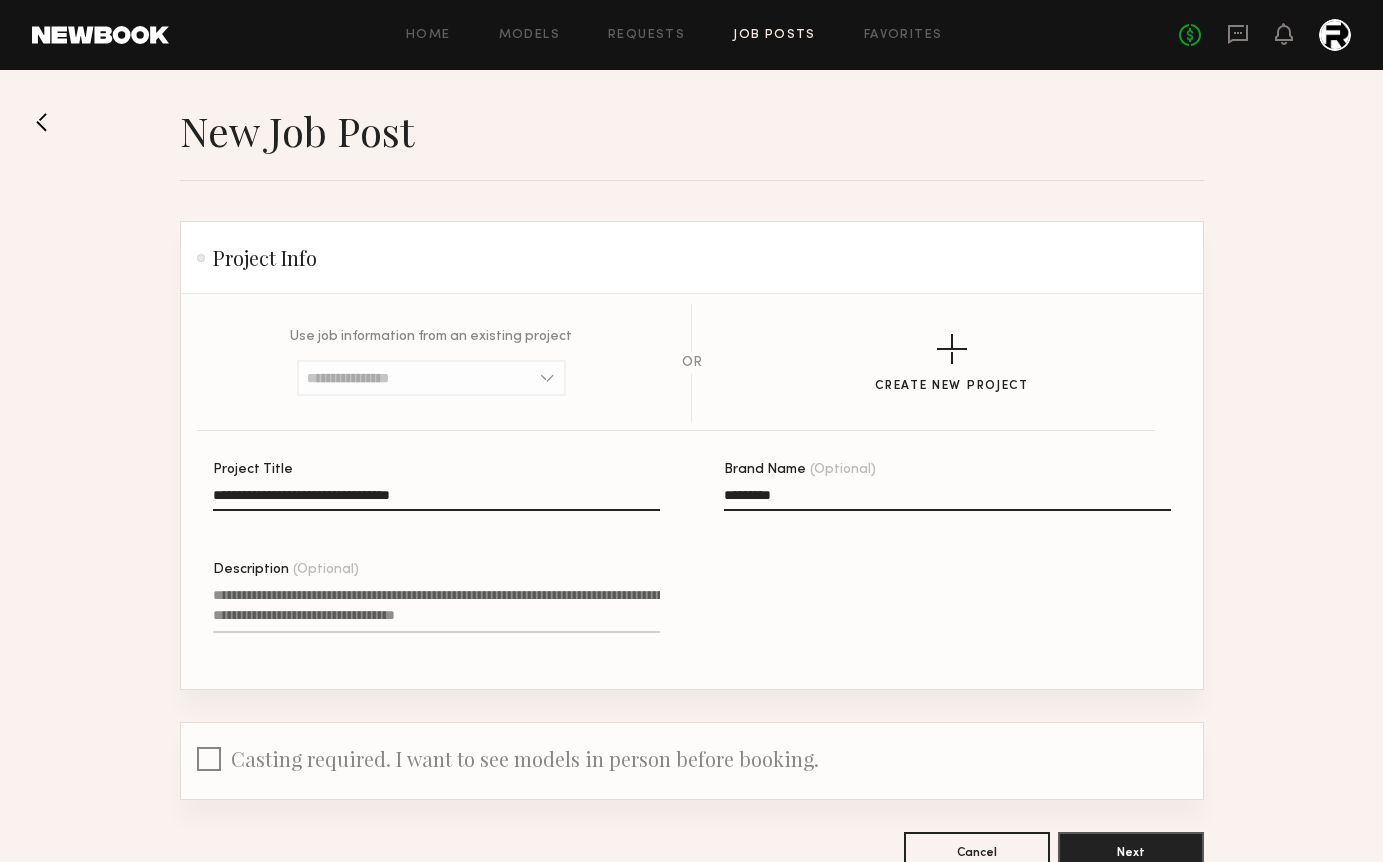 type on "********" 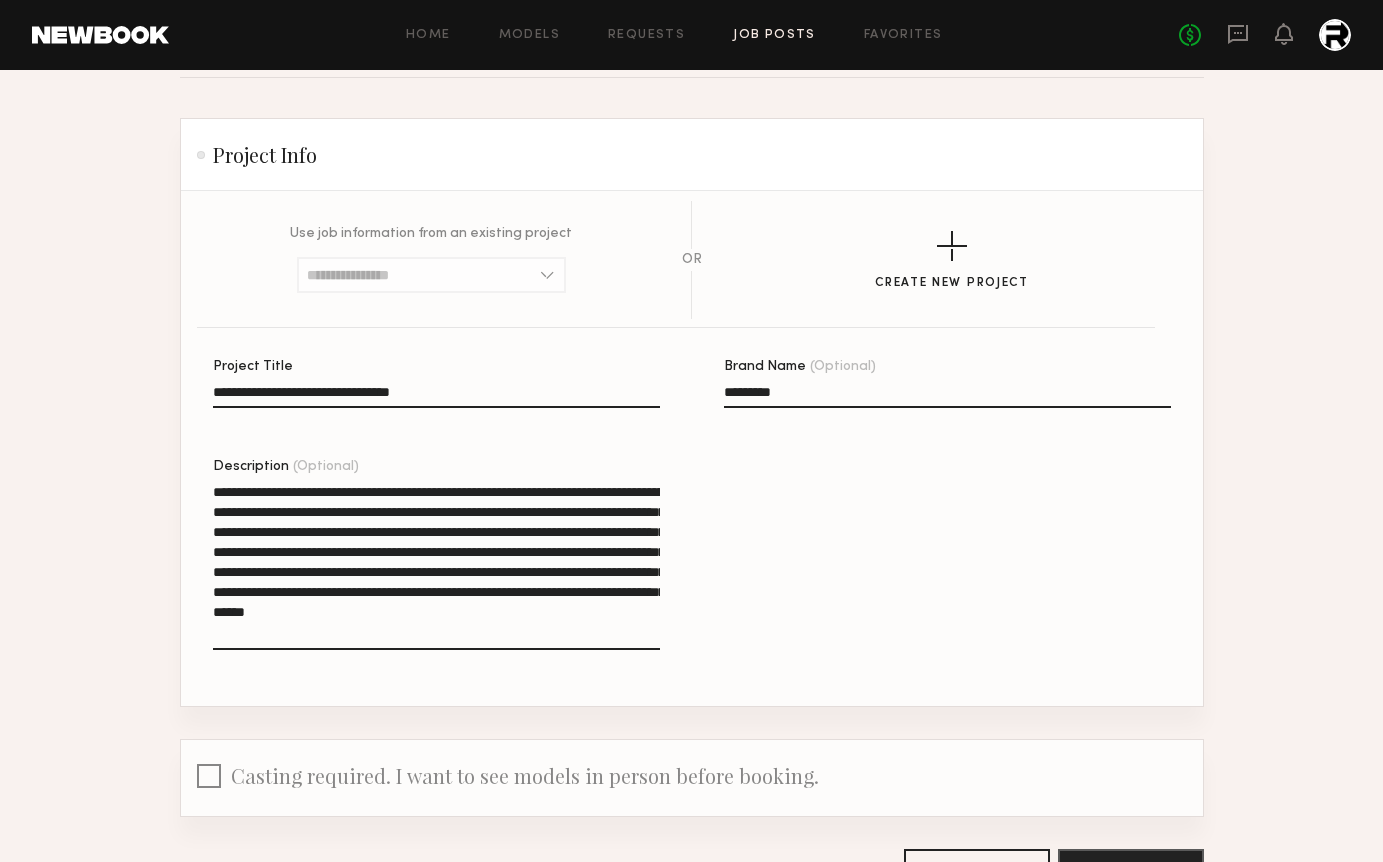 scroll, scrollTop: 247, scrollLeft: 0, axis: vertical 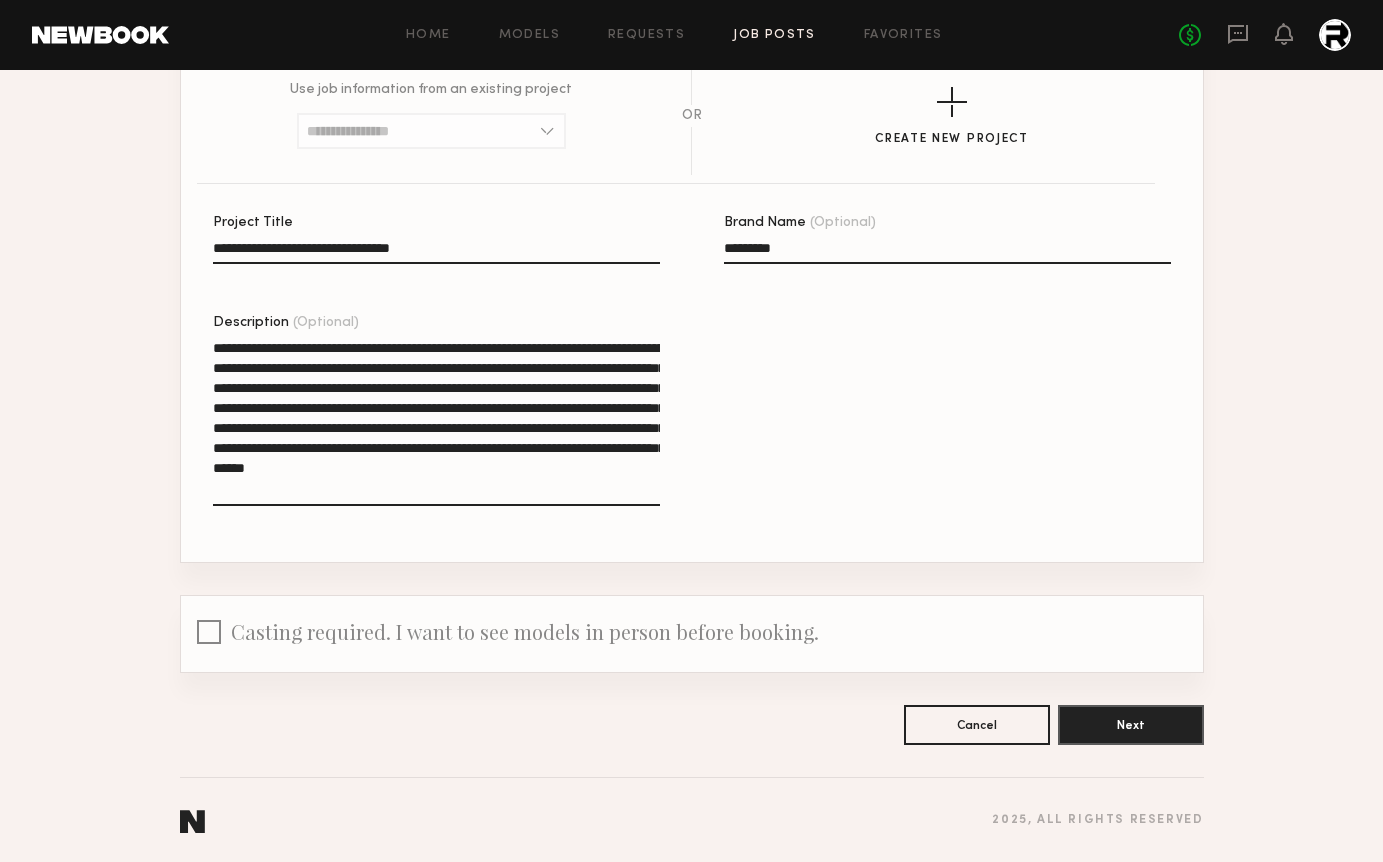 type on "**********" 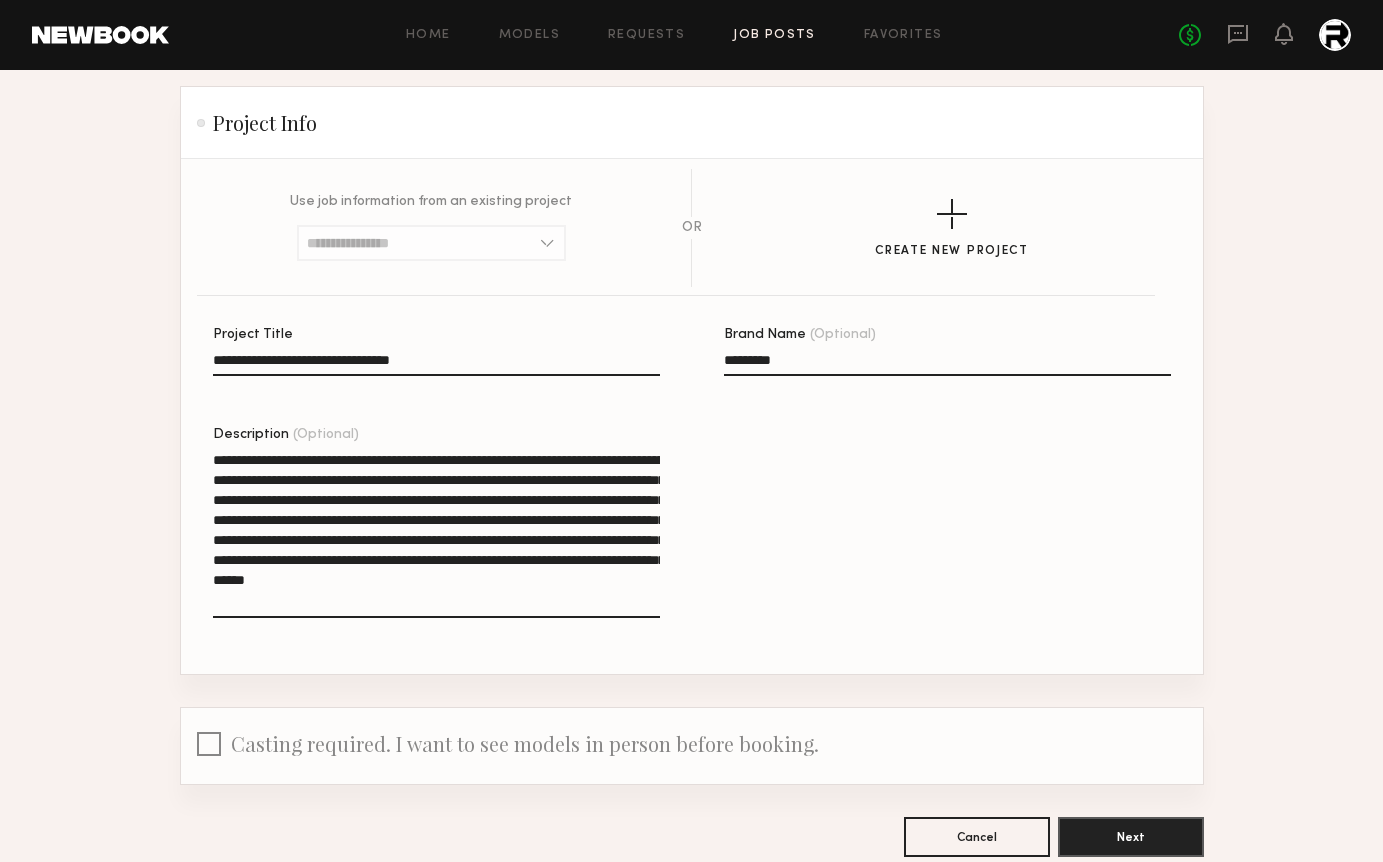 scroll, scrollTop: 247, scrollLeft: 0, axis: vertical 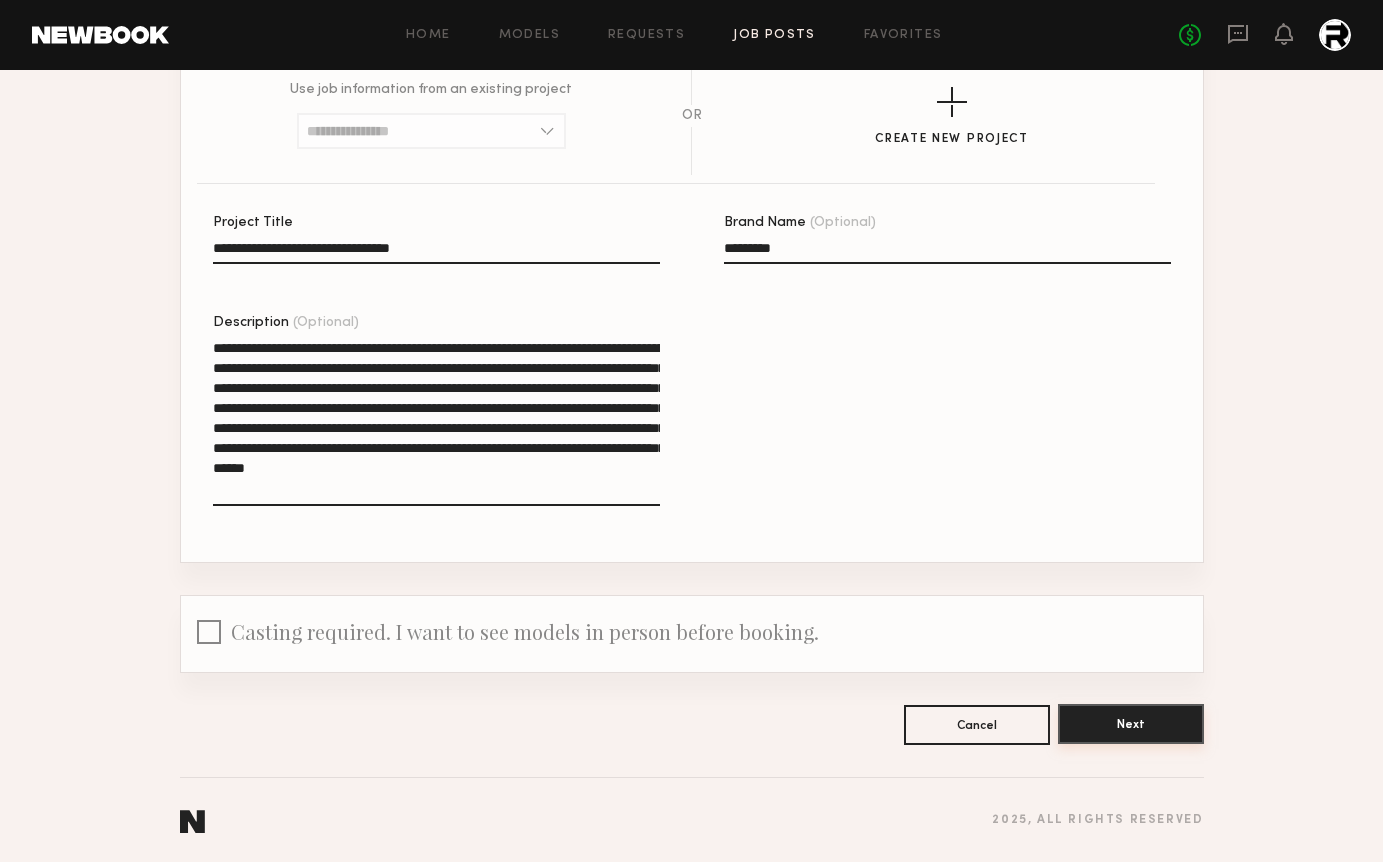 click on "Next" 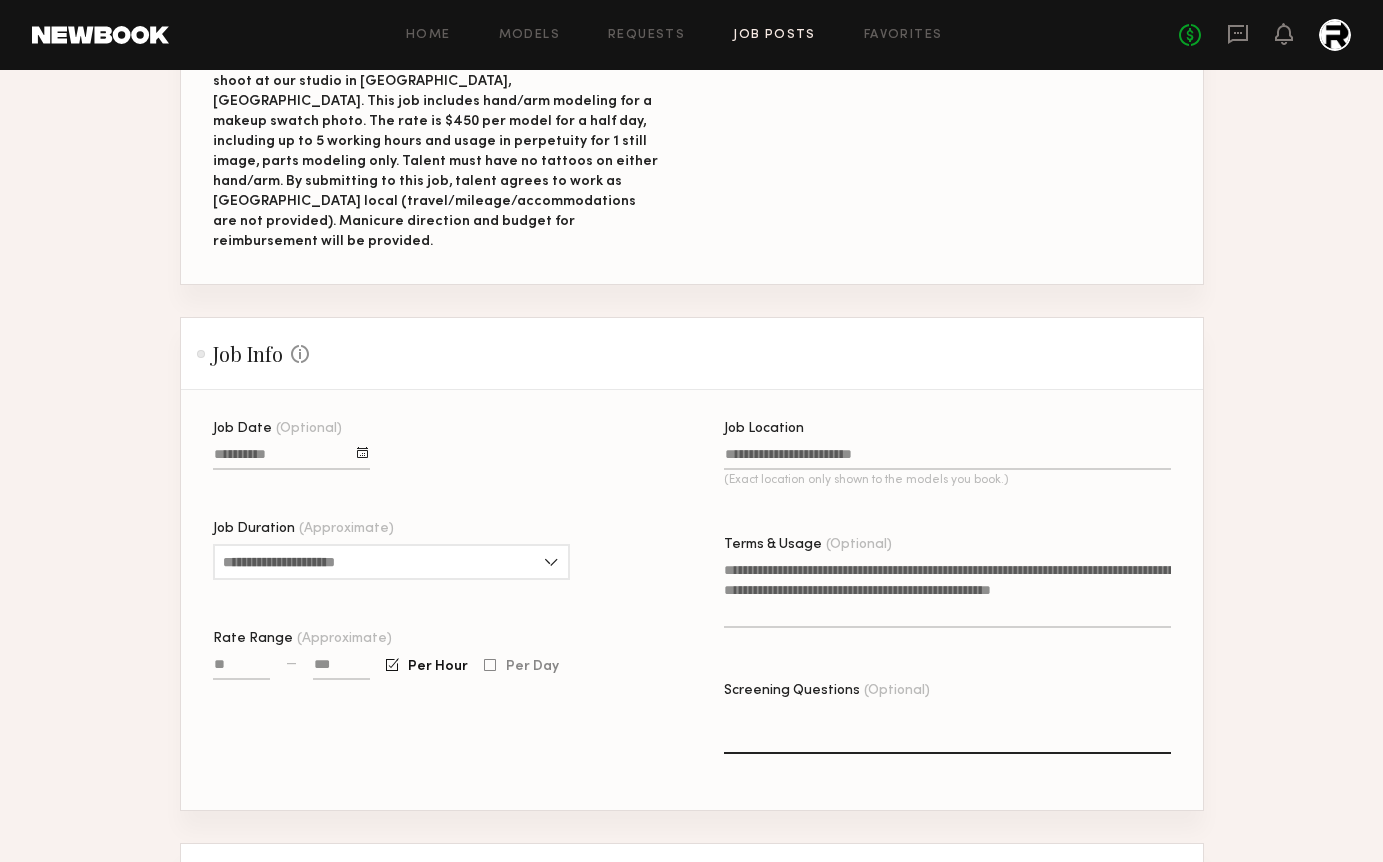 scroll, scrollTop: 396, scrollLeft: 0, axis: vertical 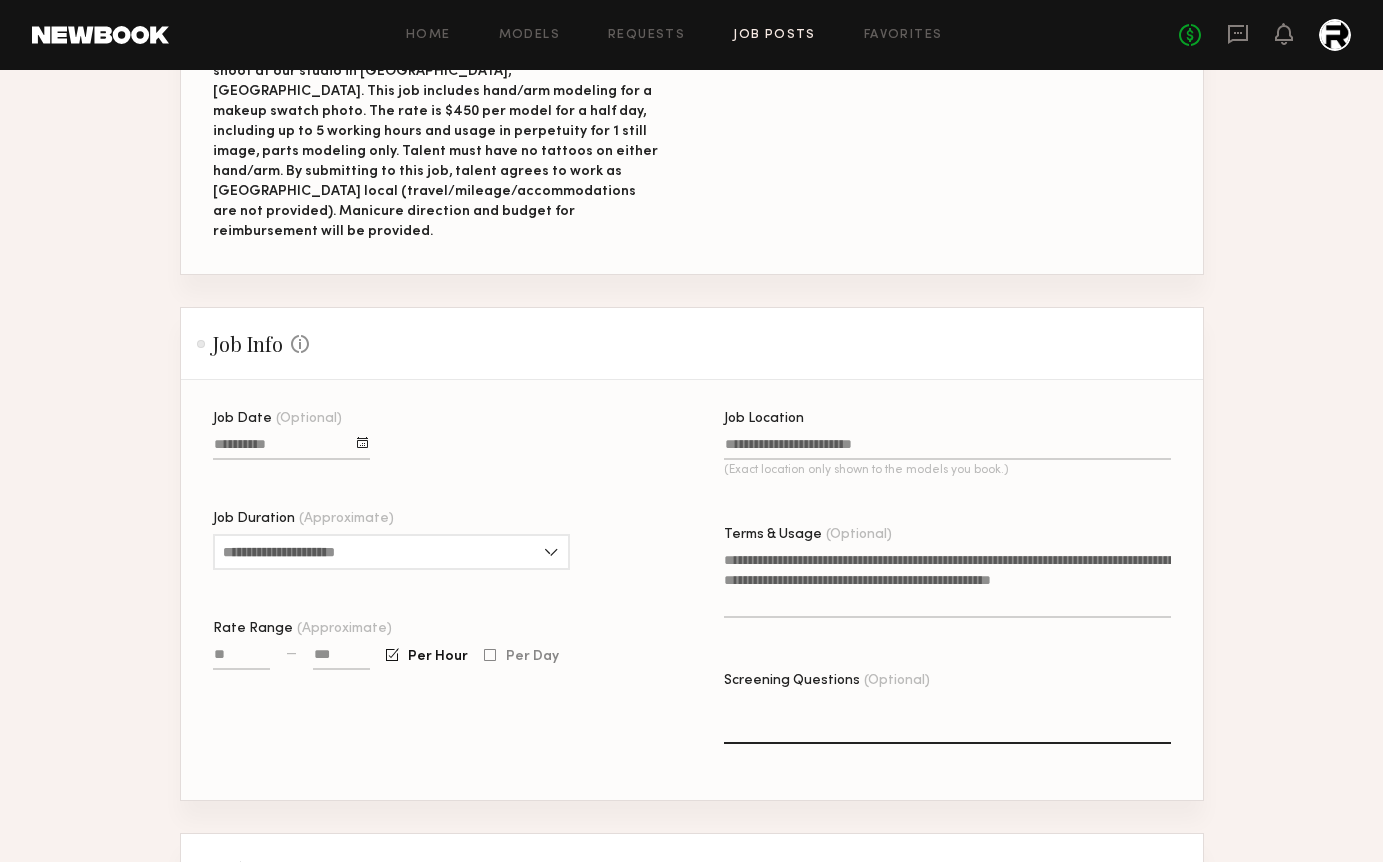 click on "Job Date (Optional)" at bounding box center [291, 448] 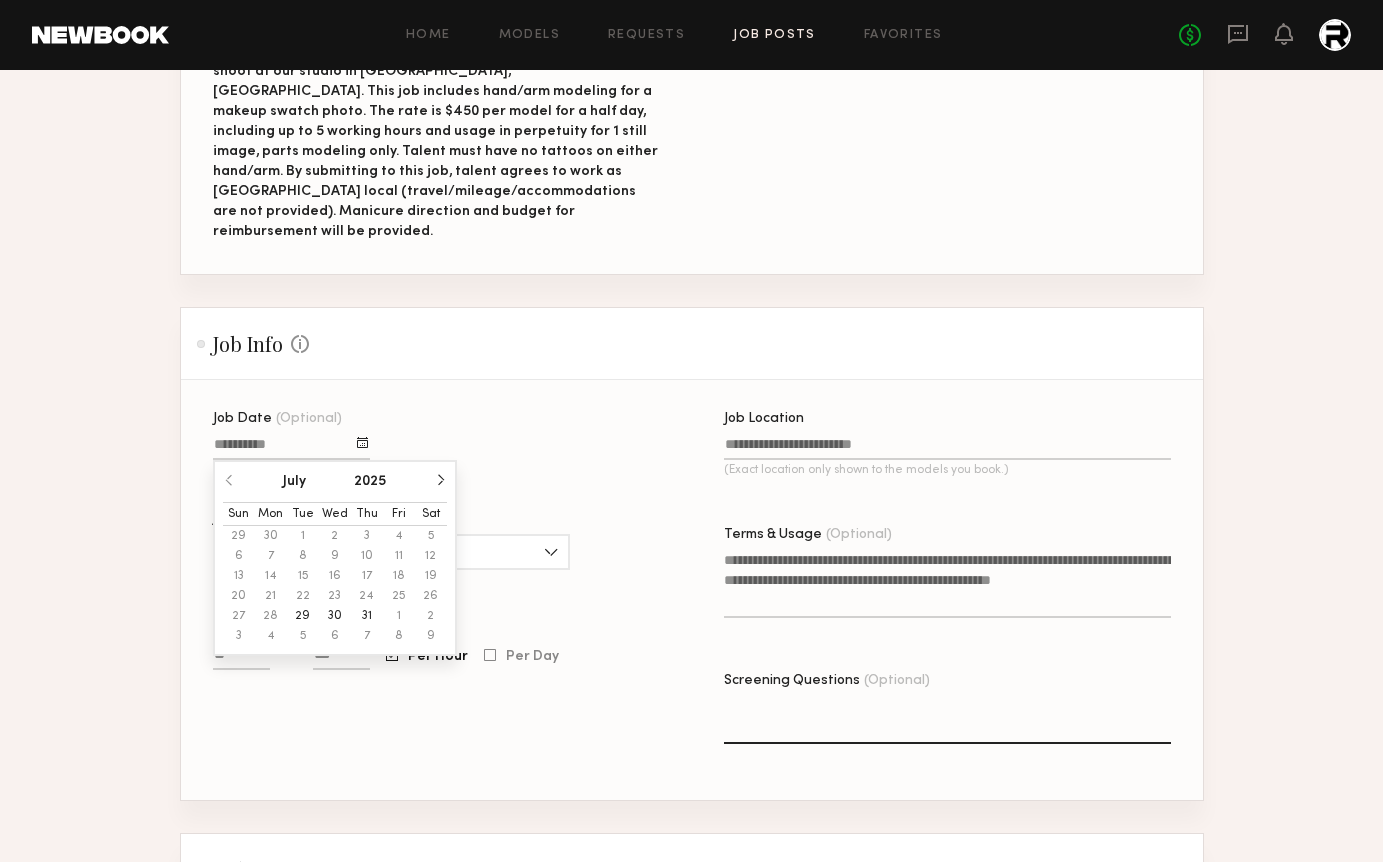 click 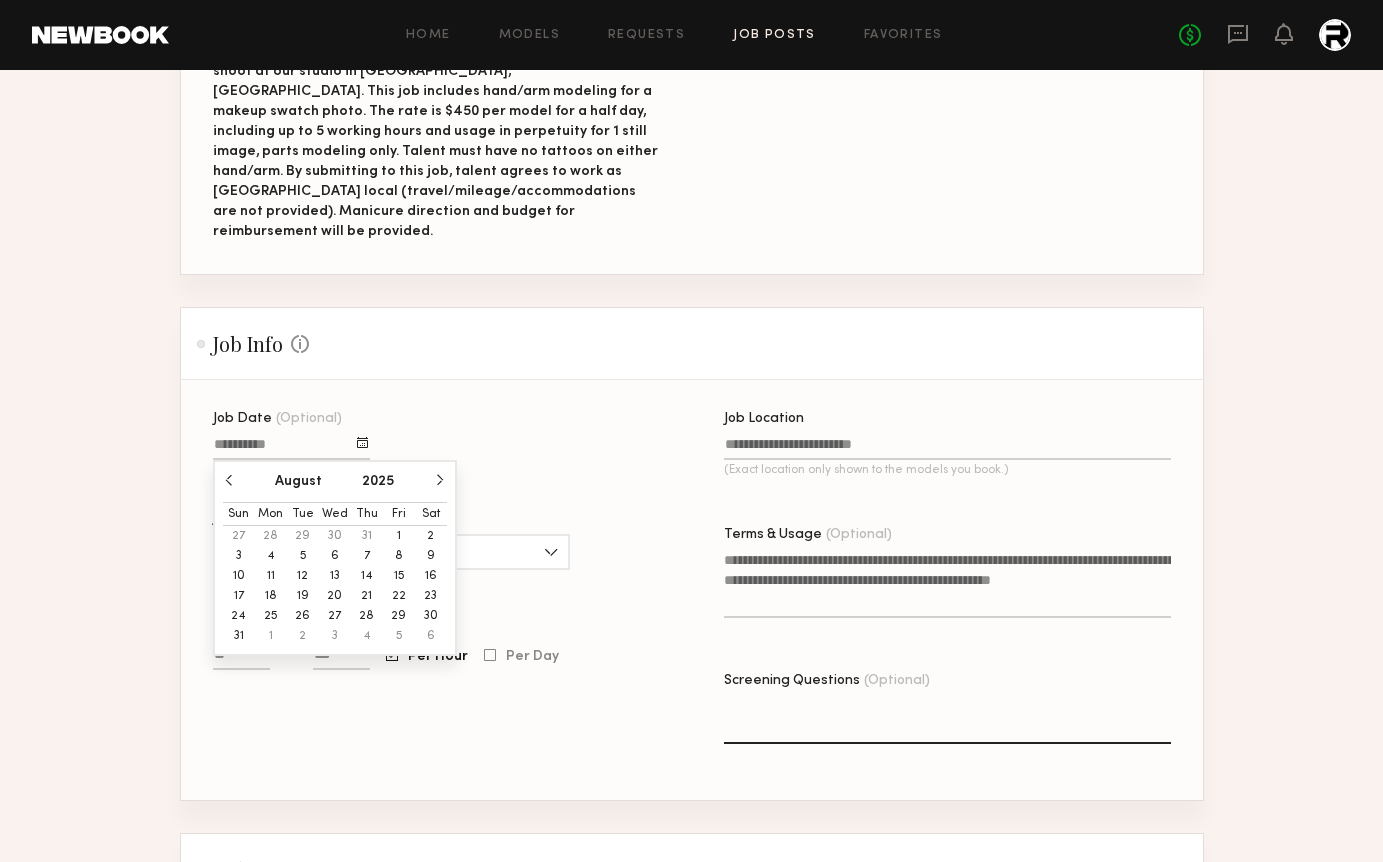 click on "4" 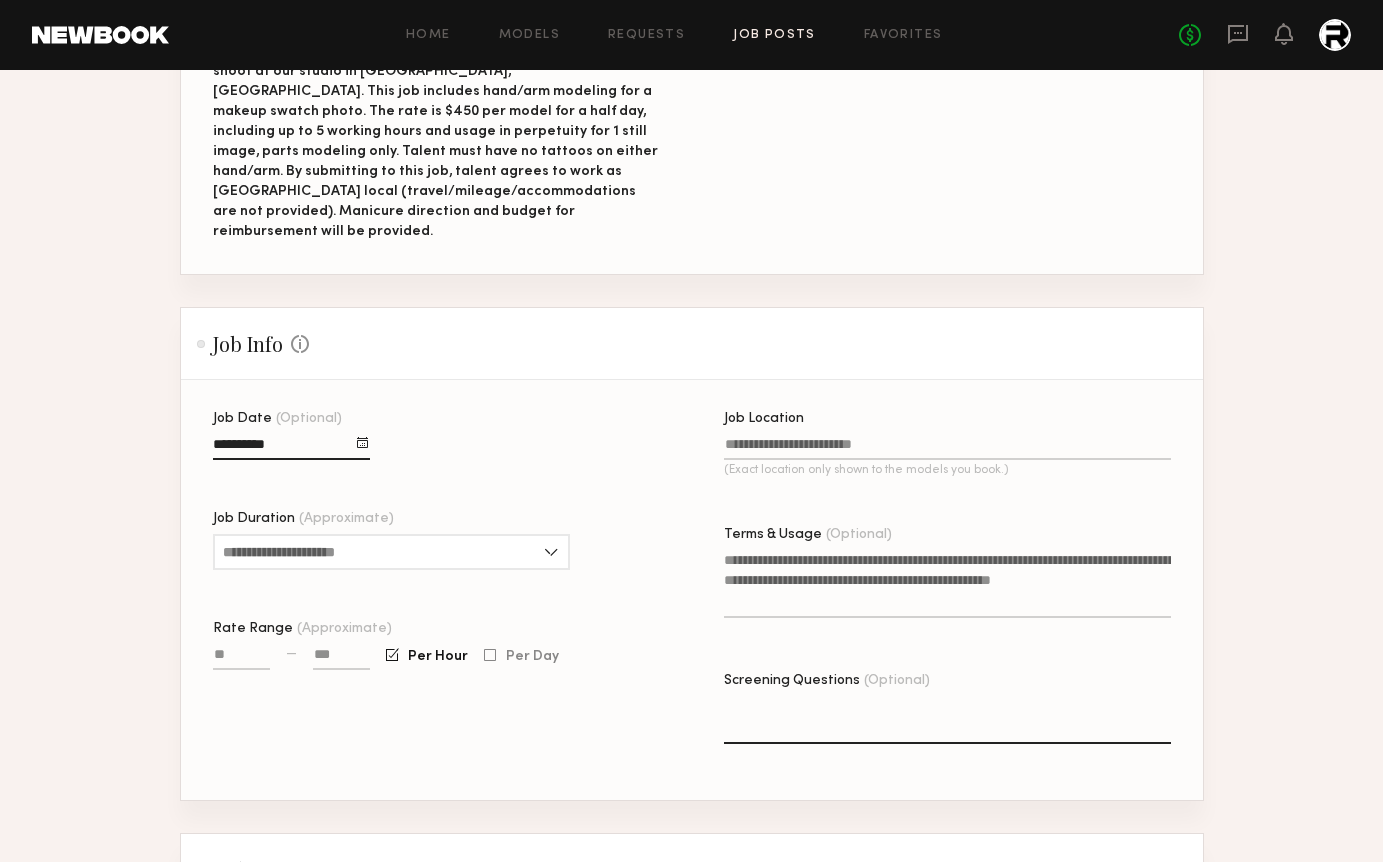 click 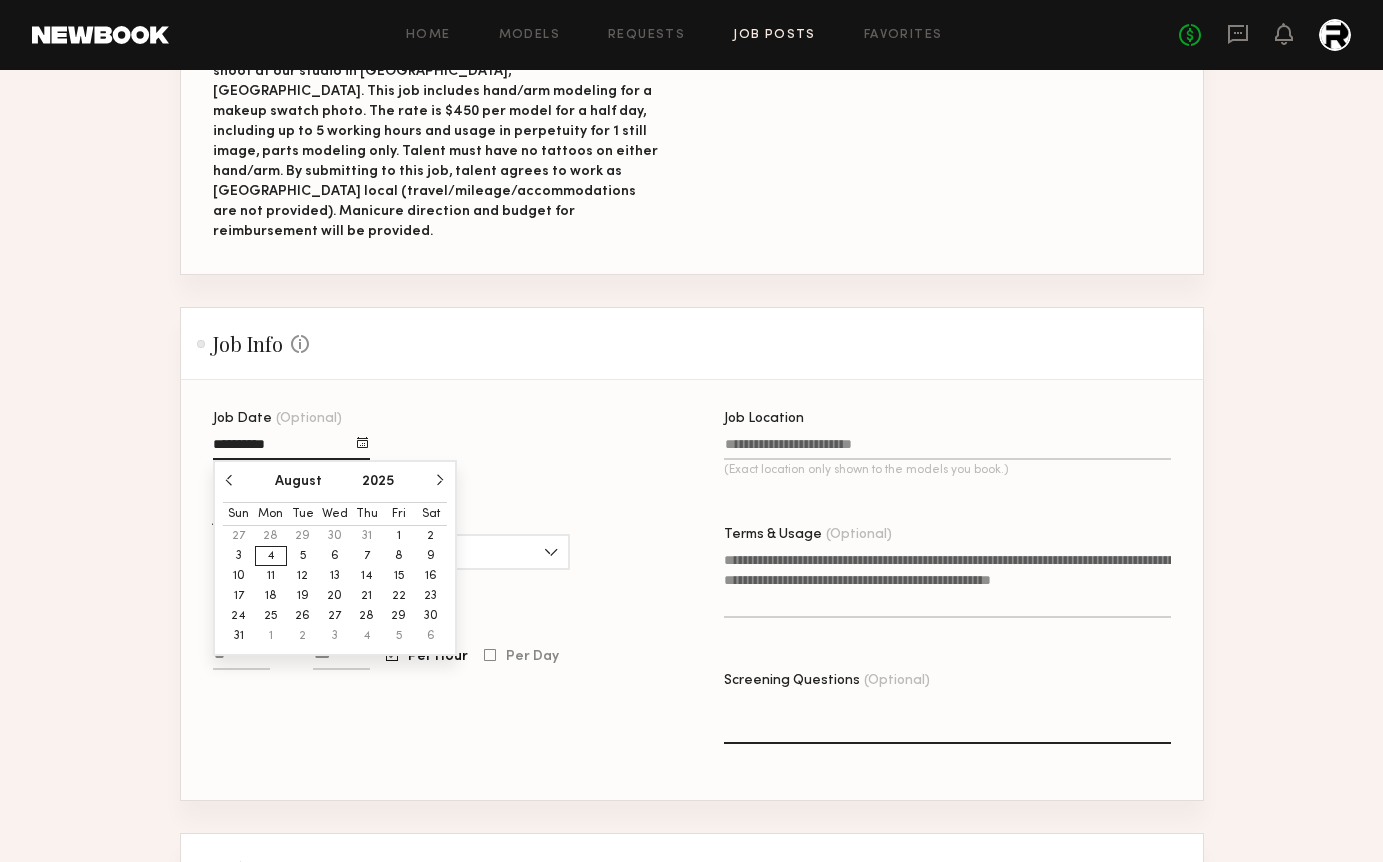 click on "[DATE]" 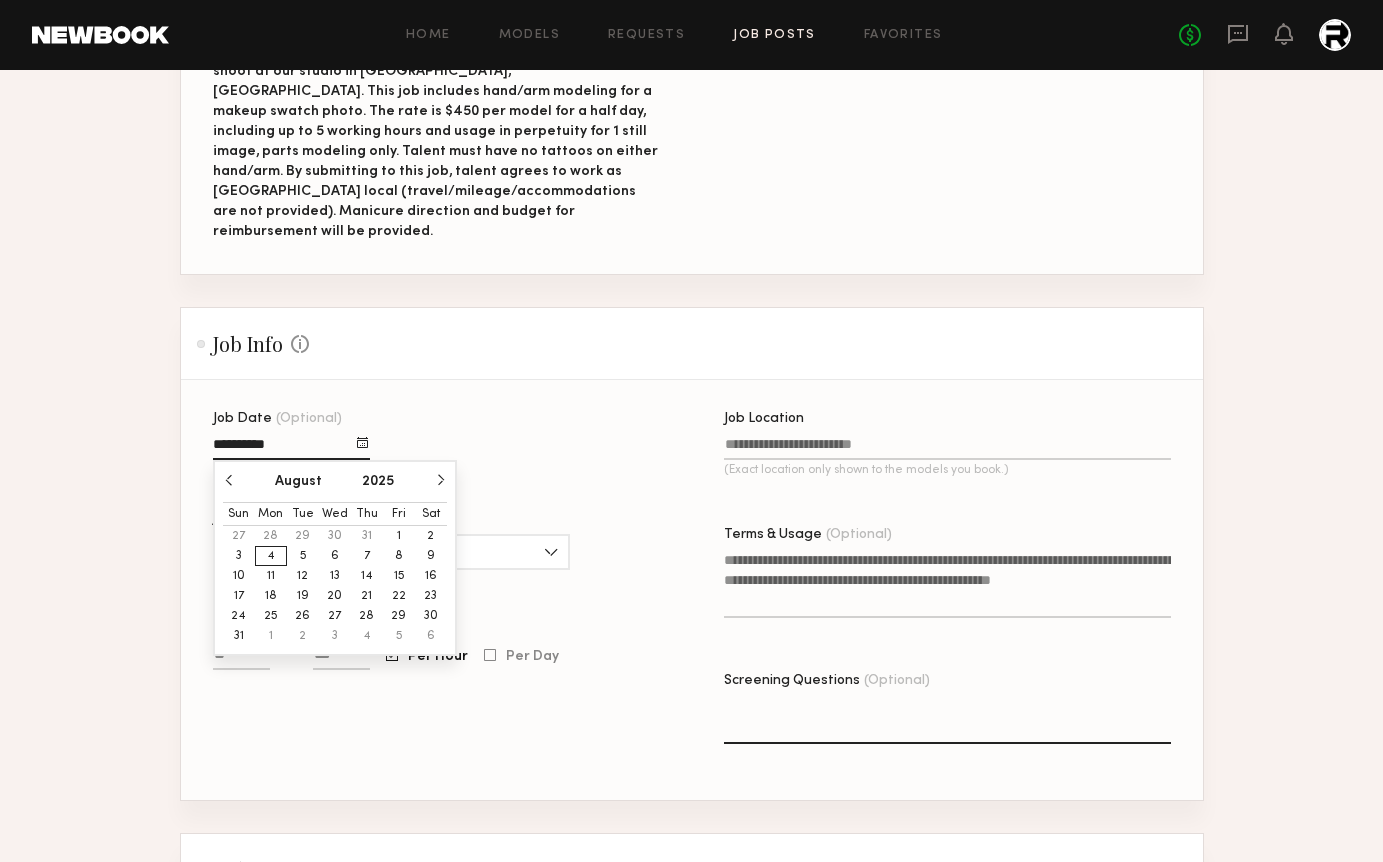 click 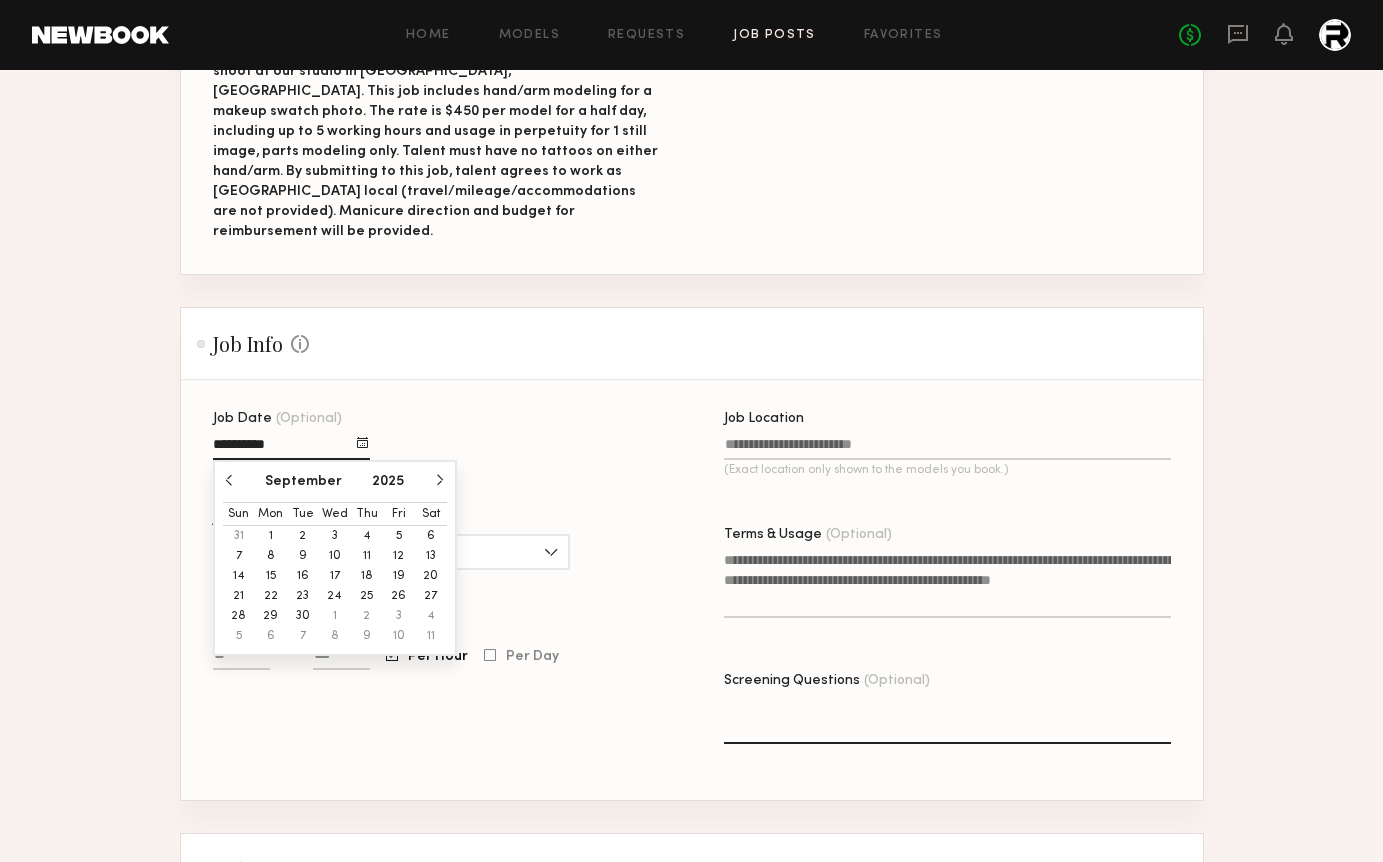 click on "4" 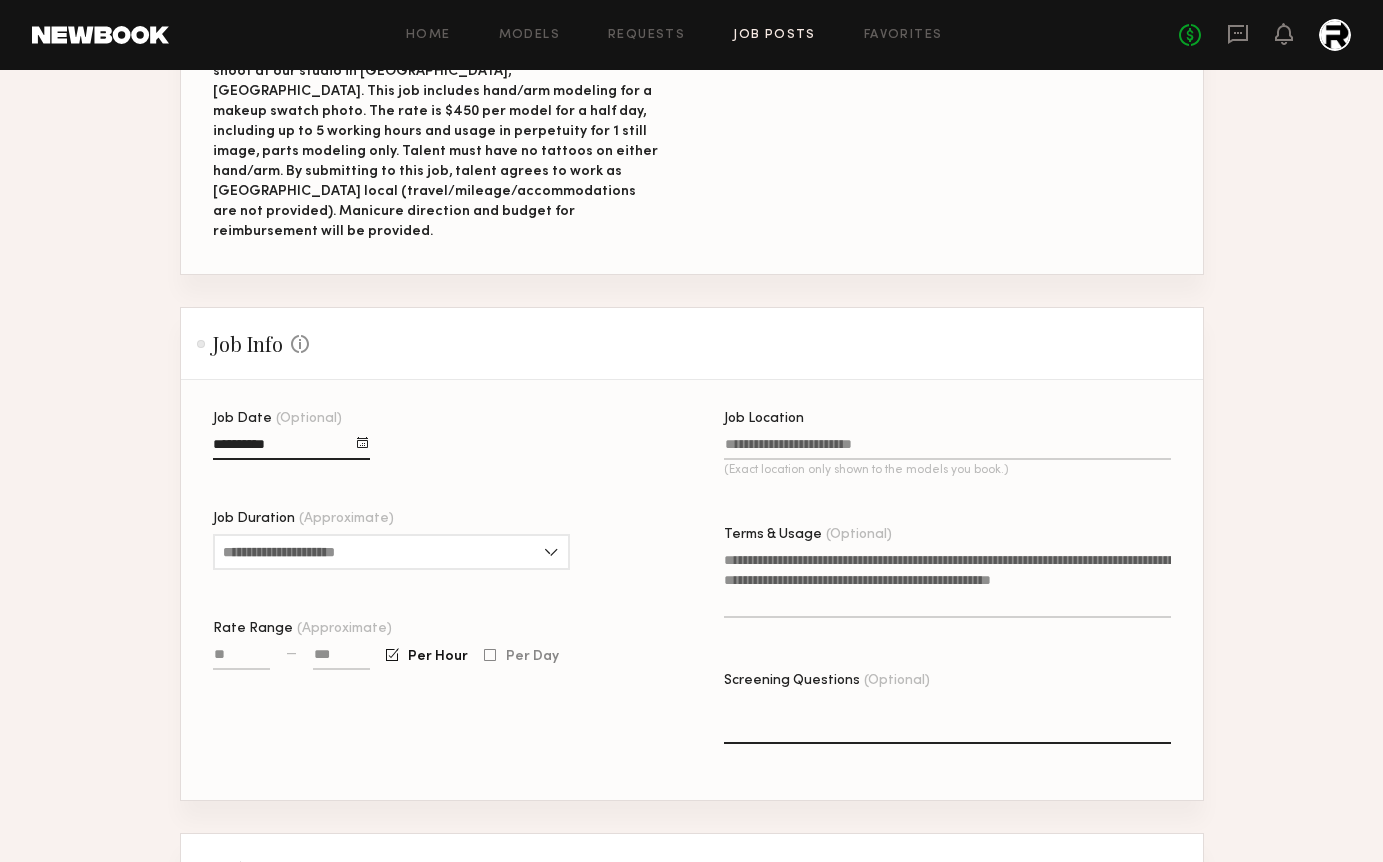 click on "Job Location (Exact location only shown to the models you book.)" 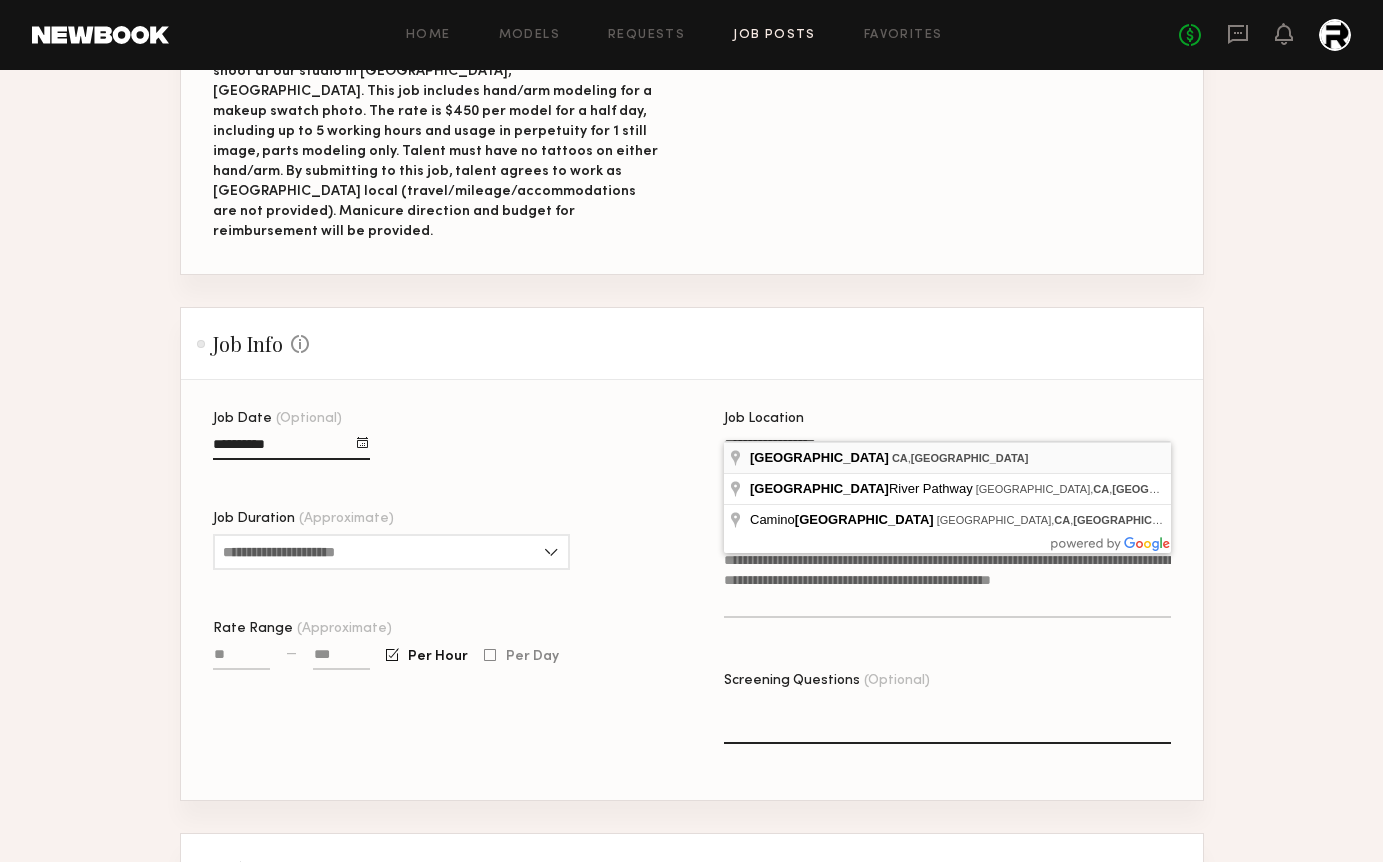 type on "**********" 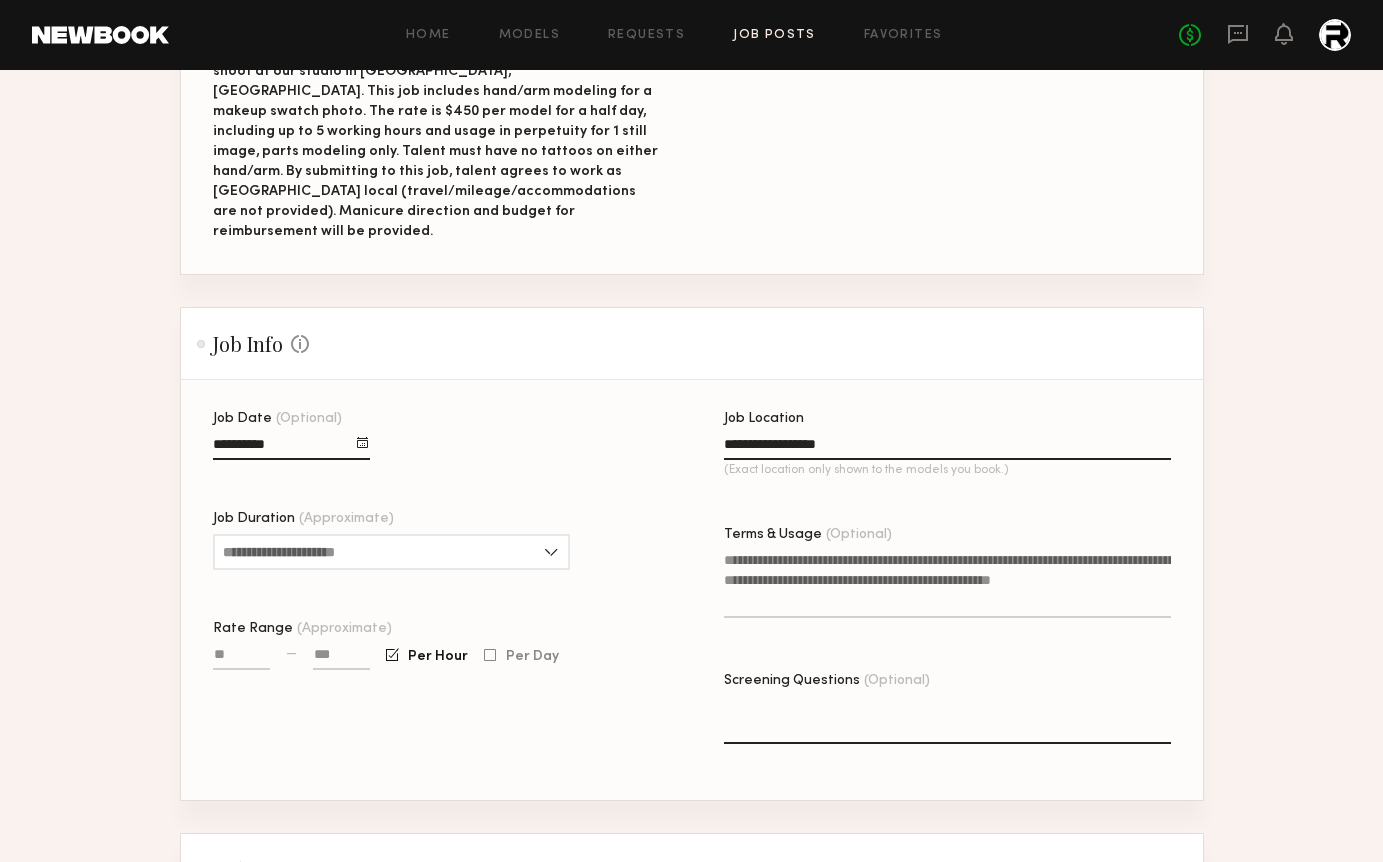 click on "Terms & Usage (Optional)" 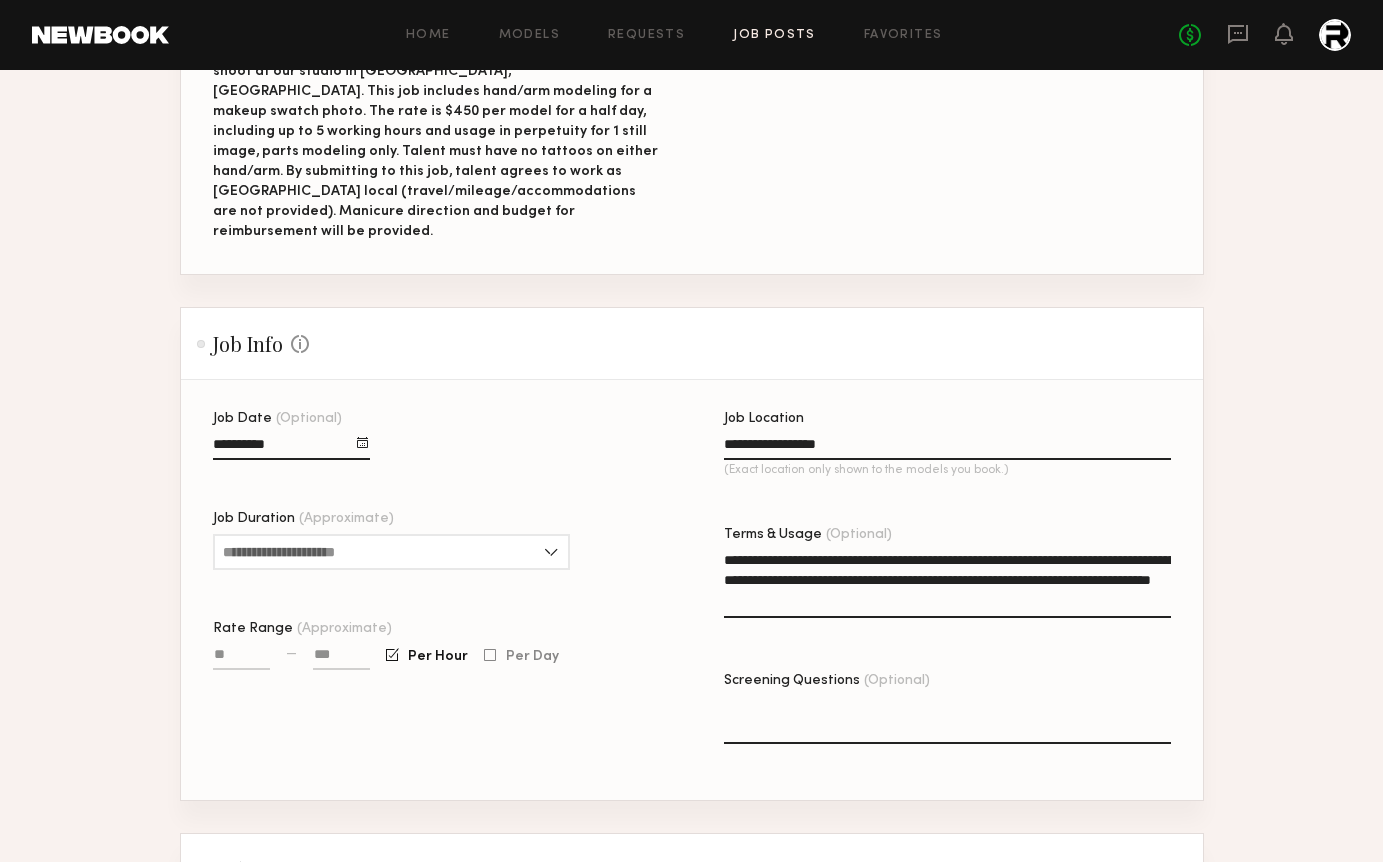 type on "**********" 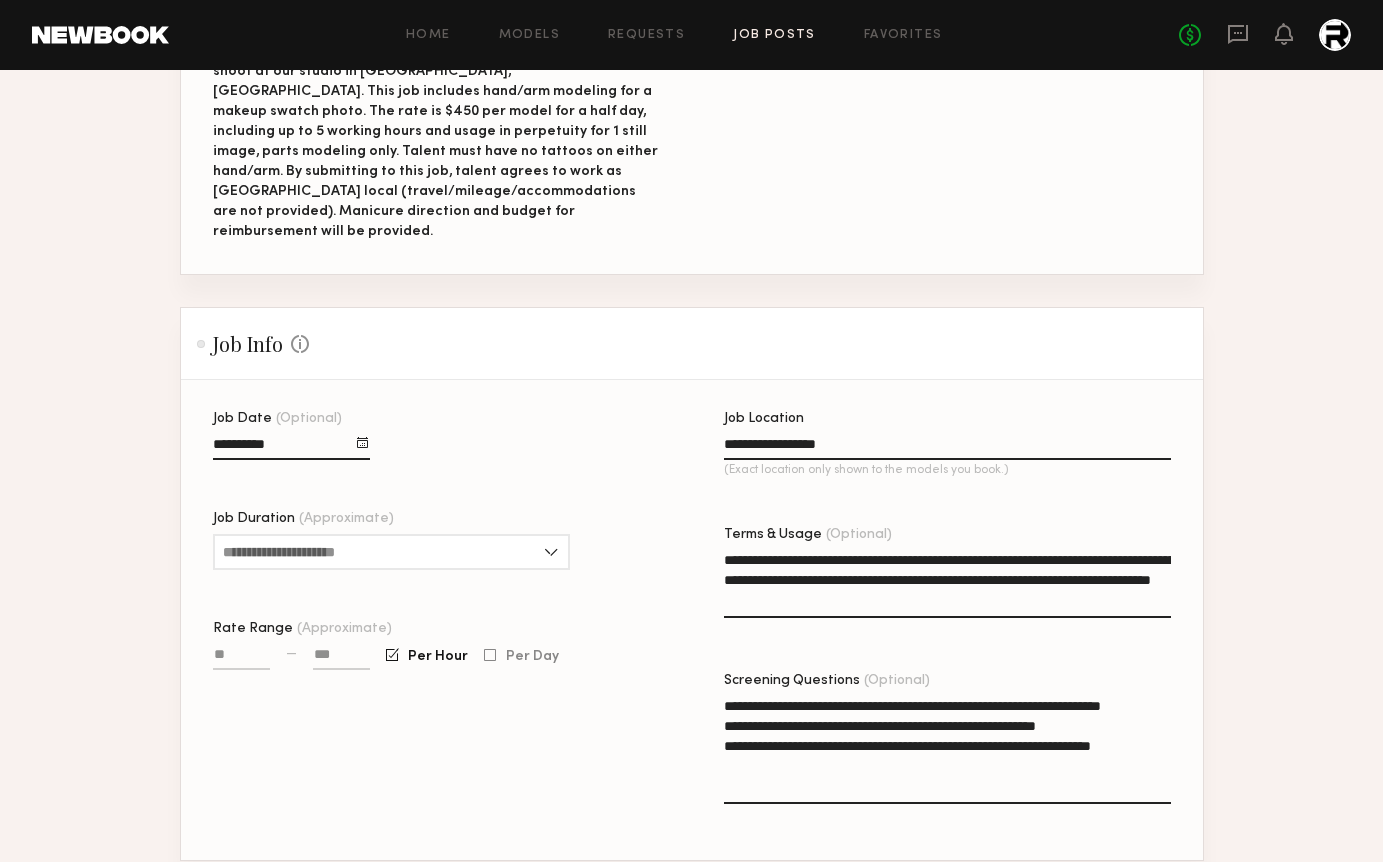 type on "**********" 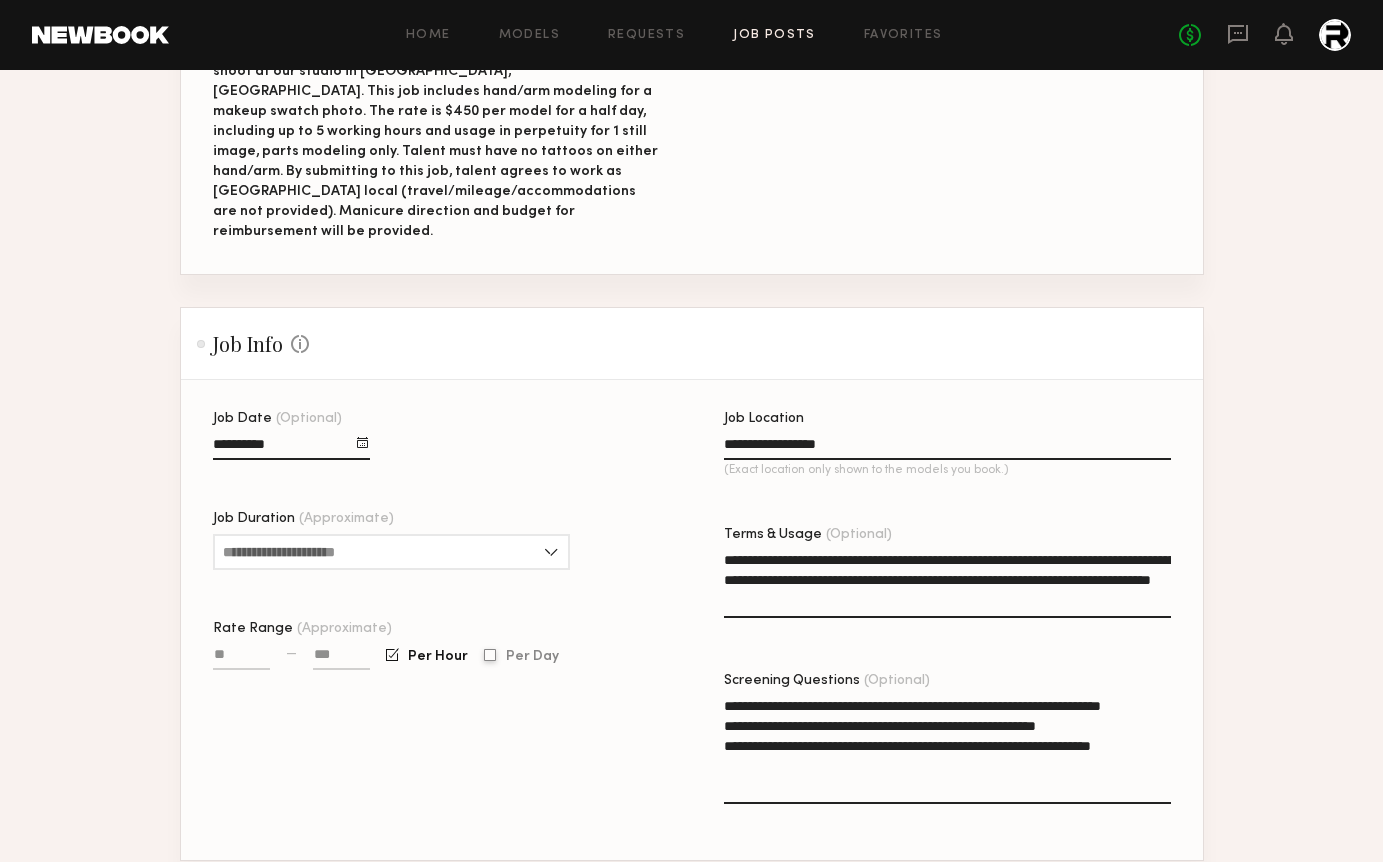 click 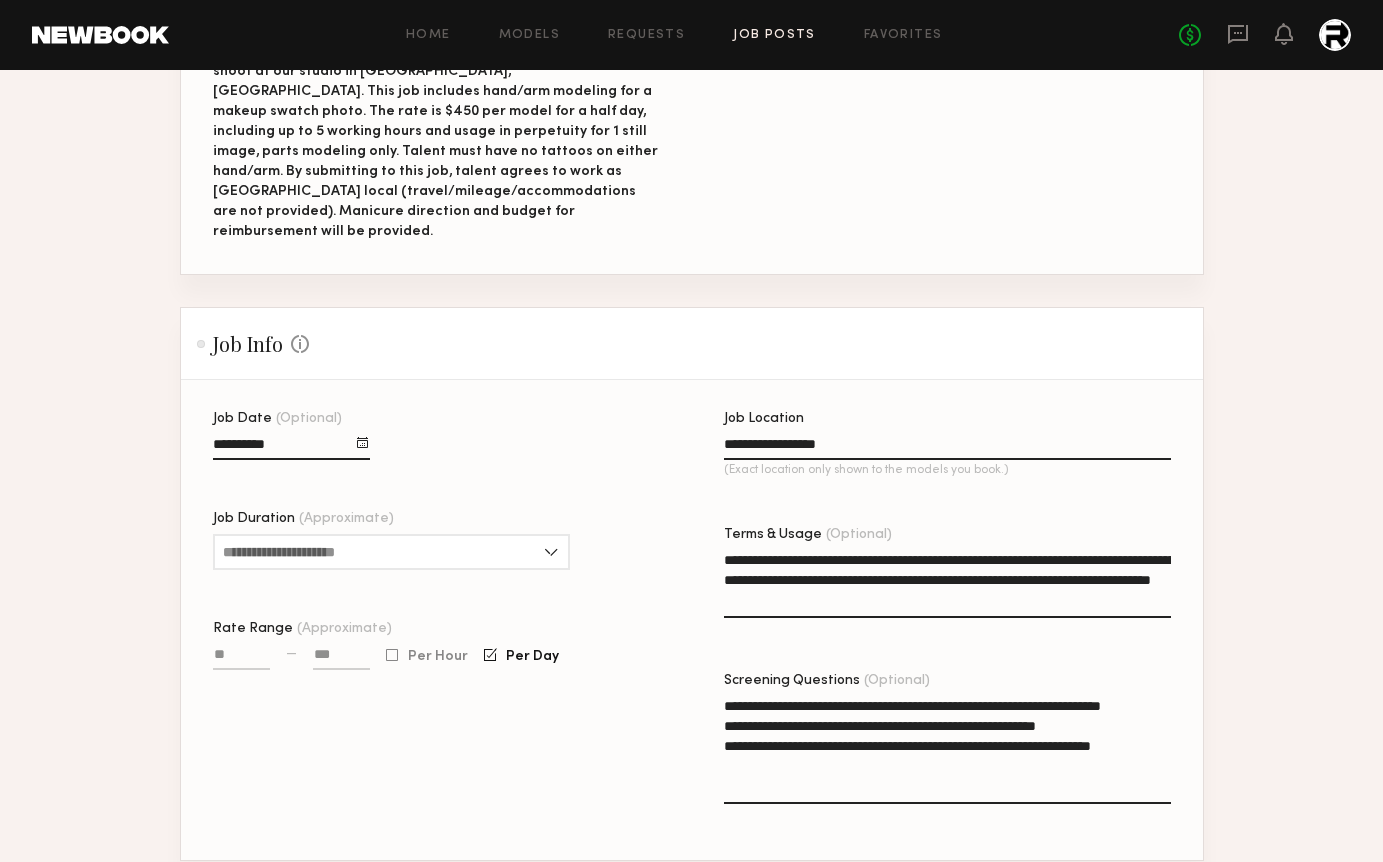 click on "Rate Range (Approximate)" at bounding box center (241, 658) 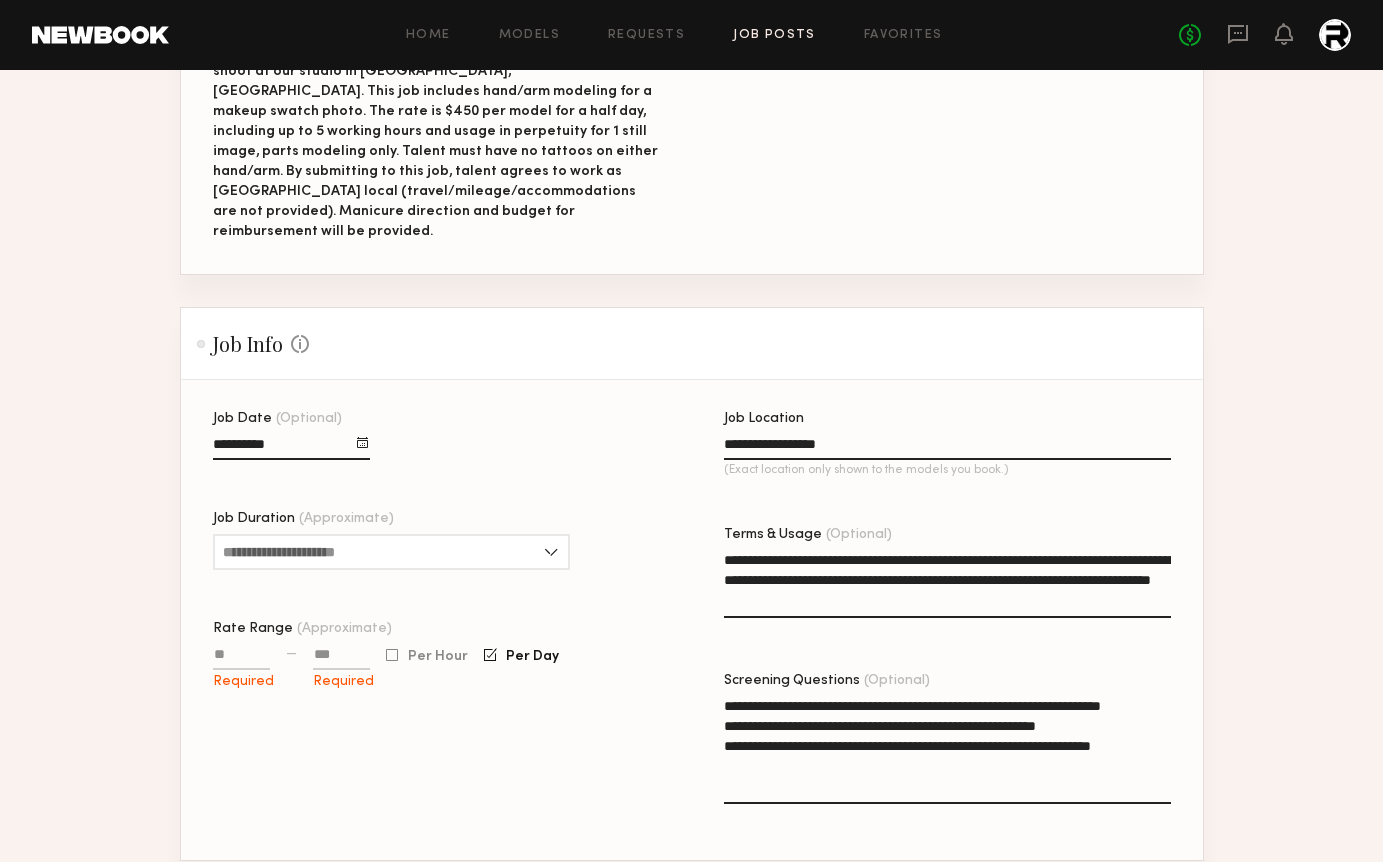 click on "Rate Range (Approximate)" at bounding box center [241, 658] 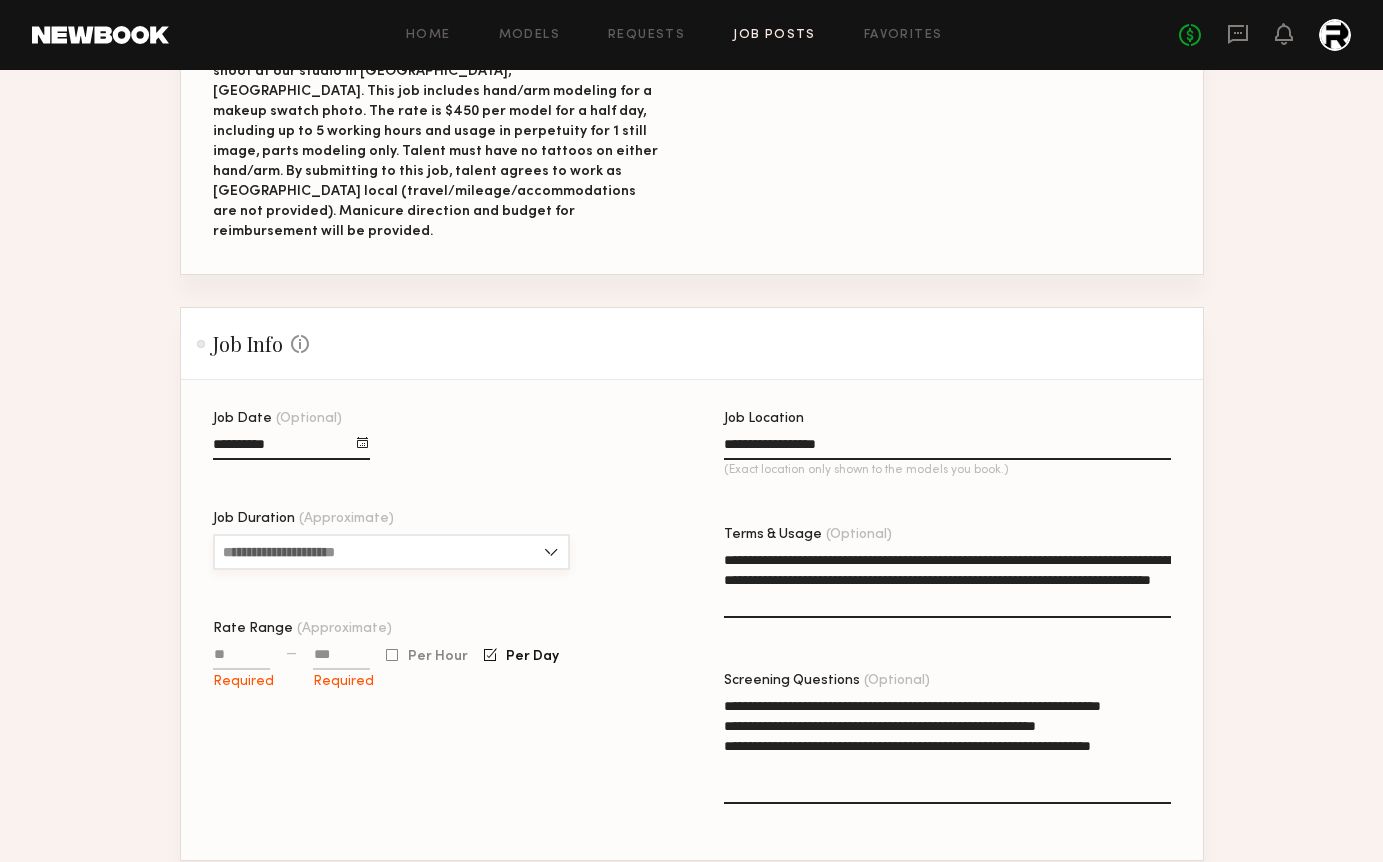 click on "Job Duration (Approximate)" at bounding box center [391, 552] 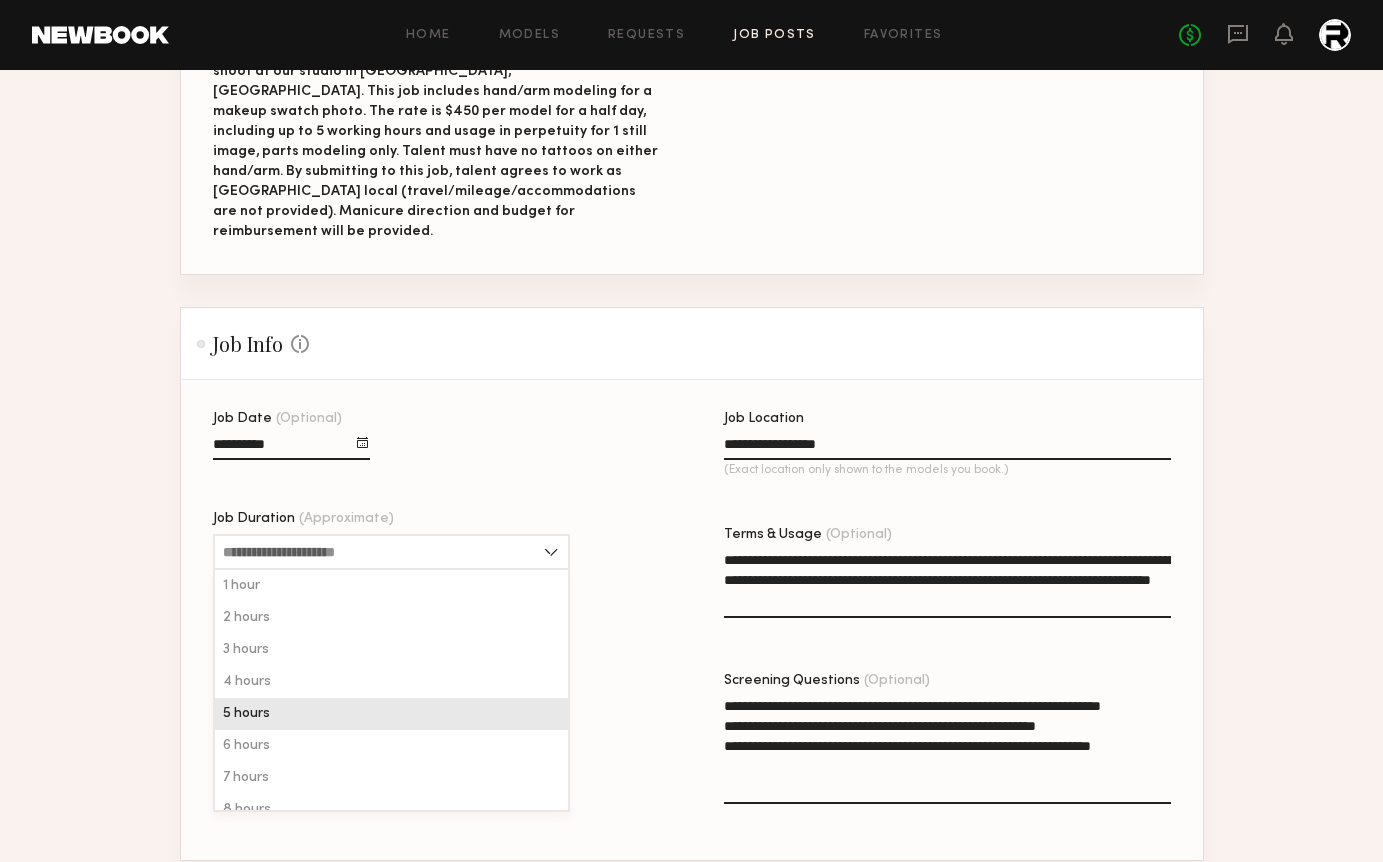 click on "5 hours" 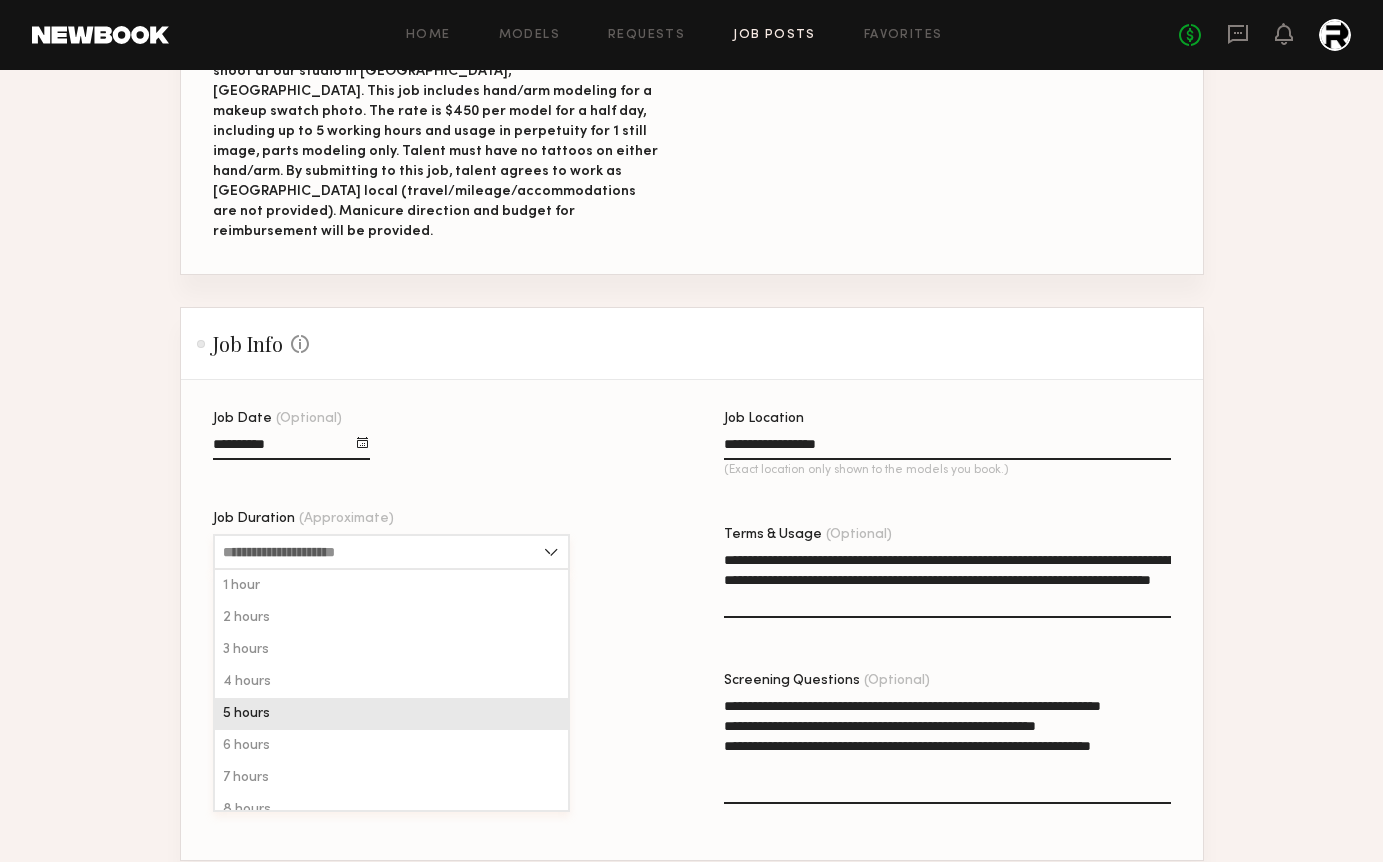 type on "*******" 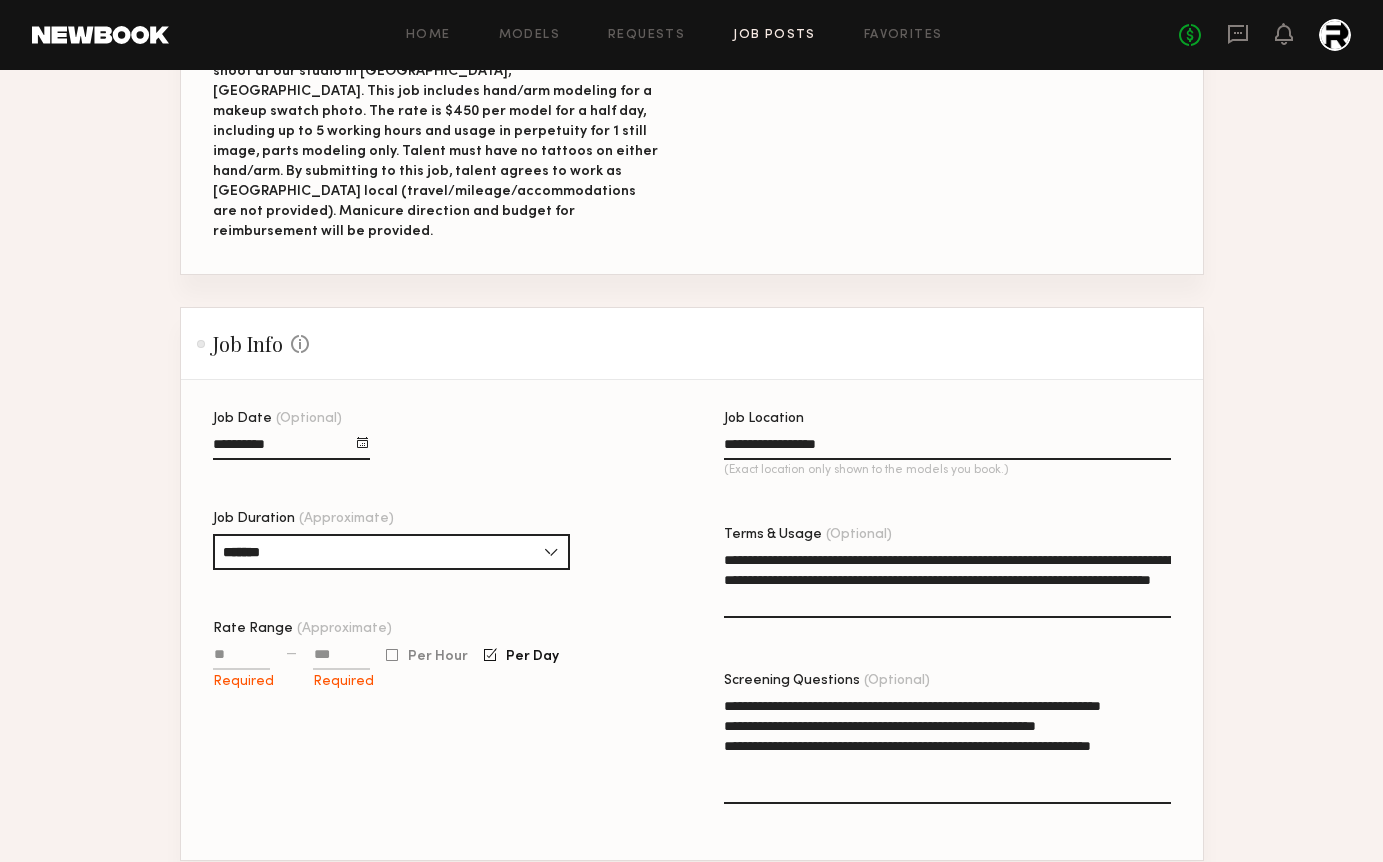 click on "Rate Range (Approximate)" at bounding box center [241, 658] 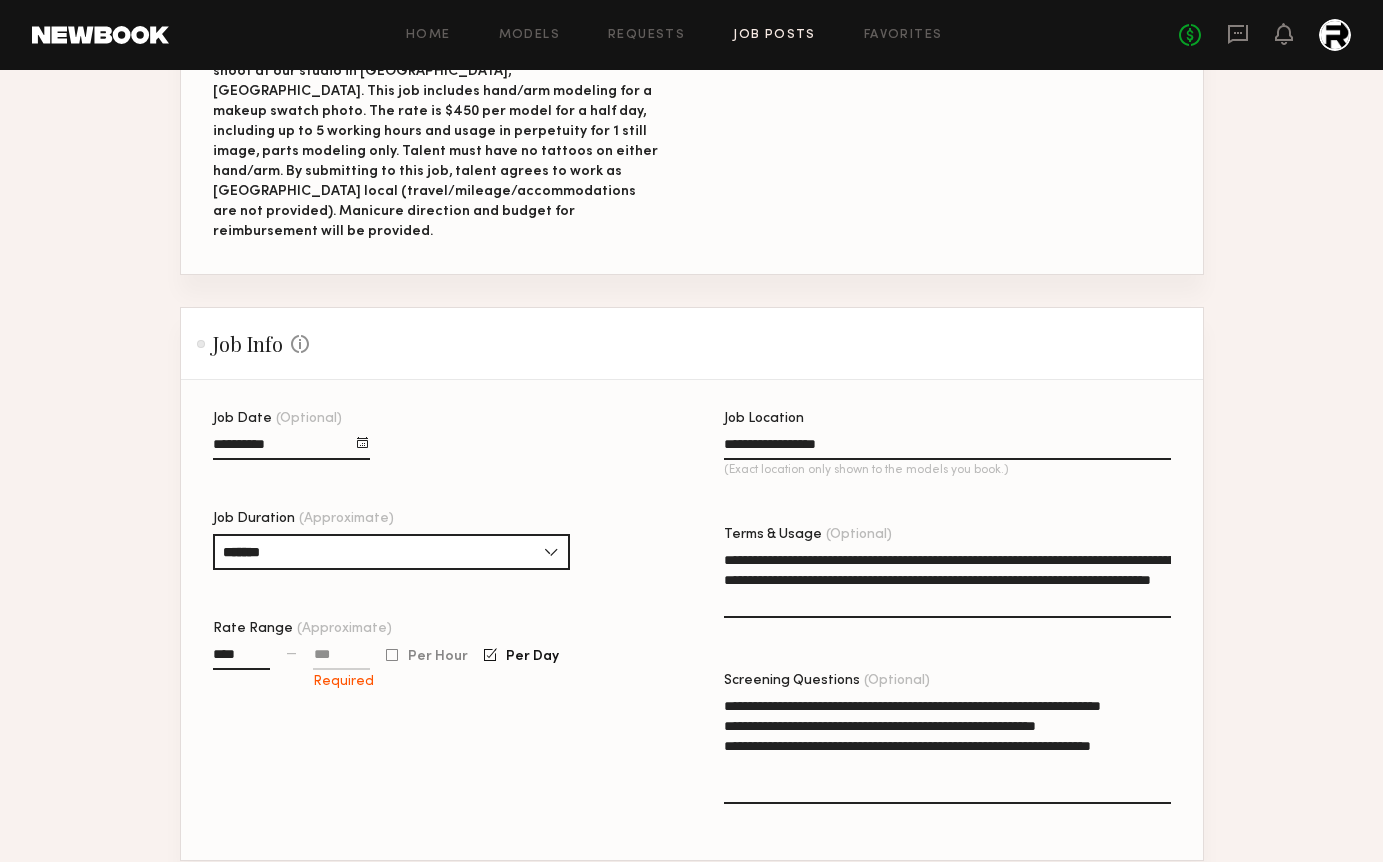 type on "****" 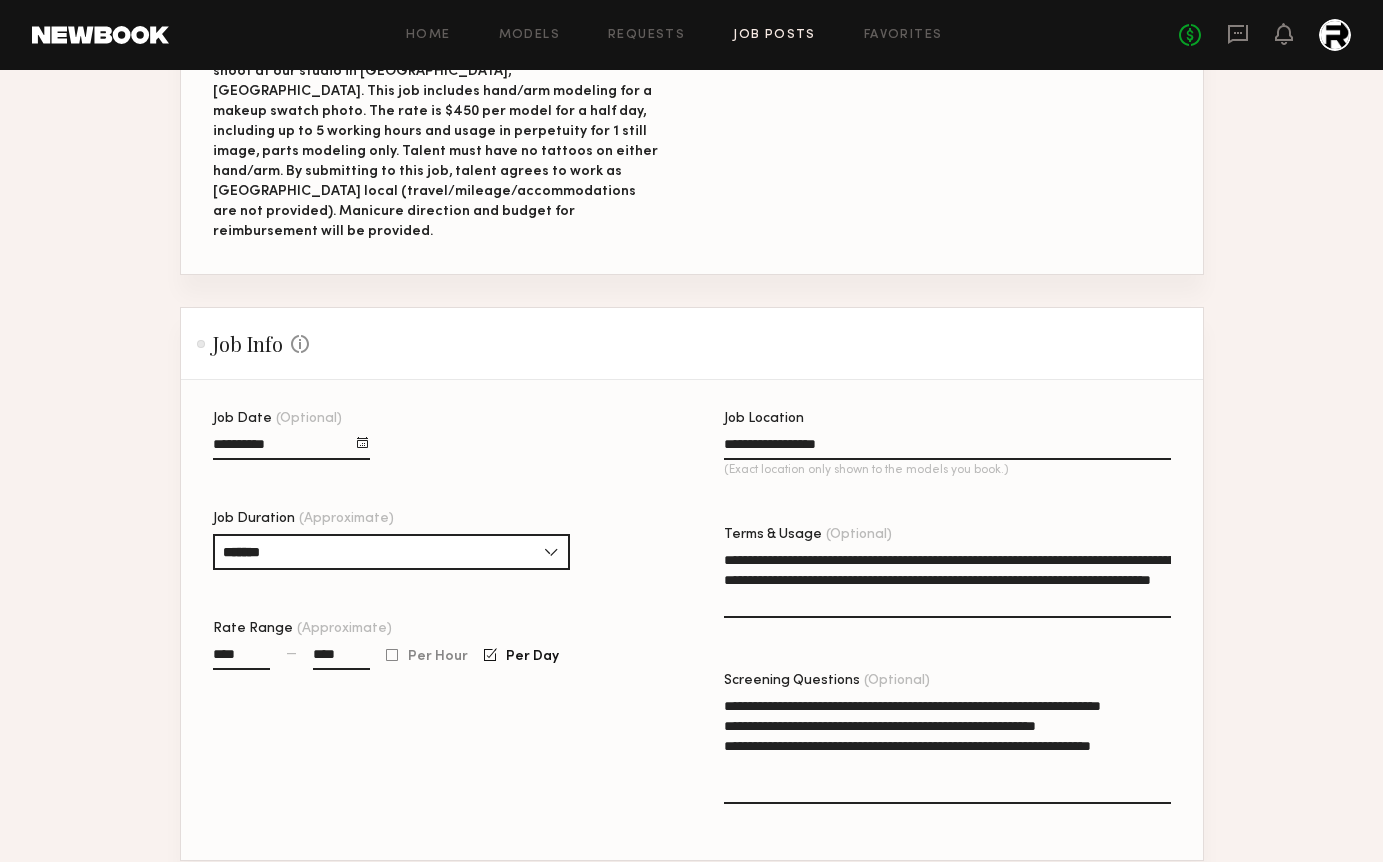 type on "****" 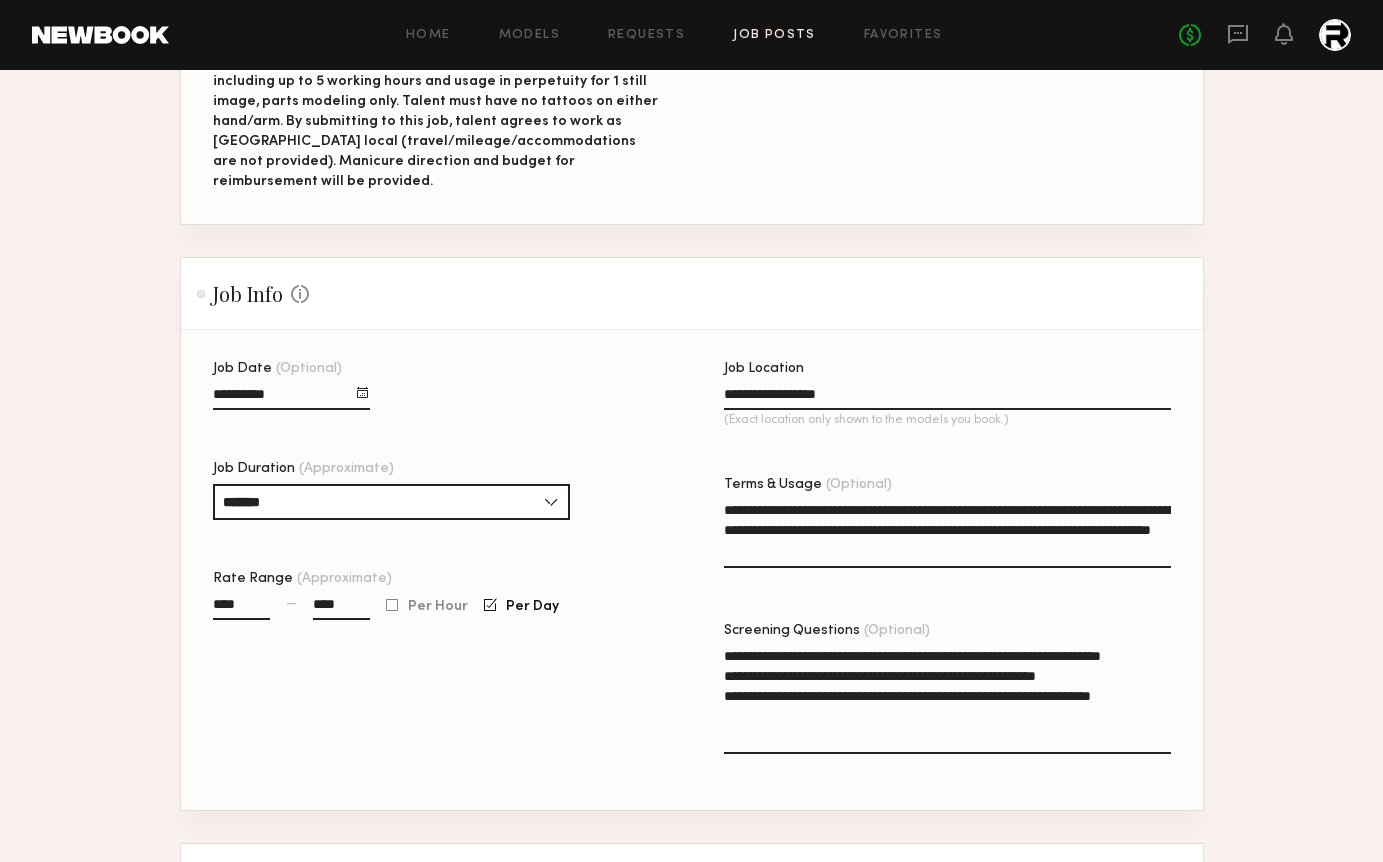 scroll, scrollTop: 508, scrollLeft: 0, axis: vertical 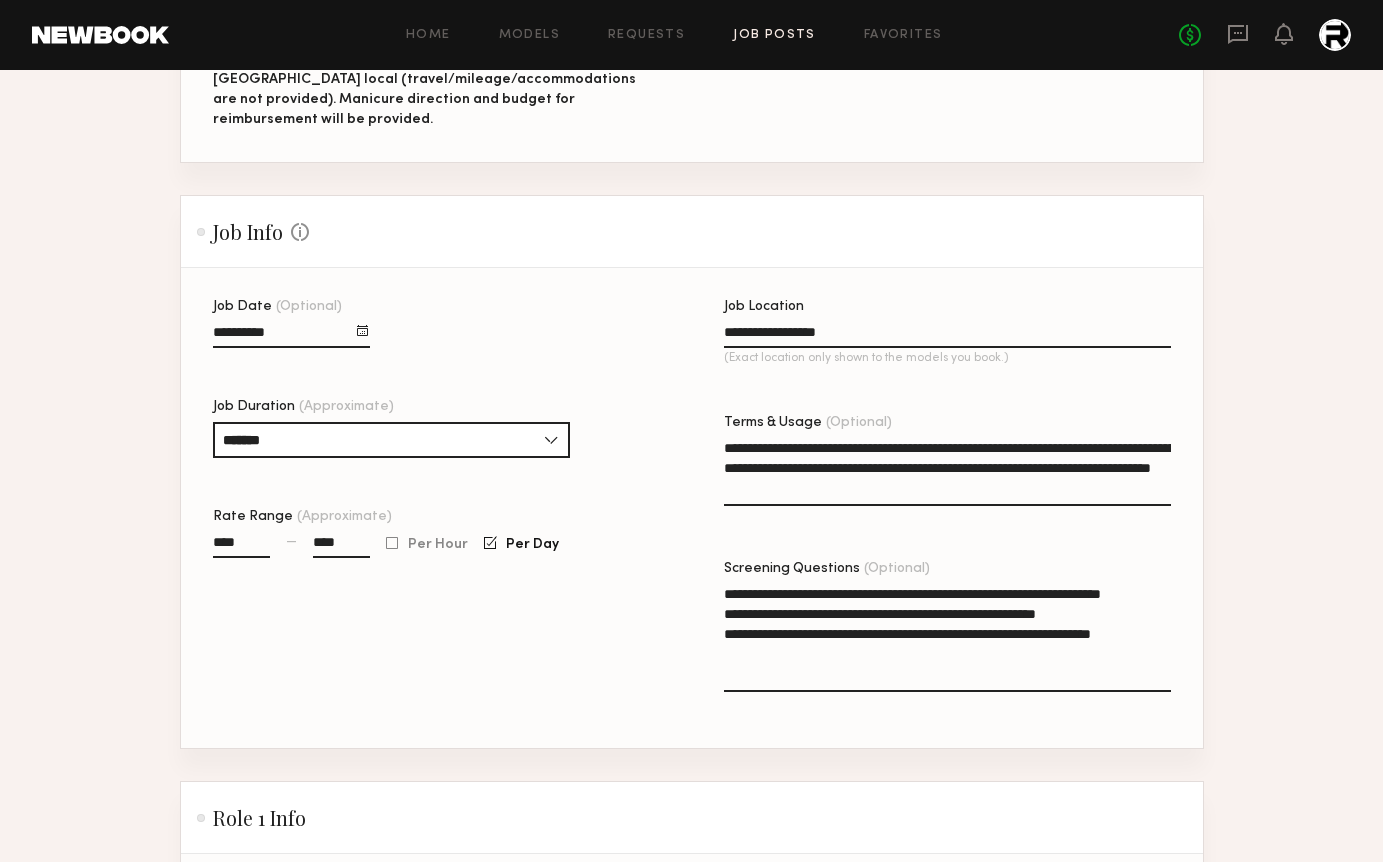 click on "****" at bounding box center (241, 546) 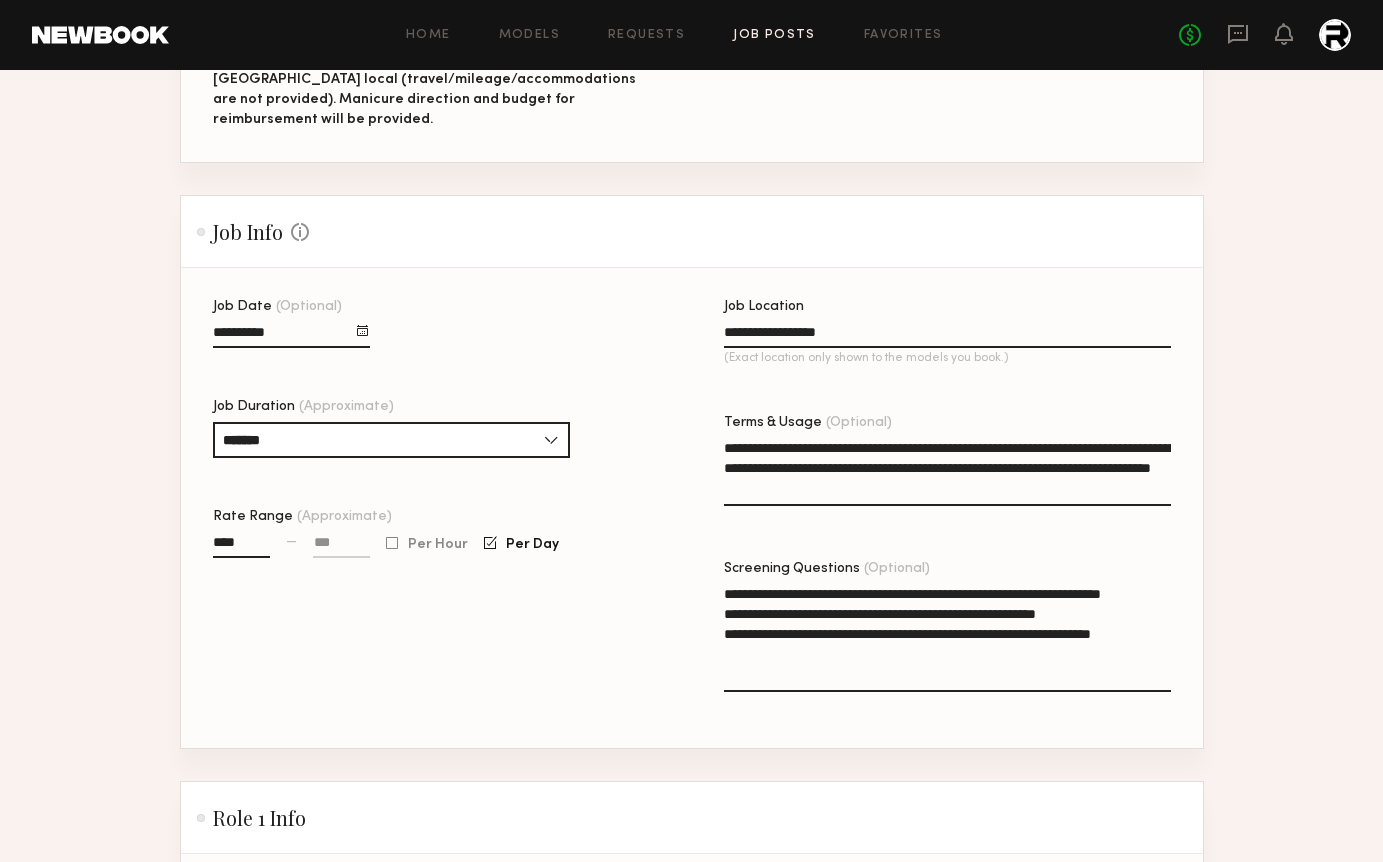 type 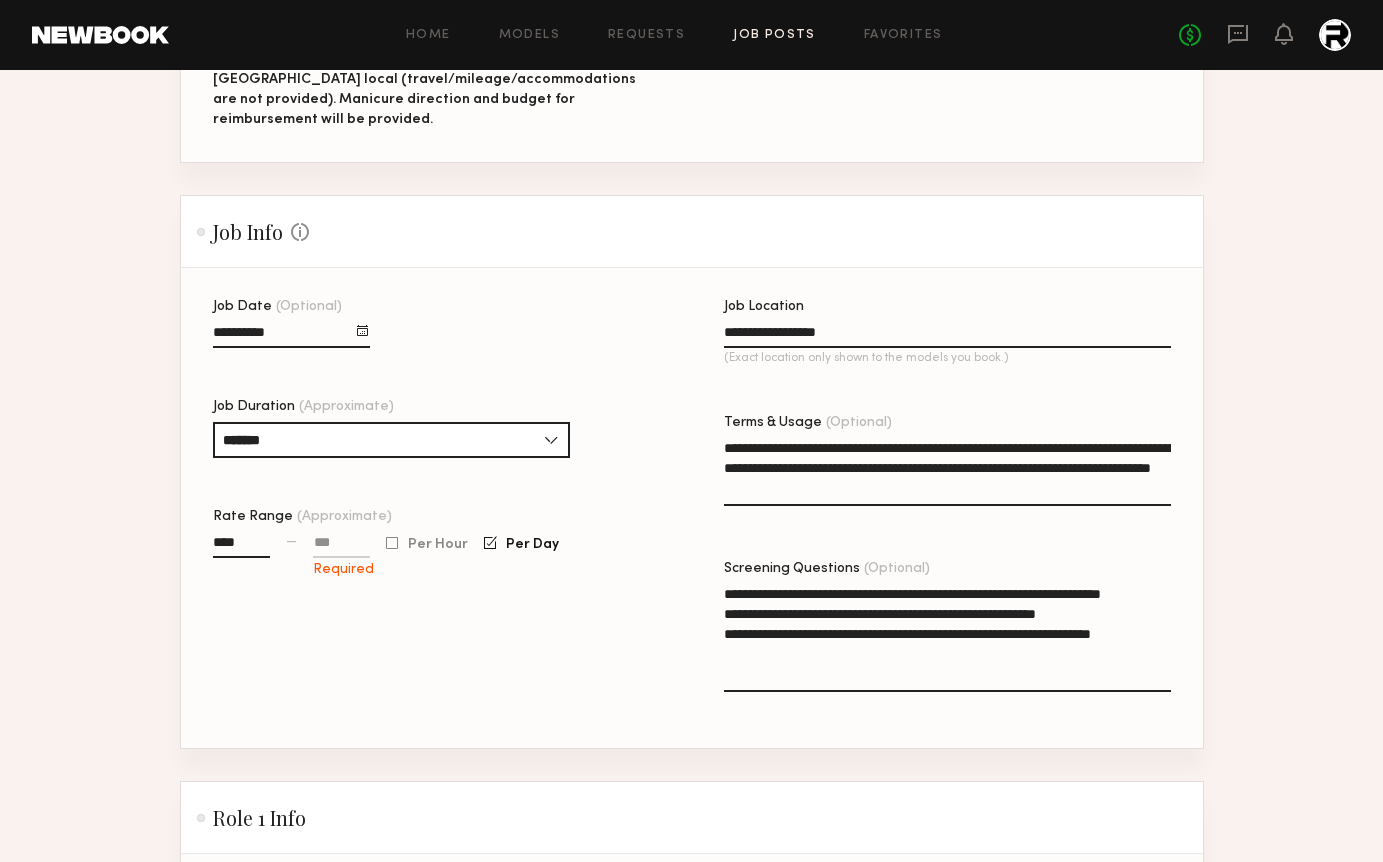 click on "Job Date (Optional) Job Duration (Approximate) ******* 1 hour 2 hours 3 hours 4 hours 5 hours 6 hours 7 hours 8 hours 8+ hours Rate Range (Approximate) **** — Required Per Hour Per Day" 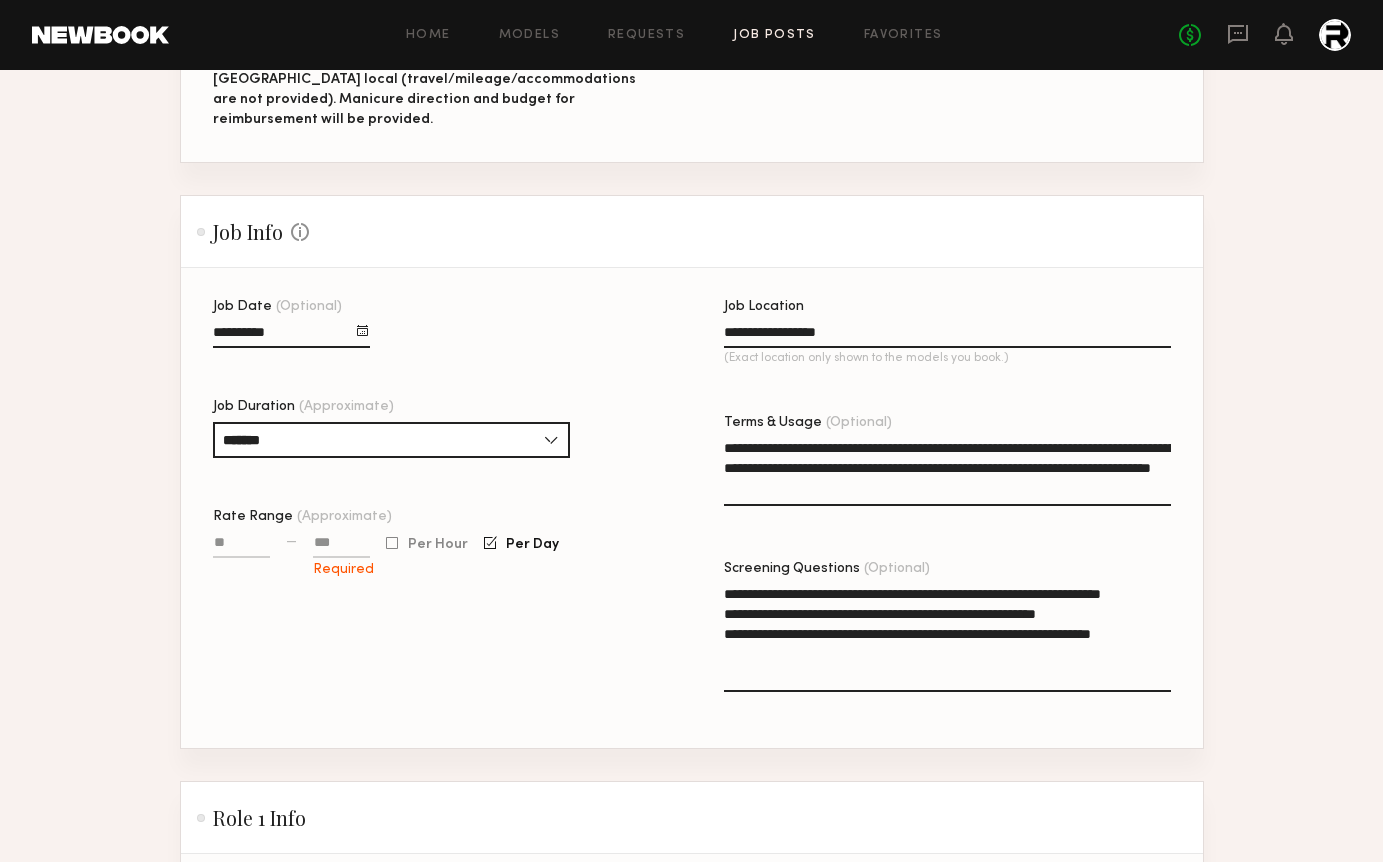 click on "Job Date (Optional) Job Duration (Approximate) ******* 1 hour 2 hours 3 hours 4 hours 5 hours 6 hours 7 hours 8 hours 8+ hours Rate Range (Approximate) — Required Per Hour Per Day" 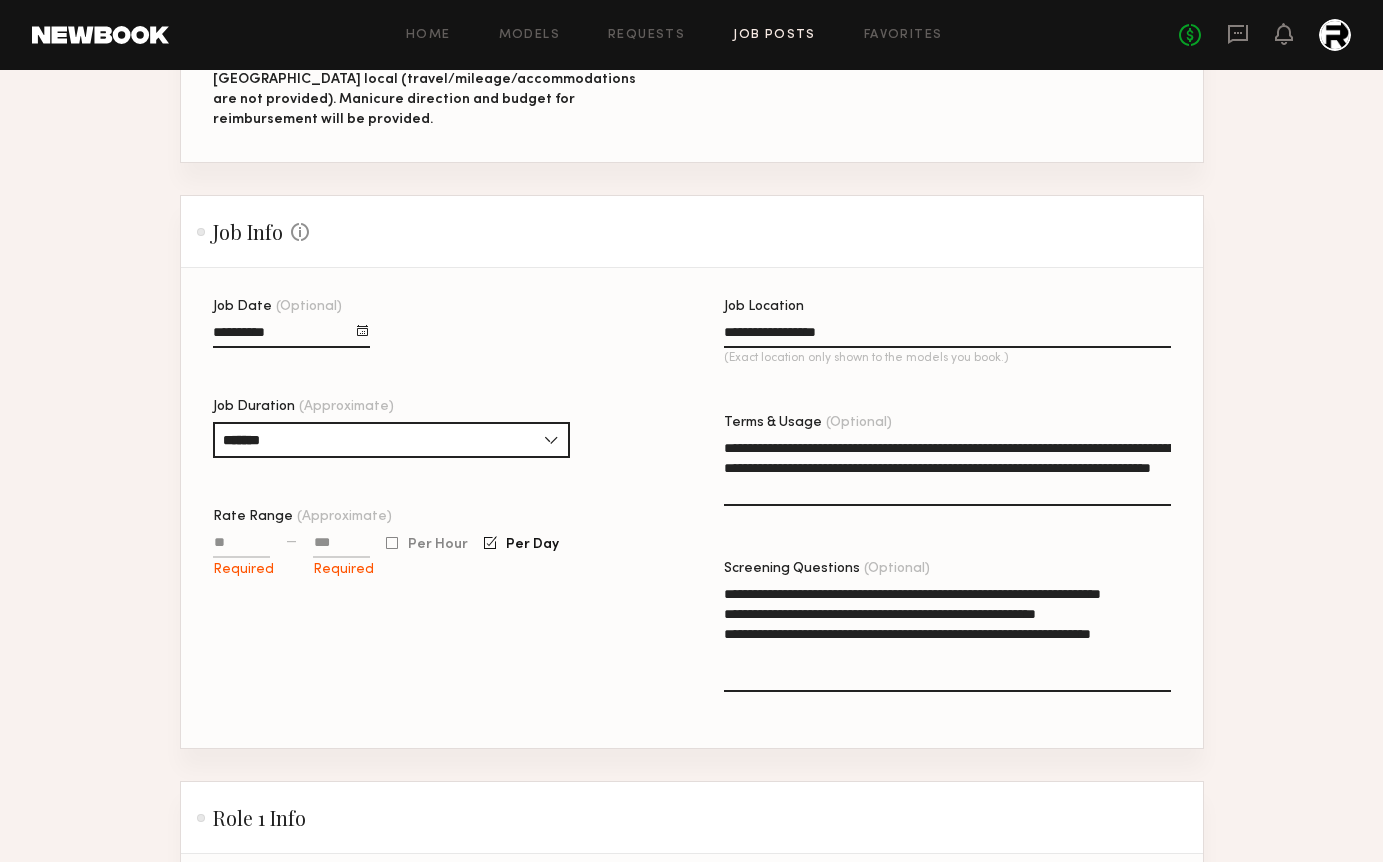click on "Rate Range (Approximate) Required — Required Per Hour Per Day" 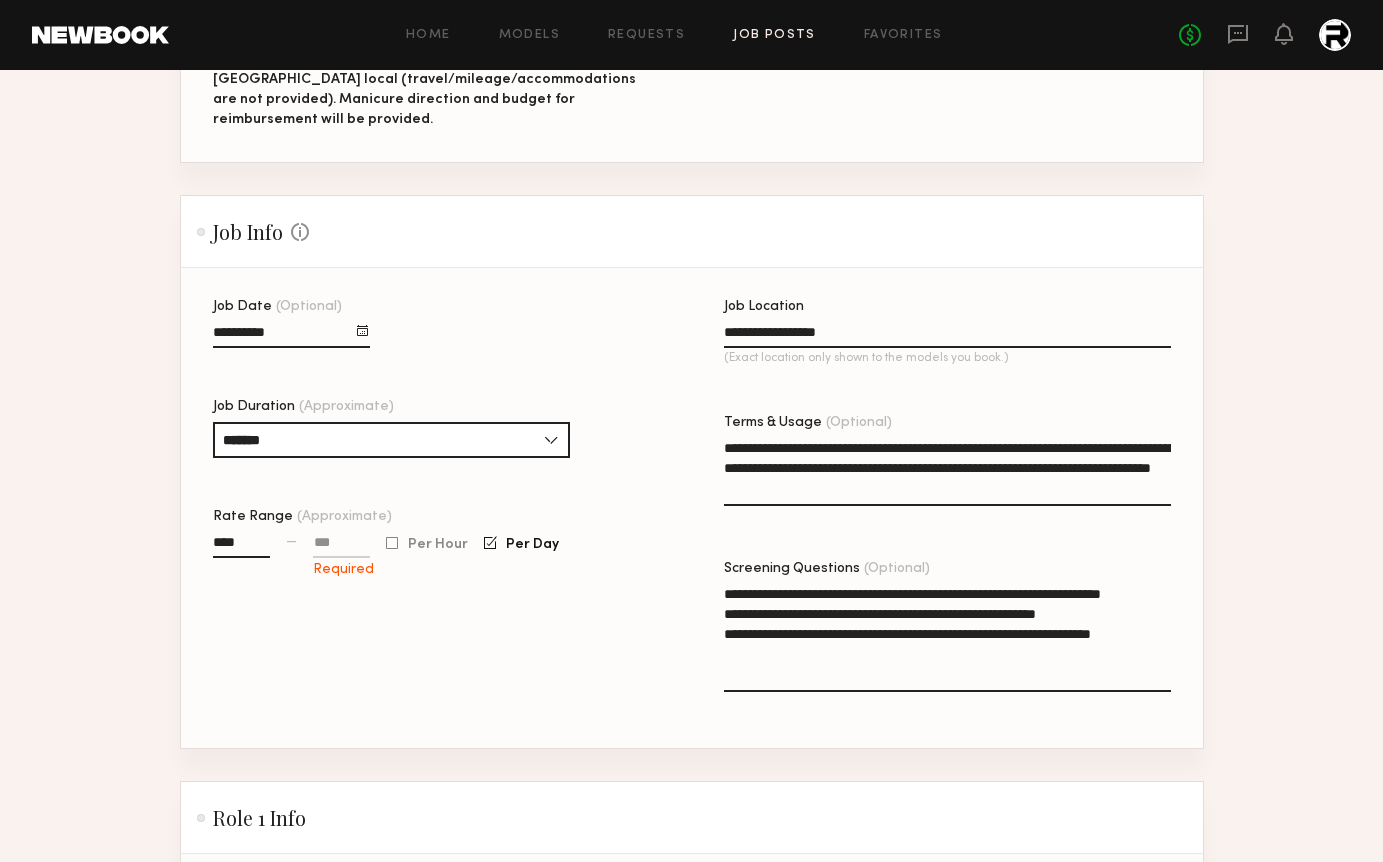 type on "****" 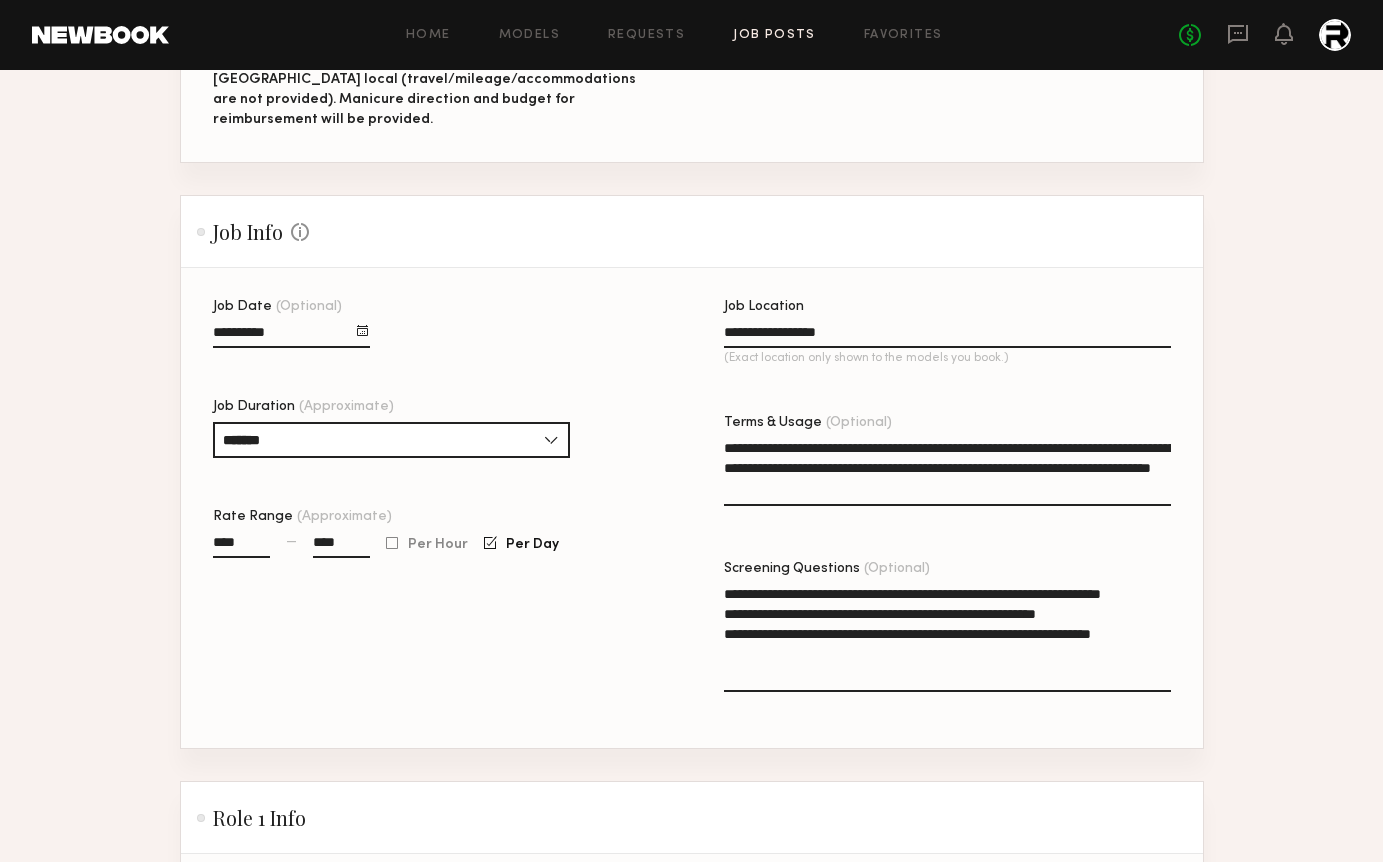 type on "****" 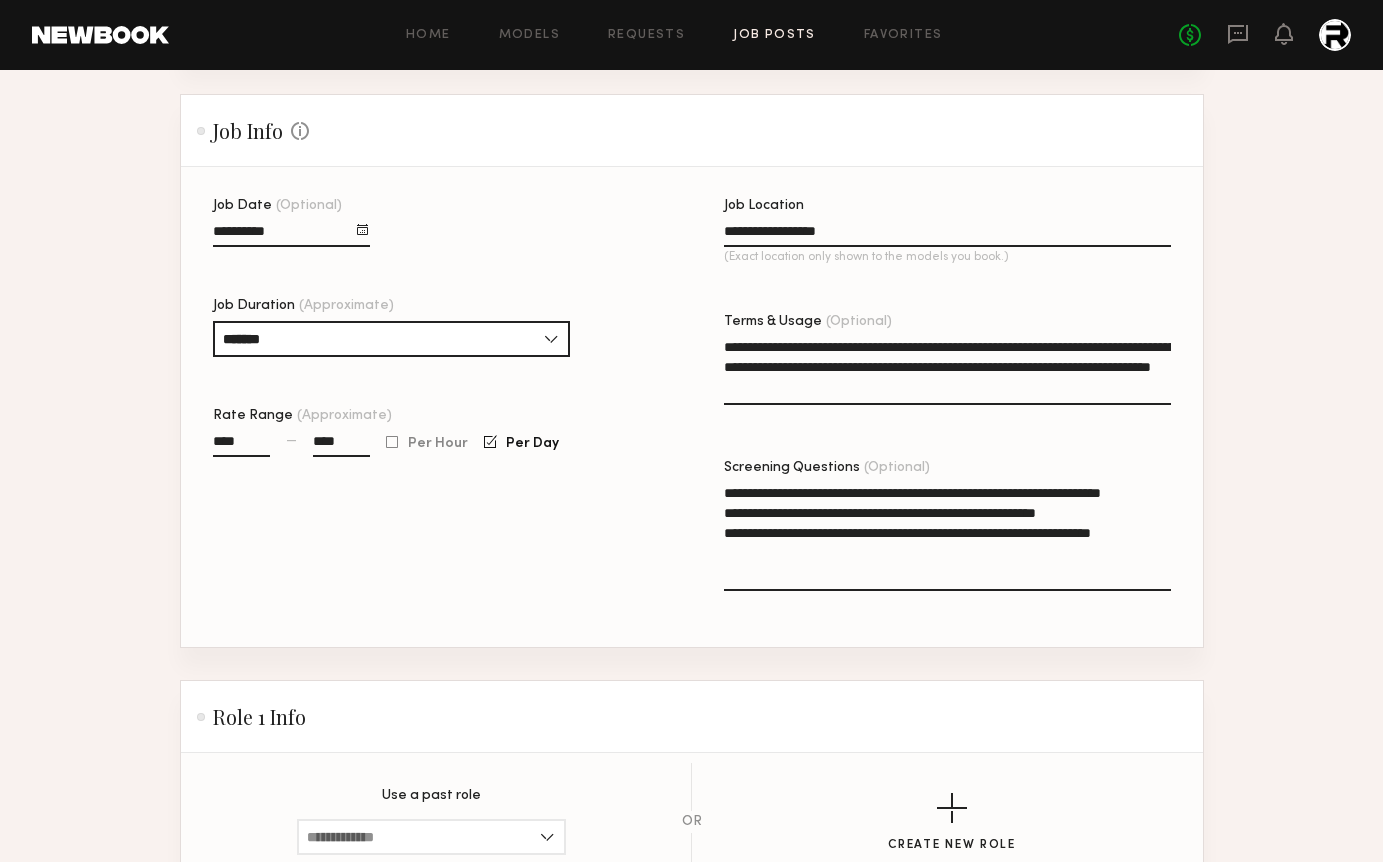scroll, scrollTop: 914, scrollLeft: 0, axis: vertical 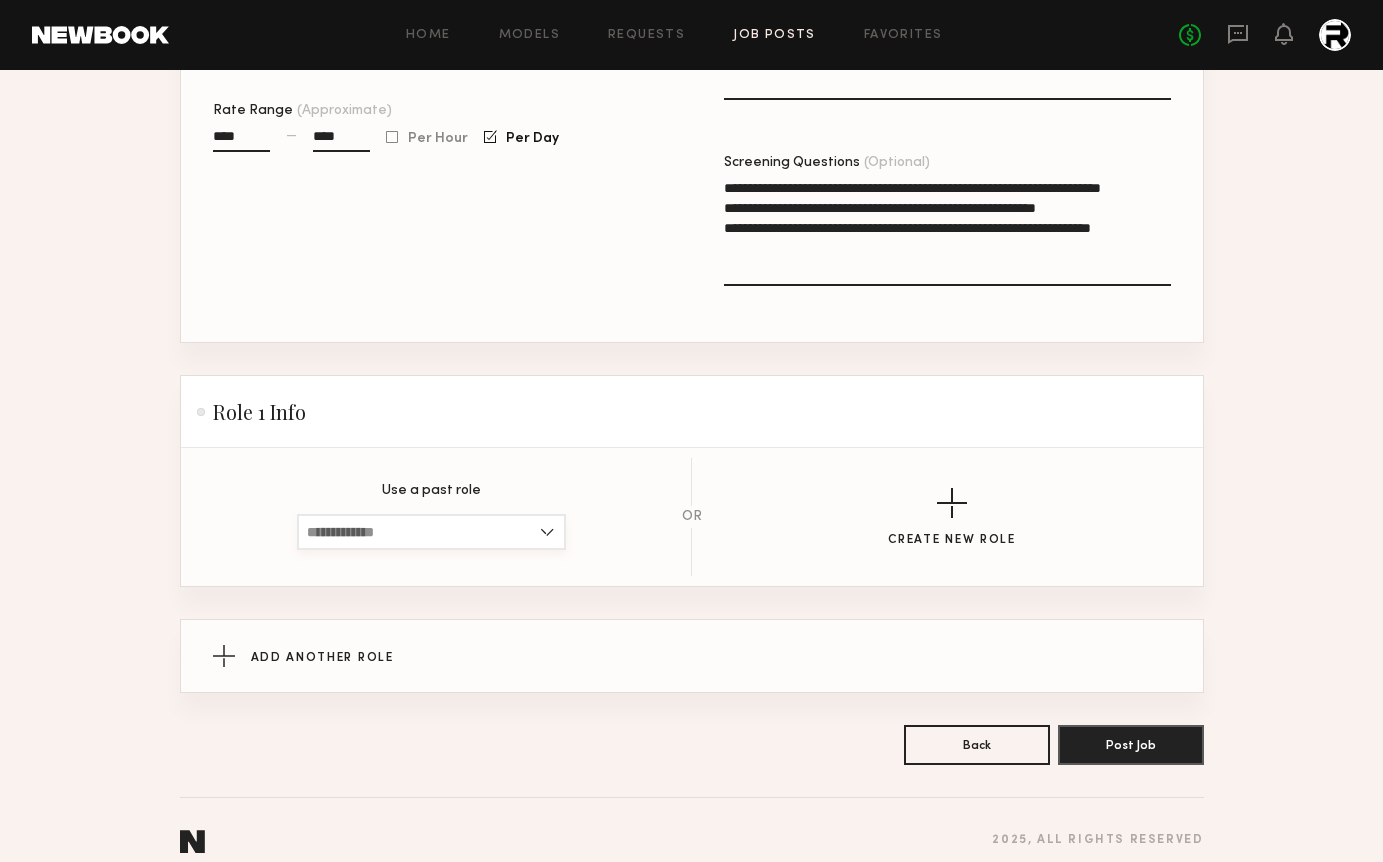 click at bounding box center [431, 532] 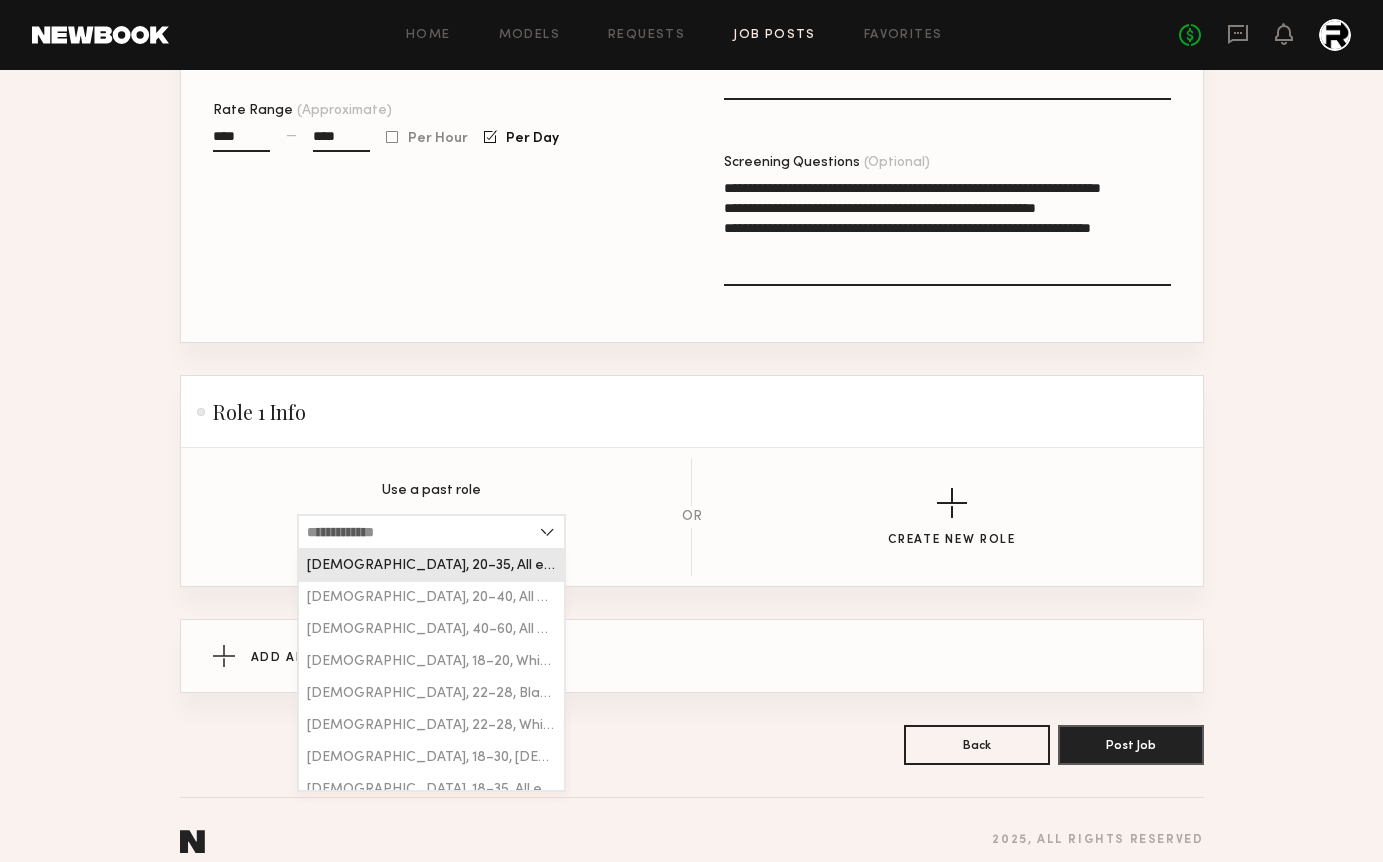 click on "Use a past role [DEMOGRAPHIC_DATA], 20–35, All ethnicities [DEMOGRAPHIC_DATA], 20–40, All ethnicities [DEMOGRAPHIC_DATA], 40–60, All ethnicities [DEMOGRAPHIC_DATA], 18–20, [DEMOGRAPHIC_DATA] / [DEMOGRAPHIC_DATA] [DEMOGRAPHIC_DATA], 22–28, [DEMOGRAPHIC_DATA]/ [DEMOGRAPHIC_DATA] [DEMOGRAPHIC_DATA], 22–28, [DEMOGRAPHIC_DATA] / [DEMOGRAPHIC_DATA] [DEMOGRAPHIC_DATA], 18–30, [DEMOGRAPHIC_DATA] [DEMOGRAPHIC_DATA], 18–35, All ethnicities [DEMOGRAPHIC_DATA], 30–35, All ethnicities [DEMOGRAPHIC_DATA], 25–30, [DEMOGRAPHIC_DATA] / [DEMOGRAPHIC_DATA] [DEMOGRAPHIC_DATA], 20–35, [DEMOGRAPHIC_DATA]/ [DEMOGRAPHIC_DATA], [DEMOGRAPHIC_DATA] / [DEMOGRAPHIC_DATA], Multiracial, [DEMOGRAPHIC_DATA] [DEMOGRAPHIC_DATA], 20–35, [DEMOGRAPHIC_DATA] / [DEMOGRAPHIC_DATA] [DEMOGRAPHIC_DATA], 18–45, All ethnicities [DEMOGRAPHIC_DATA], 20–40, [DEMOGRAPHIC_DATA]/ [DEMOGRAPHIC_DATA], [DEMOGRAPHIC_DATA] / [DEMOGRAPHIC_DATA], [DEMOGRAPHIC_DATA], Multiracial, [DEMOGRAPHIC_DATA] [DEMOGRAPHIC_DATA], 50–70, All ethnicities [DEMOGRAPHIC_DATA], 40–50, All ethnicities [DEMOGRAPHIC_DATA], 20–40, [DEMOGRAPHIC_DATA] / [DEMOGRAPHIC_DATA] [DEMOGRAPHIC_DATA], 25–40, [DEMOGRAPHIC_DATA] / [DEMOGRAPHIC_DATA] [DEMOGRAPHIC_DATA], 28–43, All ethnicities [DEMOGRAPHIC_DATA], 44–59, All ethnicities [DEMOGRAPHIC_DATA], 20–35, [DEMOGRAPHIC_DATA] / [DEMOGRAPHIC_DATA], [DEMOGRAPHIC_DATA] / [DEMOGRAPHIC_DATA] [DEMOGRAPHIC_DATA], 18–40, All ethnicities All genders, 18–35, All ethnicities [DEMOGRAPHIC_DATA], 18–25, All ethnicities [DEMOGRAPHIC_DATA], 18–25, All ethnicities [DEMOGRAPHIC_DATA], 45–65, All ethnicities" 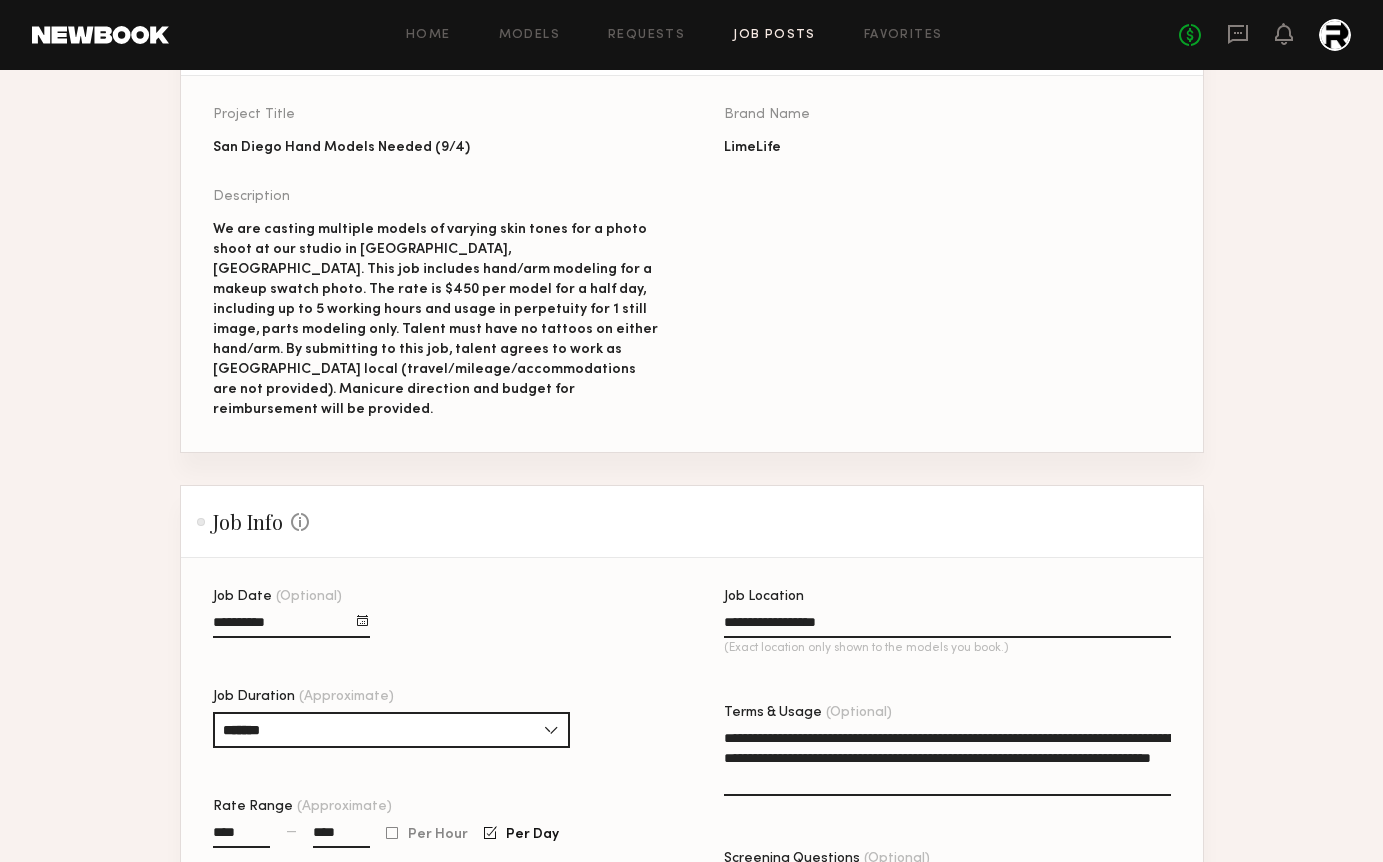 scroll, scrollTop: 0, scrollLeft: 0, axis: both 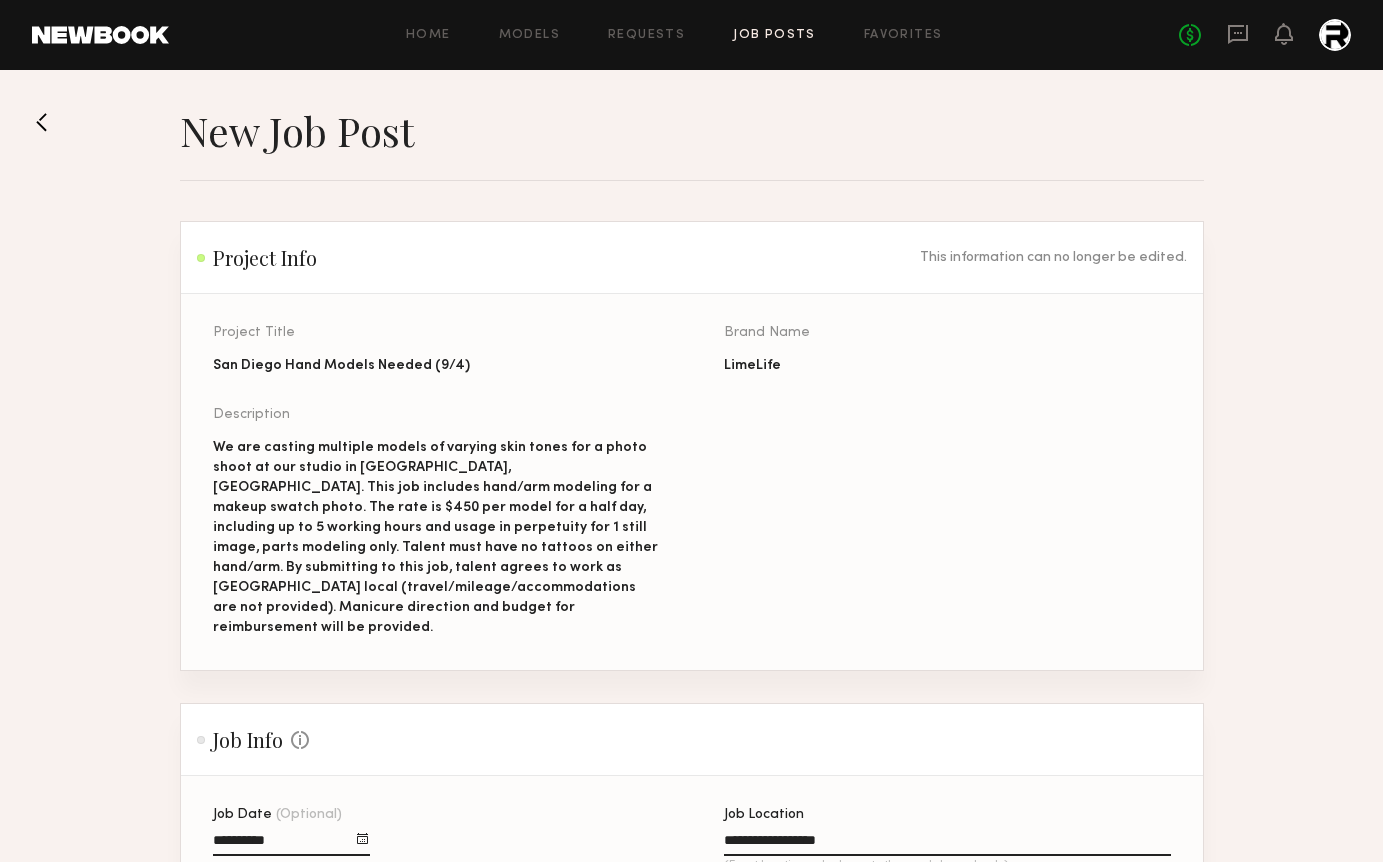 click on "Project Title San Diego Hand Models Needed (9/4)  Brand Name LimeLife  Description We are casting multiple models of varying skin tones for a photo shoot at our studio in [GEOGRAPHIC_DATA], [GEOGRAPHIC_DATA]. This job includes hand/arm modeling for a makeup swatch photo. The rate is $450 per model for a half day, including up to 5 working hours and usage in perpetuity for 1 still image, parts modeling only. Talent must have no tattoos on either hand/arm. By submitting to this job, talent agrees to work as [GEOGRAPHIC_DATA] local (travel/mileage/accommodations are not provided). Manicure direction and budget for reimbursement will be provided." 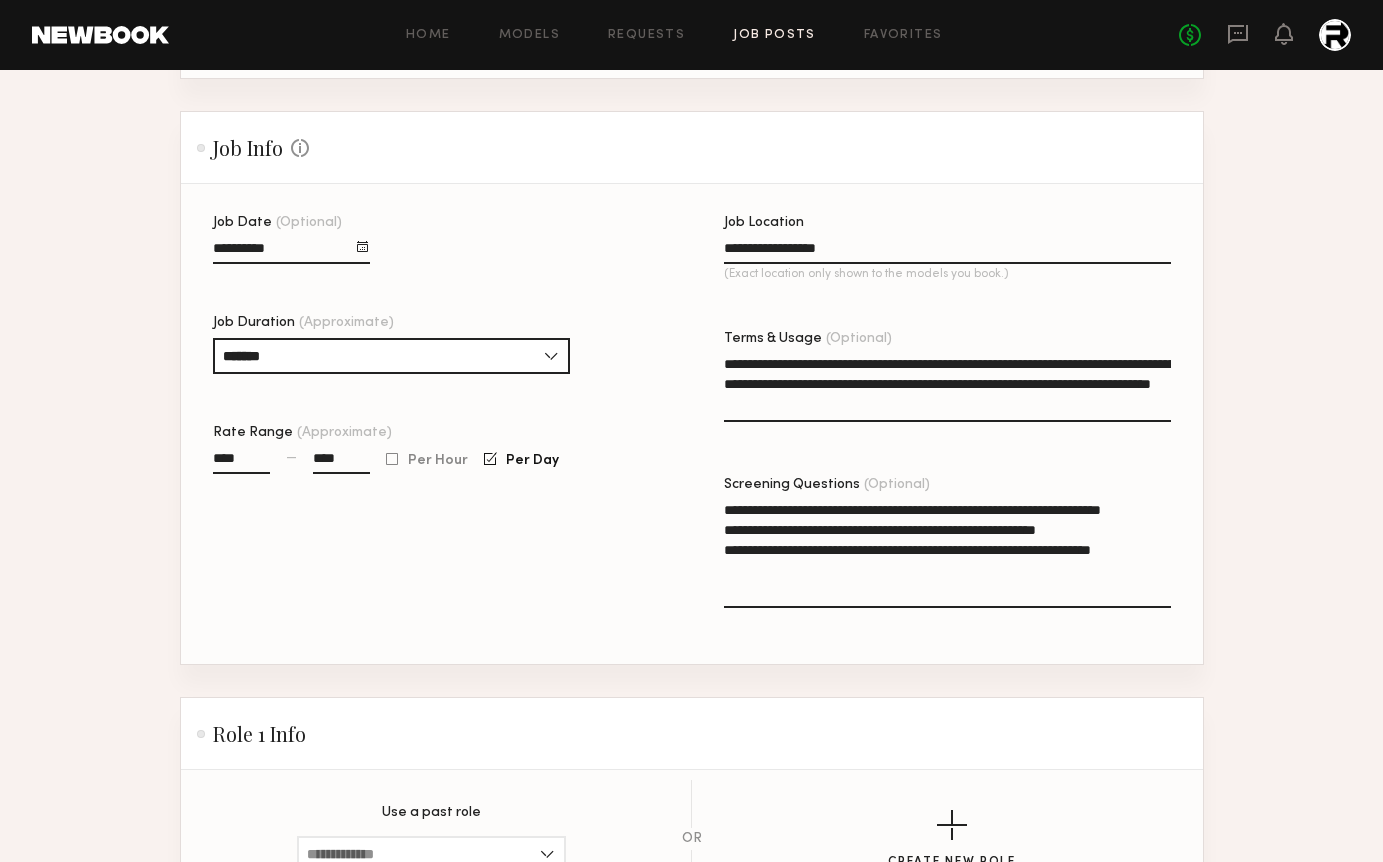 scroll, scrollTop: 914, scrollLeft: 0, axis: vertical 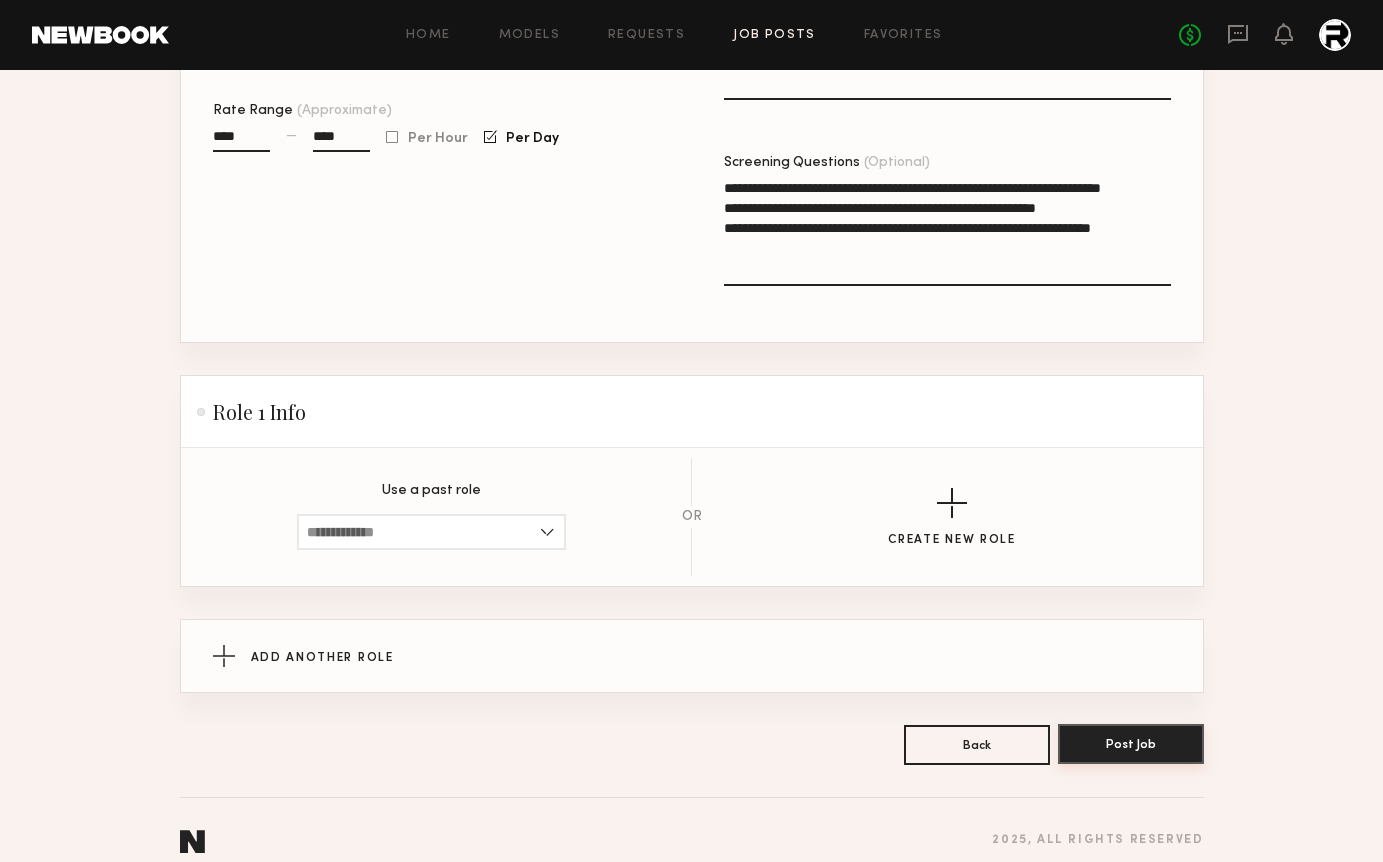 click on "Post Job" 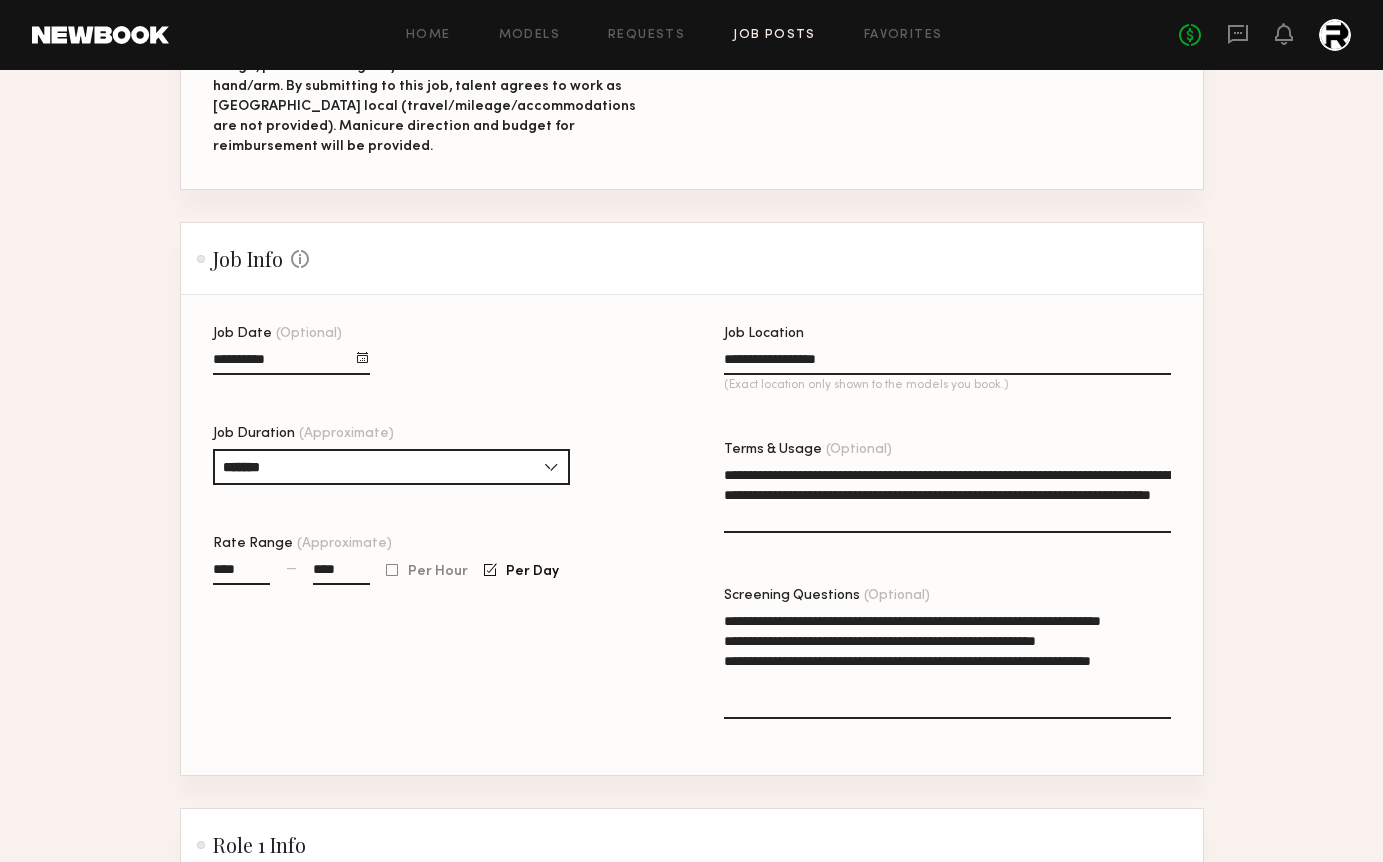 scroll, scrollTop: 516, scrollLeft: 0, axis: vertical 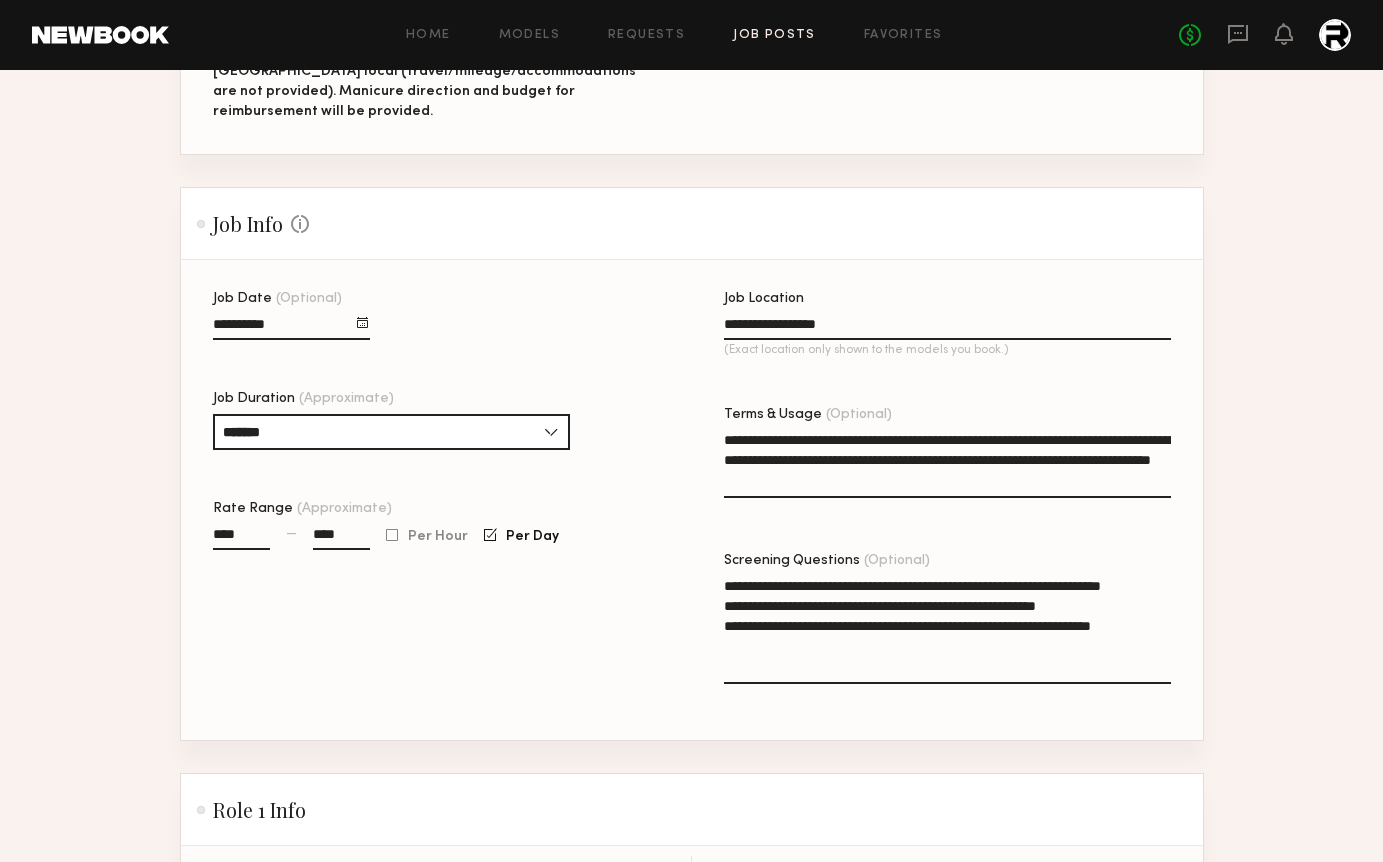 click on "Job Date (Optional) Job Duration (Approximate) ******* 1 hour 2 hours 3 hours 4 hours 5 hours 6 hours 7 hours 8 hours 8+ hours Rate Range (Approximate) **** — **** Per Hour Per Day" 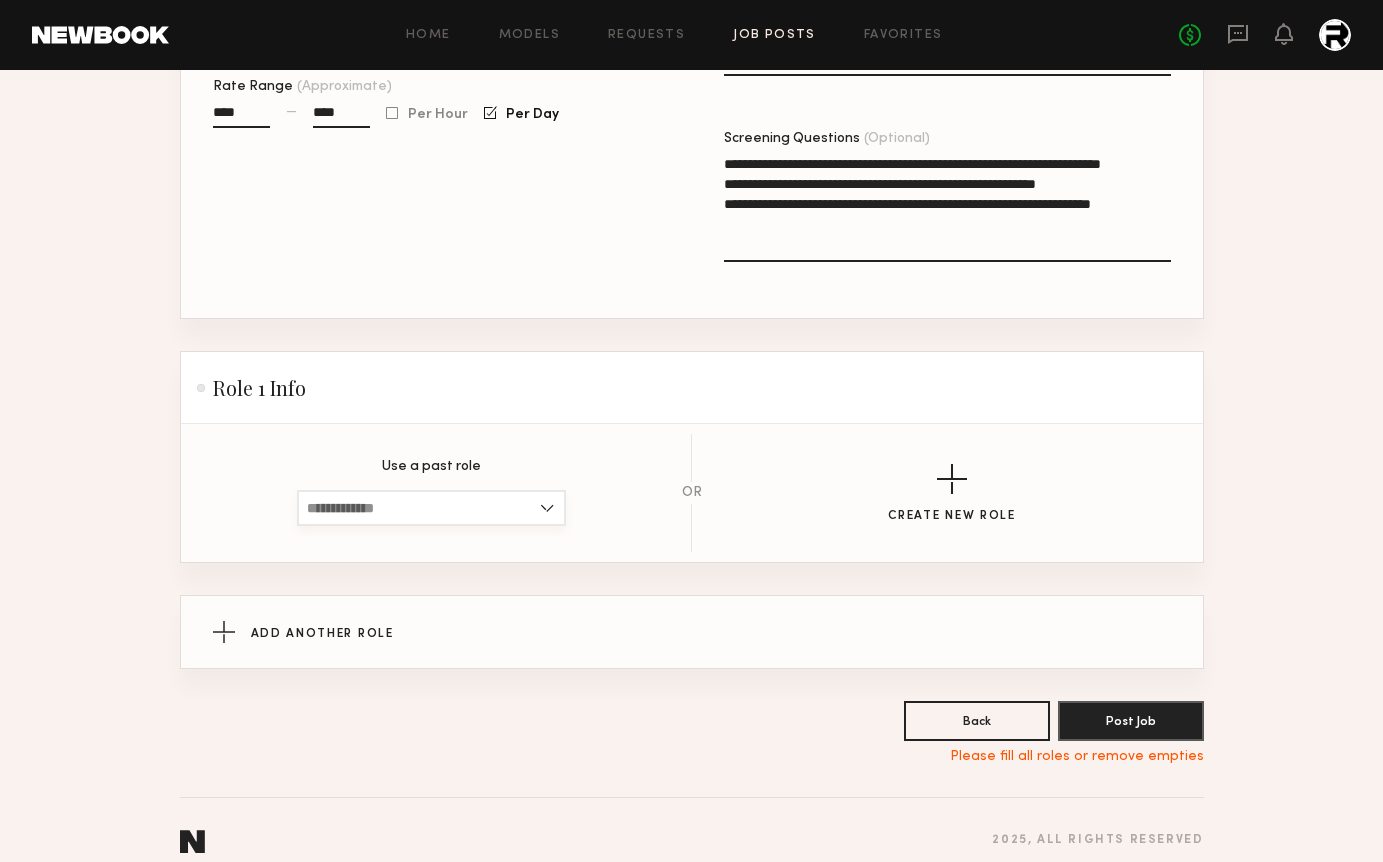 click at bounding box center (431, 508) 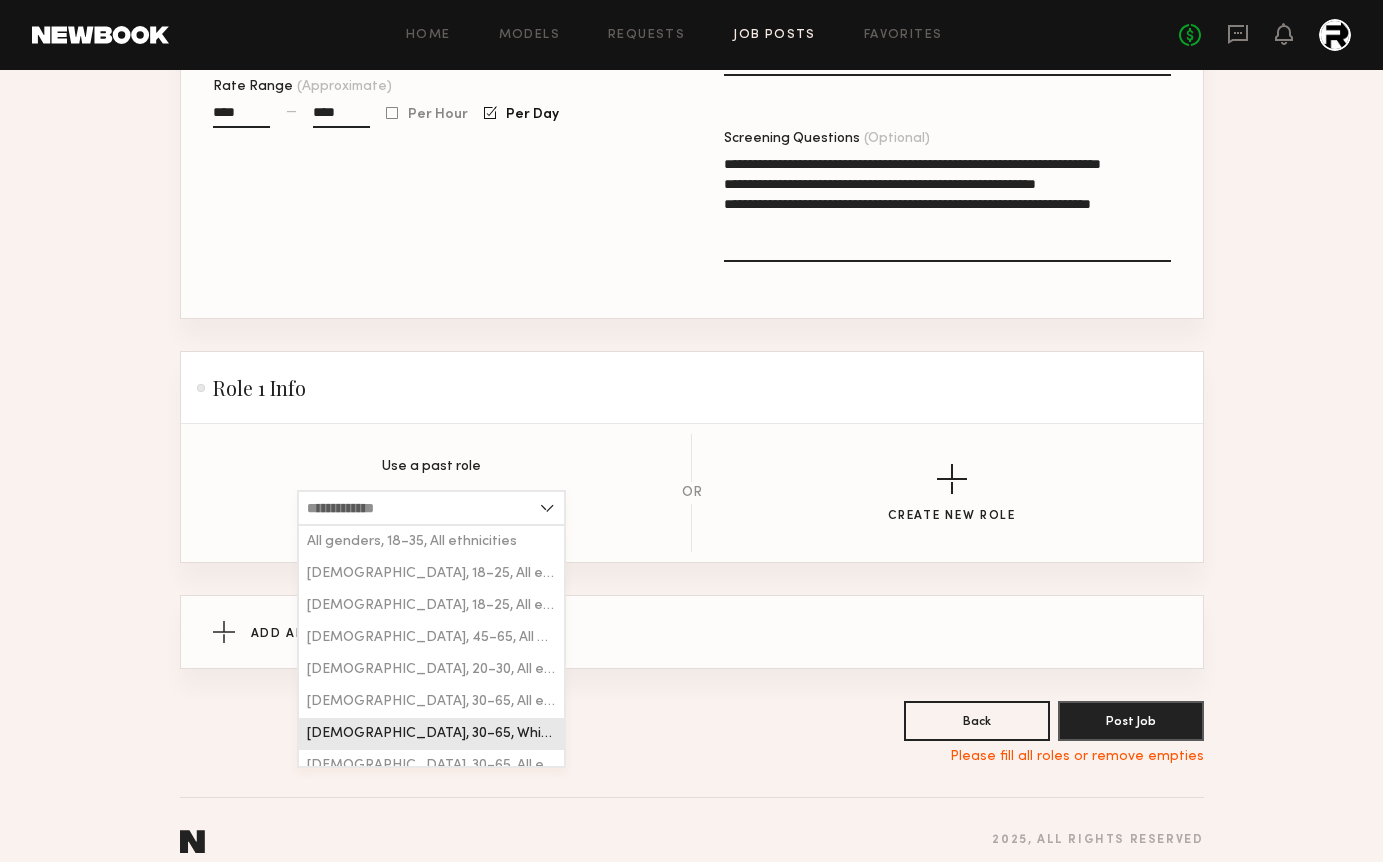 scroll, scrollTop: 744, scrollLeft: 0, axis: vertical 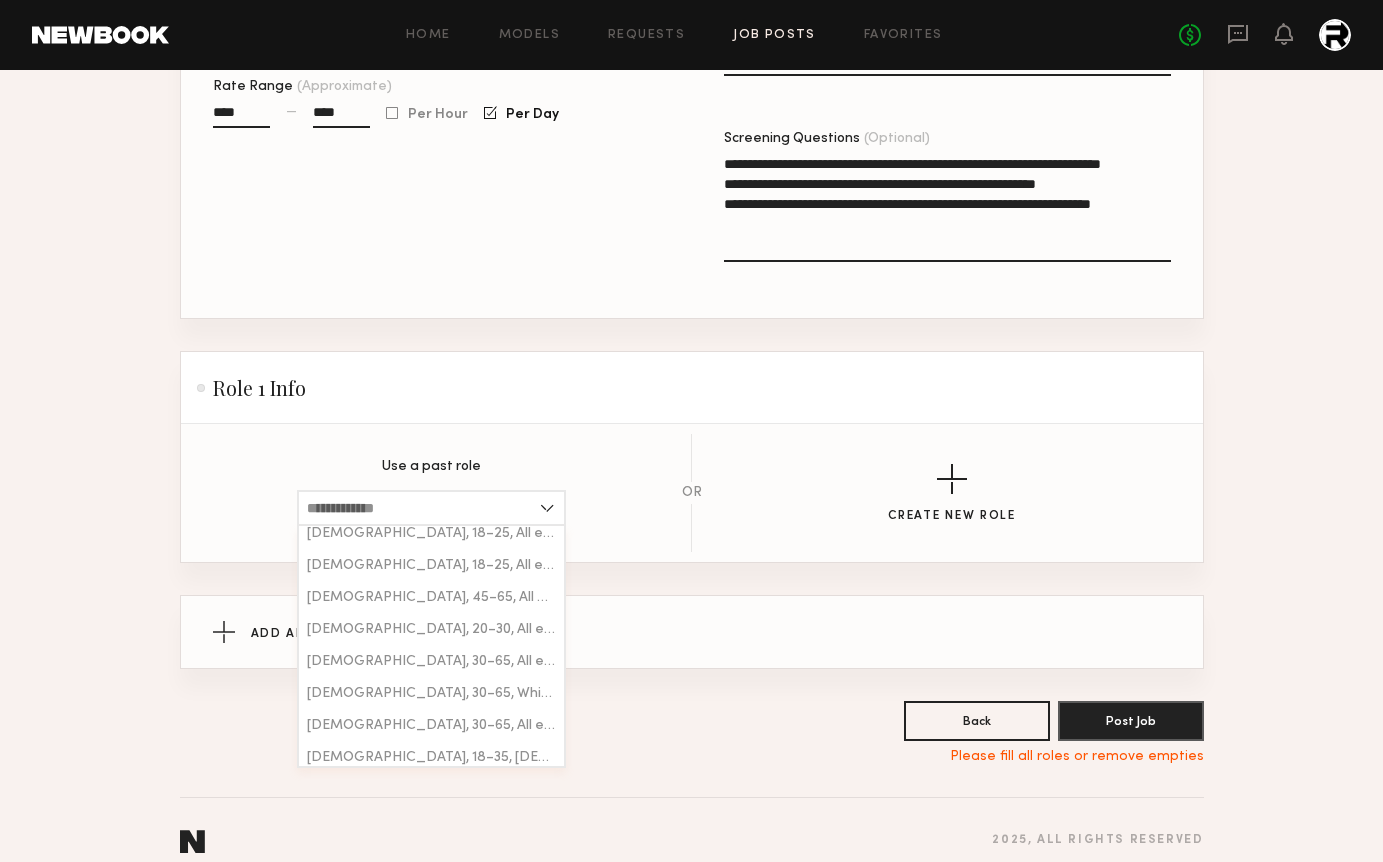 click on "Project Info This information can no longer be edited. Project Title San Diego Hand Models Needed (9/4)  Brand Name LimeLife  Description We are casting multiple models of varying skin tones for a photo shoot at our studio in [GEOGRAPHIC_DATA], [GEOGRAPHIC_DATA]. This job includes hand/arm modeling for a makeup swatch photo. The rate is $450 per model for a half day, including up to 5 working hours and usage in perpetuity for 1 still image, parts modeling only. Talent must have no tattoos on either hand/arm. By submitting to this job, talent agrees to work as [GEOGRAPHIC_DATA] local (travel/mileage/accommodations are not provided). Manicure direction and budget for reimbursement will be provided.  Job Info Some Job info is optional, but the more you provide, the fewer questions models will have and the stronger your applicant pool will be. Job Date (Optional) Job Duration (Approximate) ******* 1 hour 2 hours 3 hours 4 hours 5 hours 6 hours 7 hours 8 hours 8+ hours Rate Range (Approximate) **** — **** Per Hour Per Day" 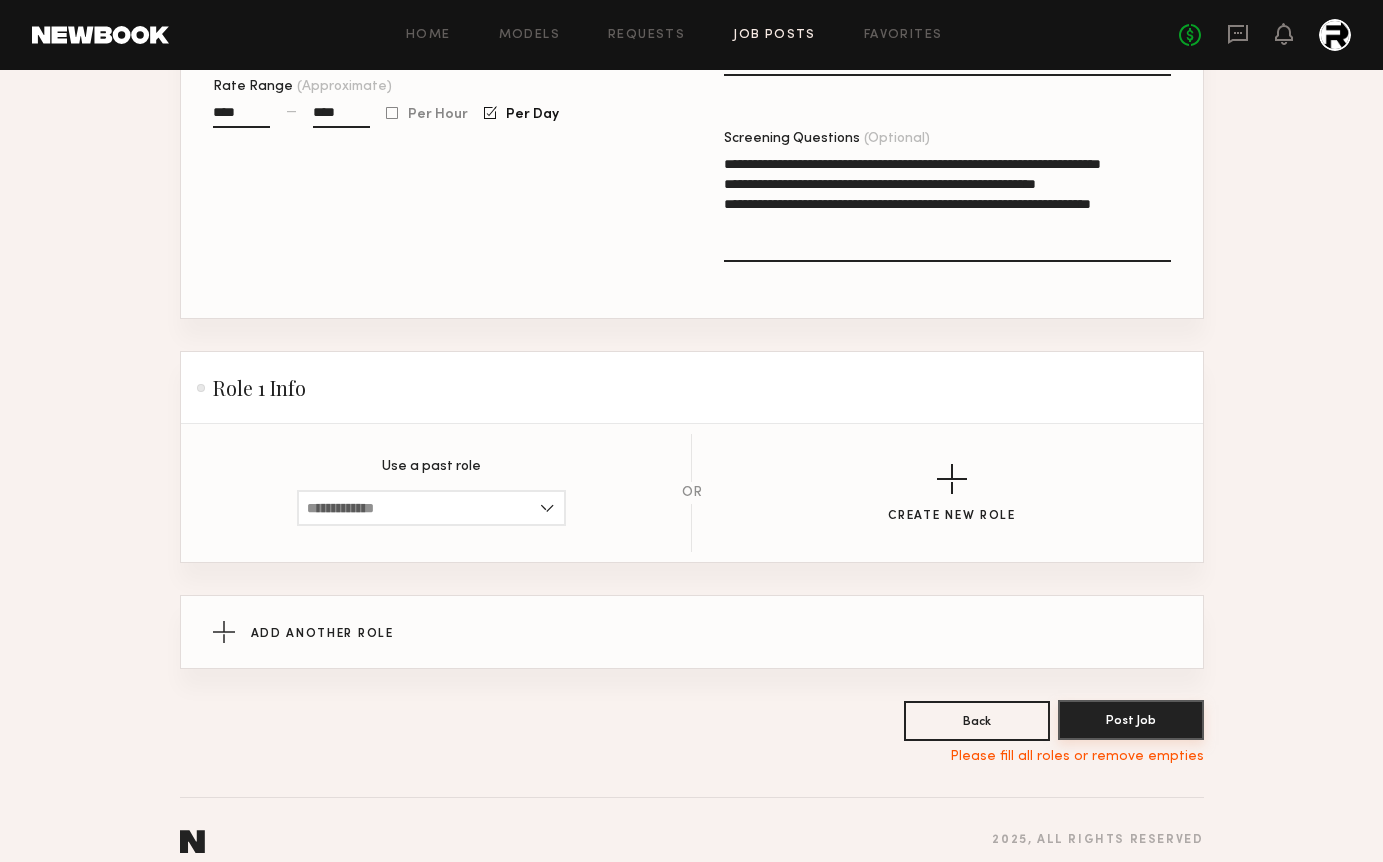 click on "Post Job" 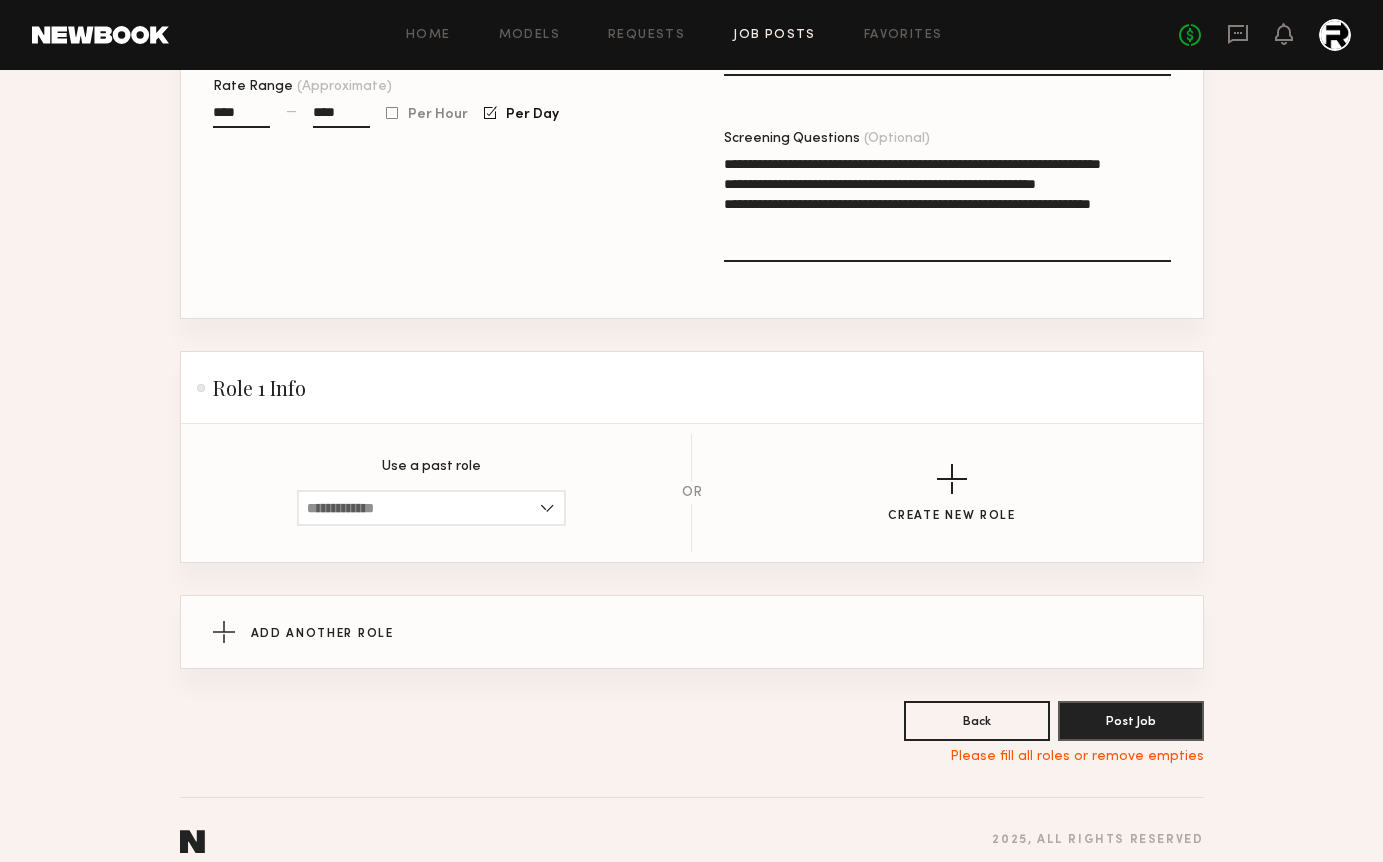 click on "Role 1 Info" 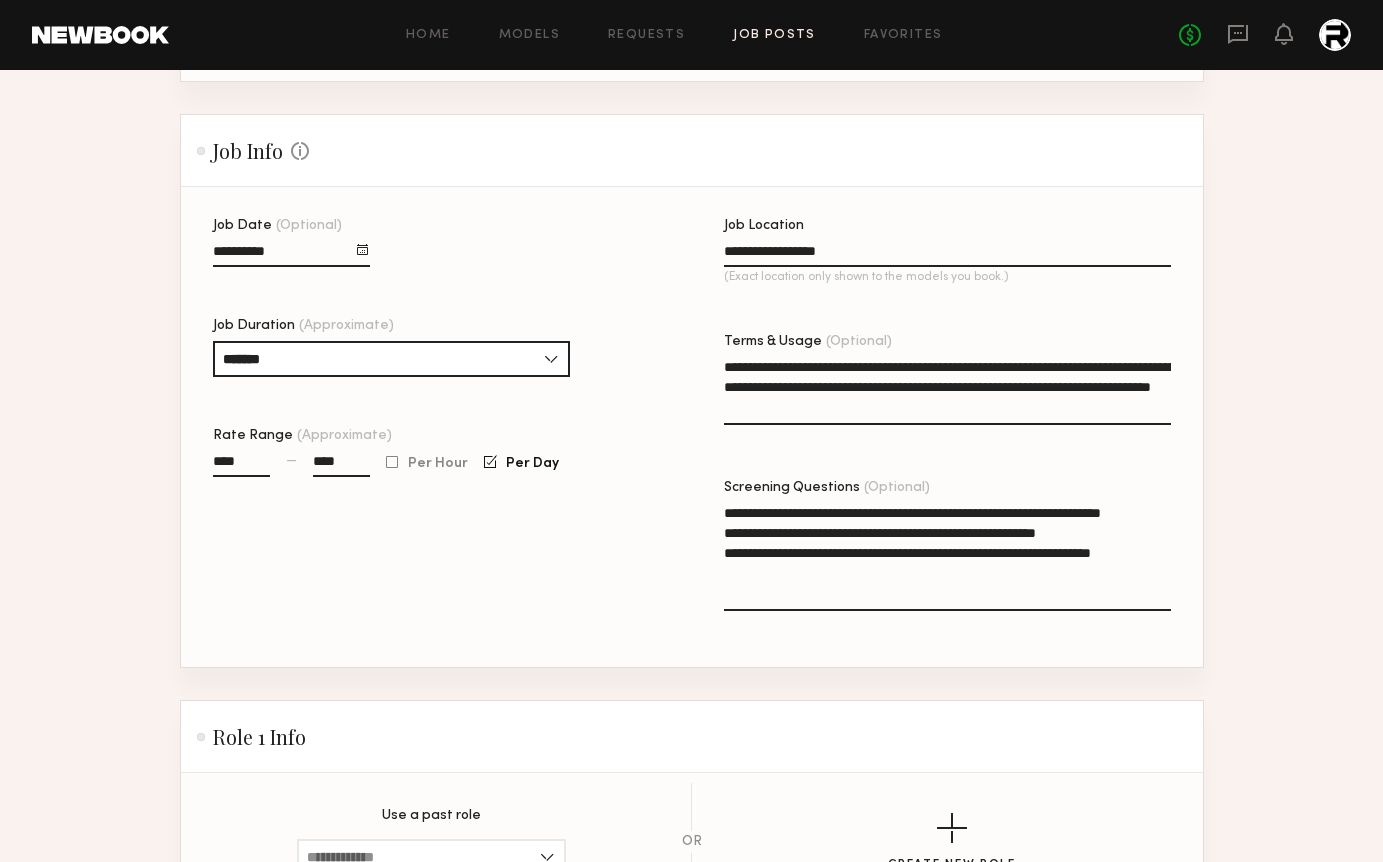 scroll, scrollTop: 938, scrollLeft: 0, axis: vertical 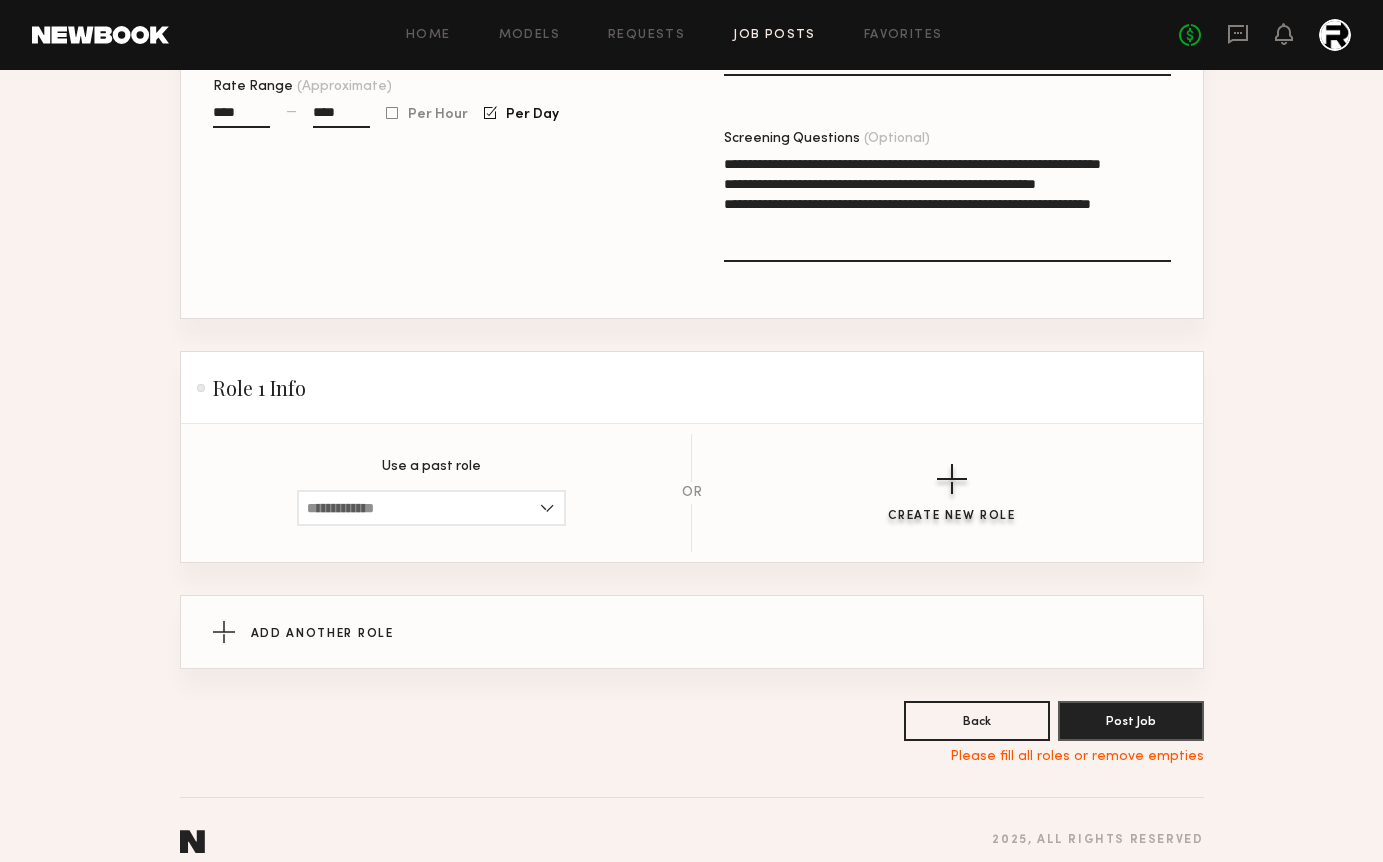 click 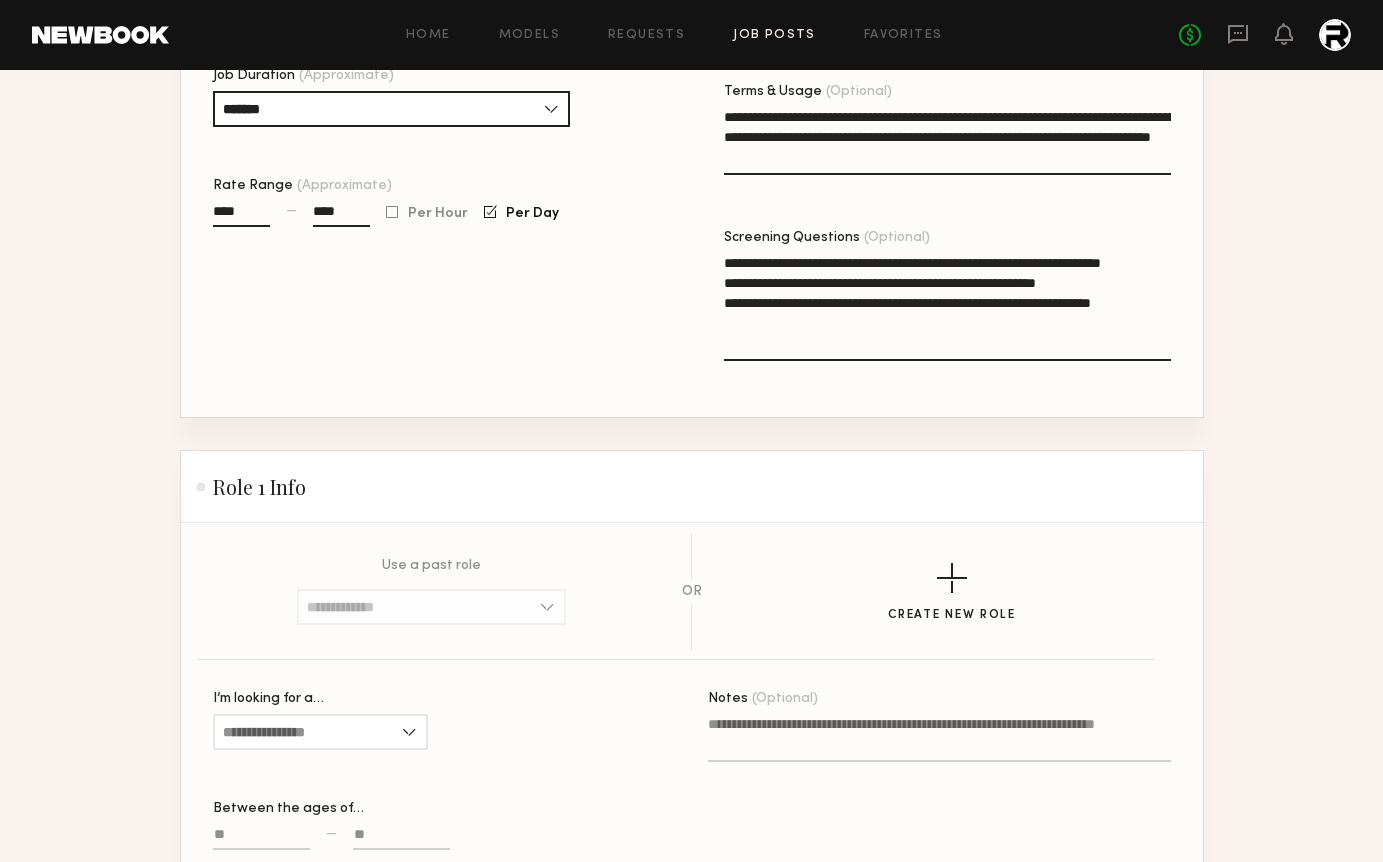 scroll, scrollTop: 835, scrollLeft: 0, axis: vertical 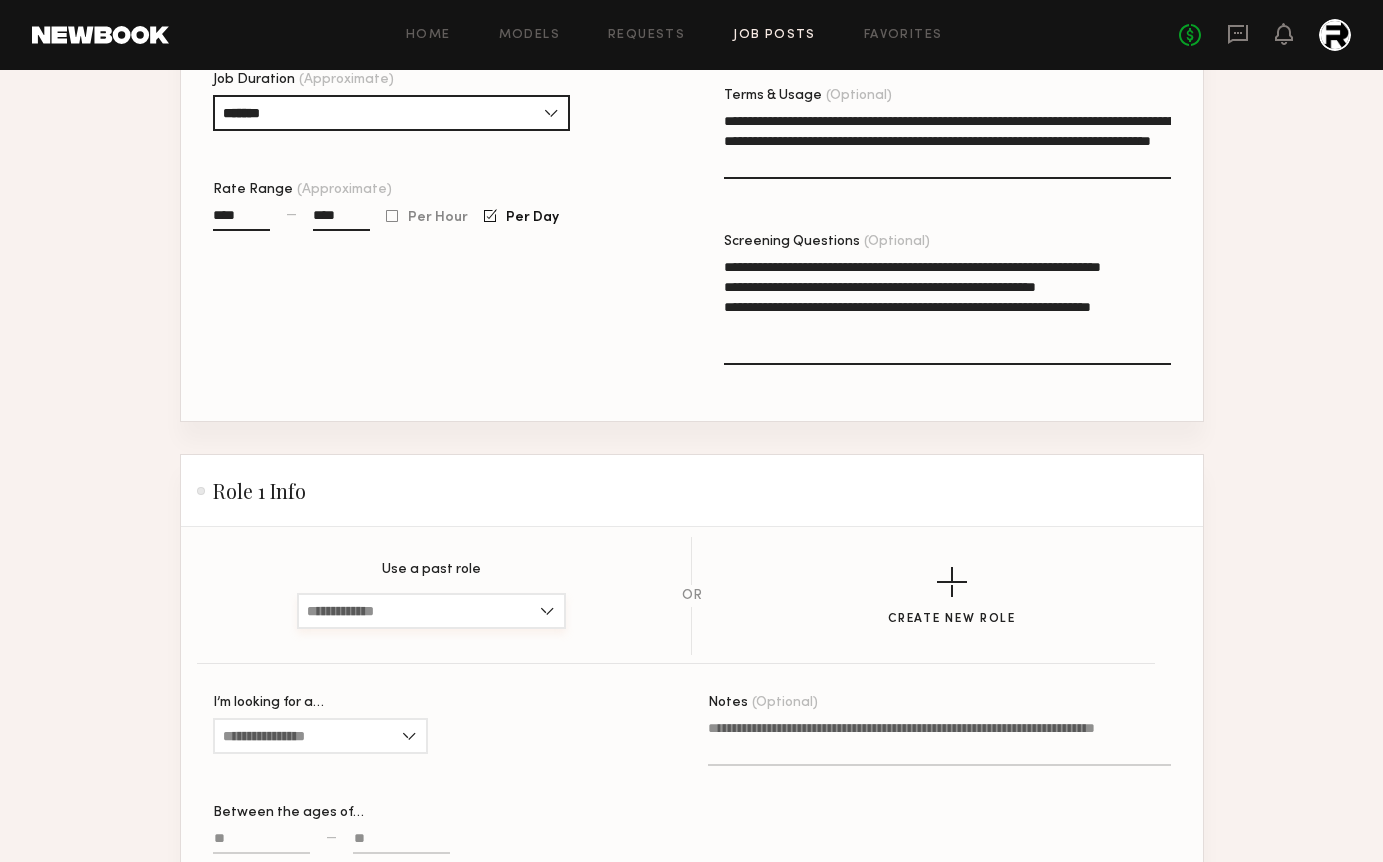 click at bounding box center [431, 611] 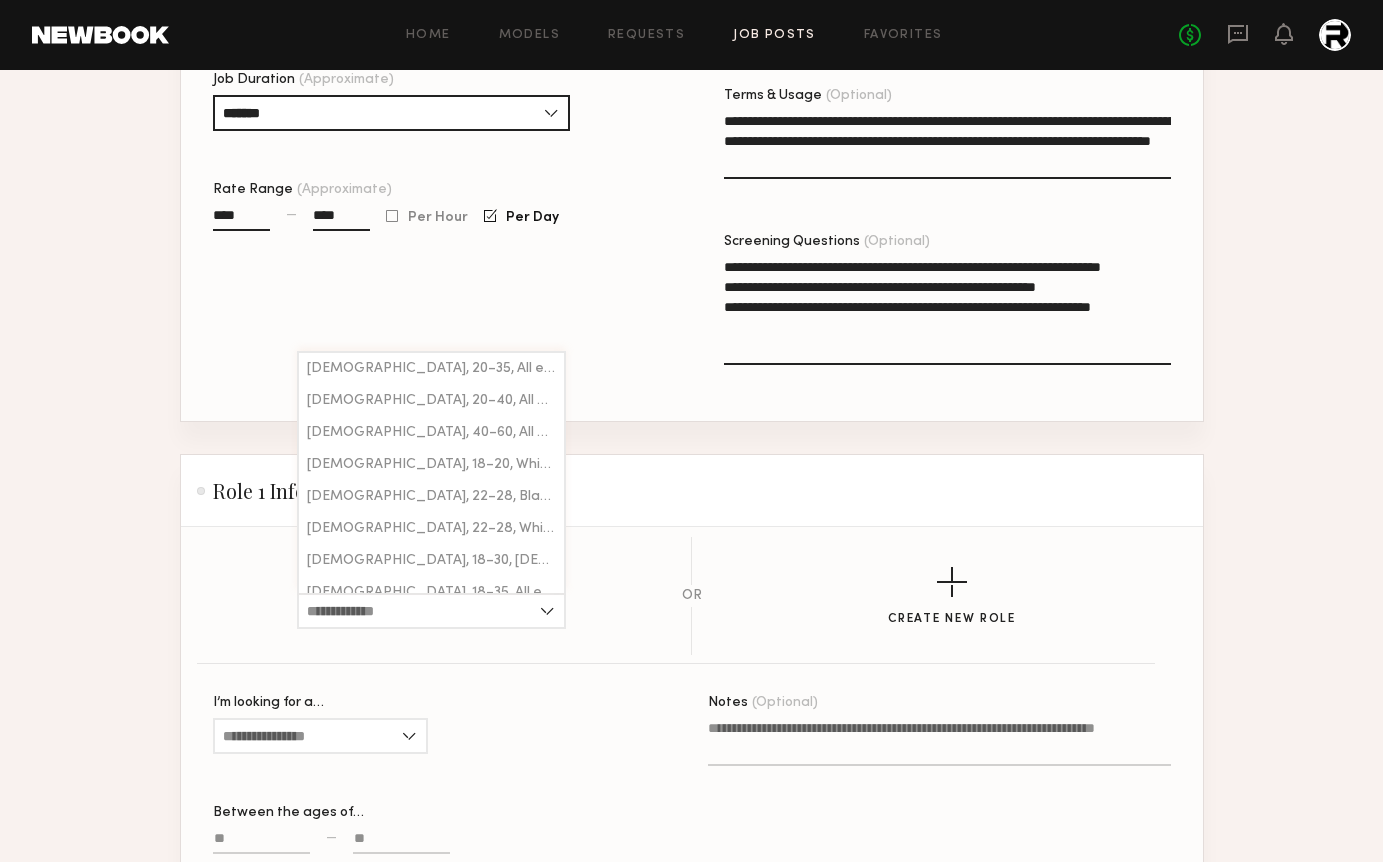 click on "Use a past role [DEMOGRAPHIC_DATA], 20–35, All ethnicities [DEMOGRAPHIC_DATA], 20–40, All ethnicities [DEMOGRAPHIC_DATA], 40–60, All ethnicities [DEMOGRAPHIC_DATA], 18–20, [DEMOGRAPHIC_DATA] / [DEMOGRAPHIC_DATA] [DEMOGRAPHIC_DATA], 22–28, [DEMOGRAPHIC_DATA]/ [DEMOGRAPHIC_DATA] [DEMOGRAPHIC_DATA], 22–28, [DEMOGRAPHIC_DATA] / [DEMOGRAPHIC_DATA] [DEMOGRAPHIC_DATA], 18–30, [DEMOGRAPHIC_DATA] [DEMOGRAPHIC_DATA], 18–35, All ethnicities [DEMOGRAPHIC_DATA], 30–35, All ethnicities [DEMOGRAPHIC_DATA], 25–30, [DEMOGRAPHIC_DATA] / [DEMOGRAPHIC_DATA] [DEMOGRAPHIC_DATA], 20–35, [DEMOGRAPHIC_DATA]/ [DEMOGRAPHIC_DATA], [DEMOGRAPHIC_DATA] / [DEMOGRAPHIC_DATA], Multiracial, [DEMOGRAPHIC_DATA] [DEMOGRAPHIC_DATA], 20–35, [DEMOGRAPHIC_DATA] / [DEMOGRAPHIC_DATA] [DEMOGRAPHIC_DATA], 18–45, All ethnicities [DEMOGRAPHIC_DATA], 20–40, [DEMOGRAPHIC_DATA]/ [DEMOGRAPHIC_DATA], [DEMOGRAPHIC_DATA] / [DEMOGRAPHIC_DATA], [DEMOGRAPHIC_DATA], Multiracial, [DEMOGRAPHIC_DATA] [DEMOGRAPHIC_DATA], 50–70, All ethnicities [DEMOGRAPHIC_DATA], 40–50, All ethnicities [DEMOGRAPHIC_DATA], 20–40, [DEMOGRAPHIC_DATA] / [DEMOGRAPHIC_DATA] [DEMOGRAPHIC_DATA], 25–40, [DEMOGRAPHIC_DATA] / [DEMOGRAPHIC_DATA] [DEMOGRAPHIC_DATA], 28–43, All ethnicities [DEMOGRAPHIC_DATA], 44–59, All ethnicities [DEMOGRAPHIC_DATA], 20–35, [DEMOGRAPHIC_DATA] / [DEMOGRAPHIC_DATA], [DEMOGRAPHIC_DATA] / [DEMOGRAPHIC_DATA] [DEMOGRAPHIC_DATA], 18–40, All ethnicities All genders, 18–35, All ethnicities [DEMOGRAPHIC_DATA], 18–25, All ethnicities [DEMOGRAPHIC_DATA], 18–25, All ethnicities [DEMOGRAPHIC_DATA], 45–65, All ethnicities" 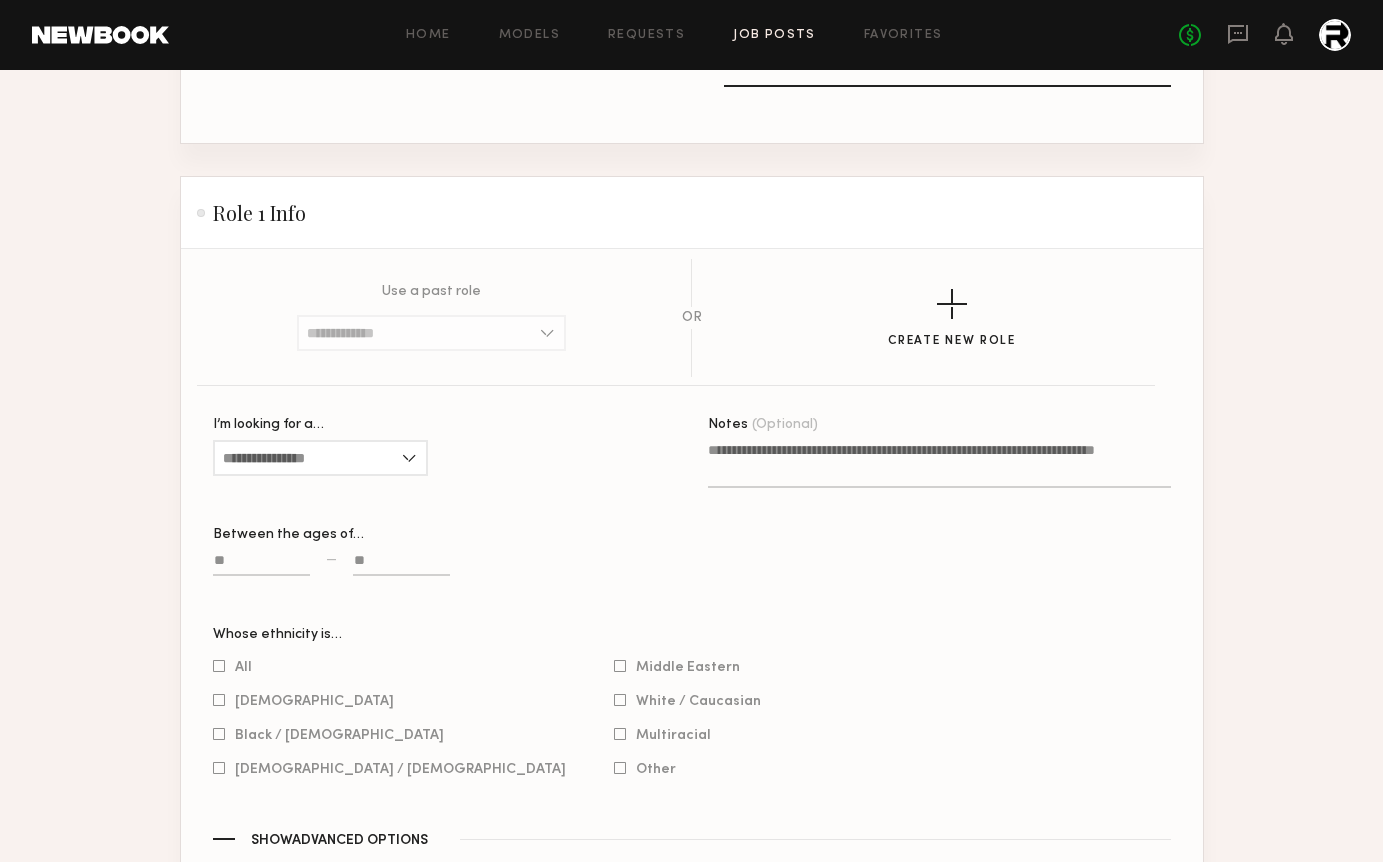 scroll, scrollTop: 1112, scrollLeft: 0, axis: vertical 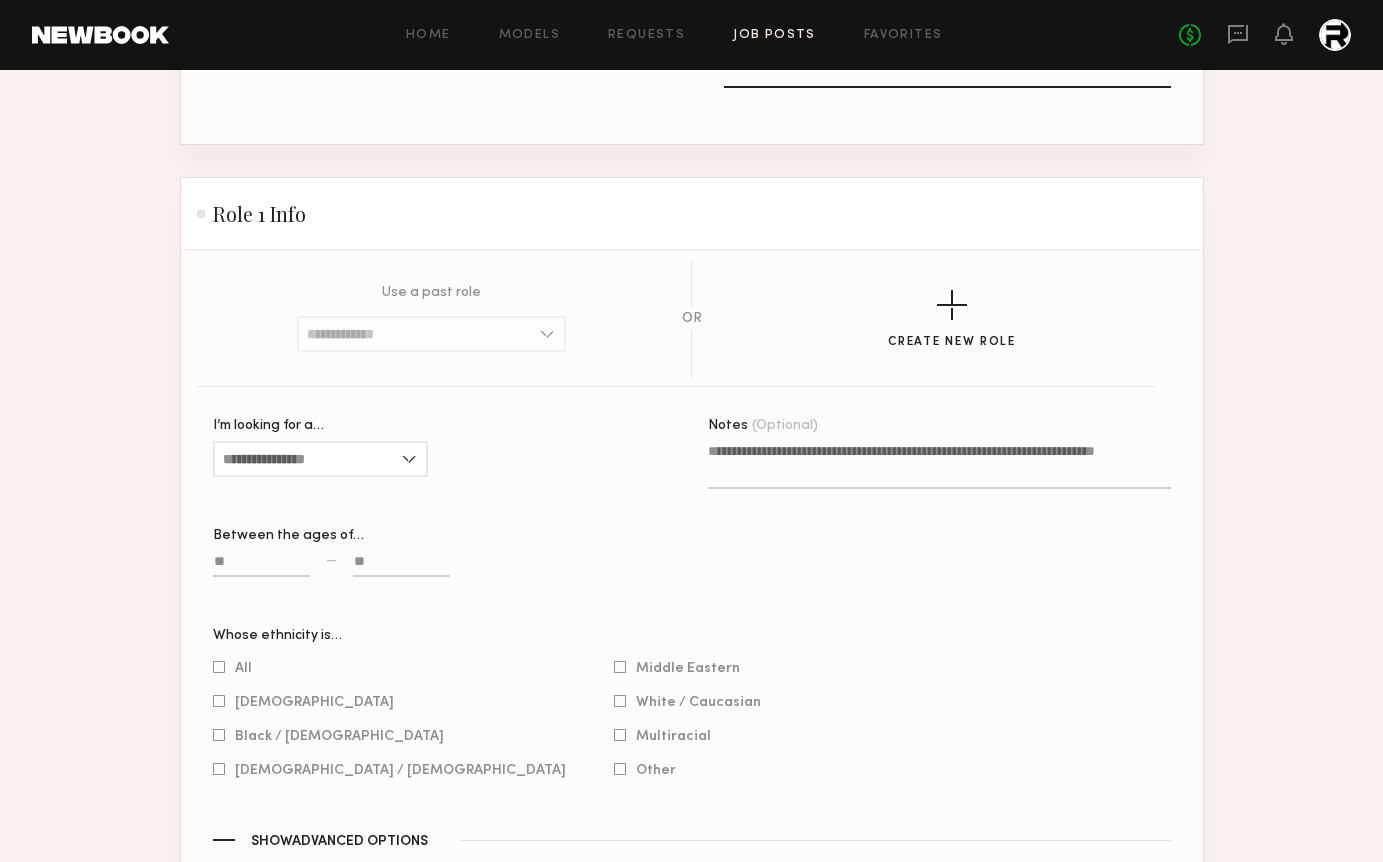 click on "Role 1 Info" 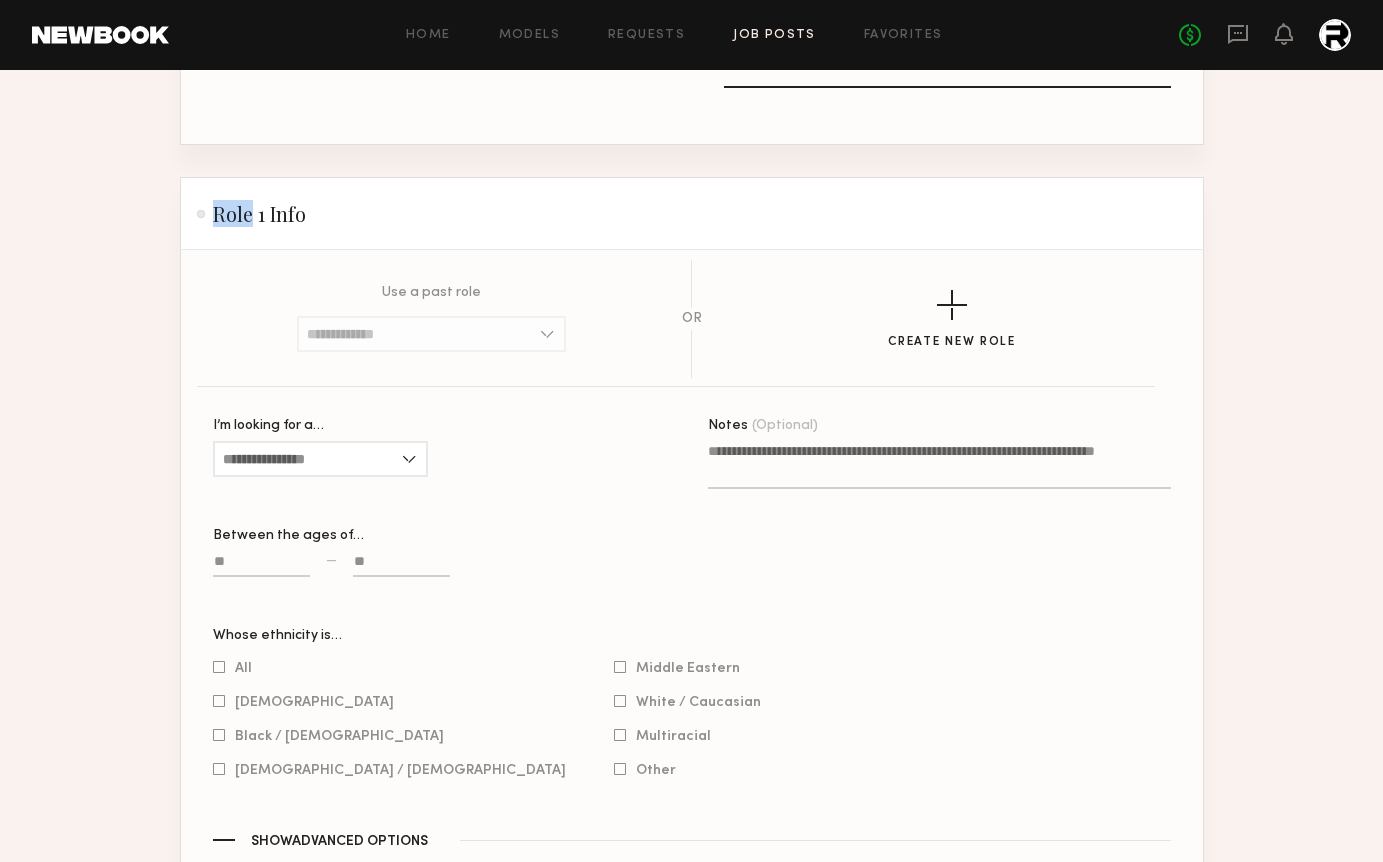 click on "Role 1 Info" 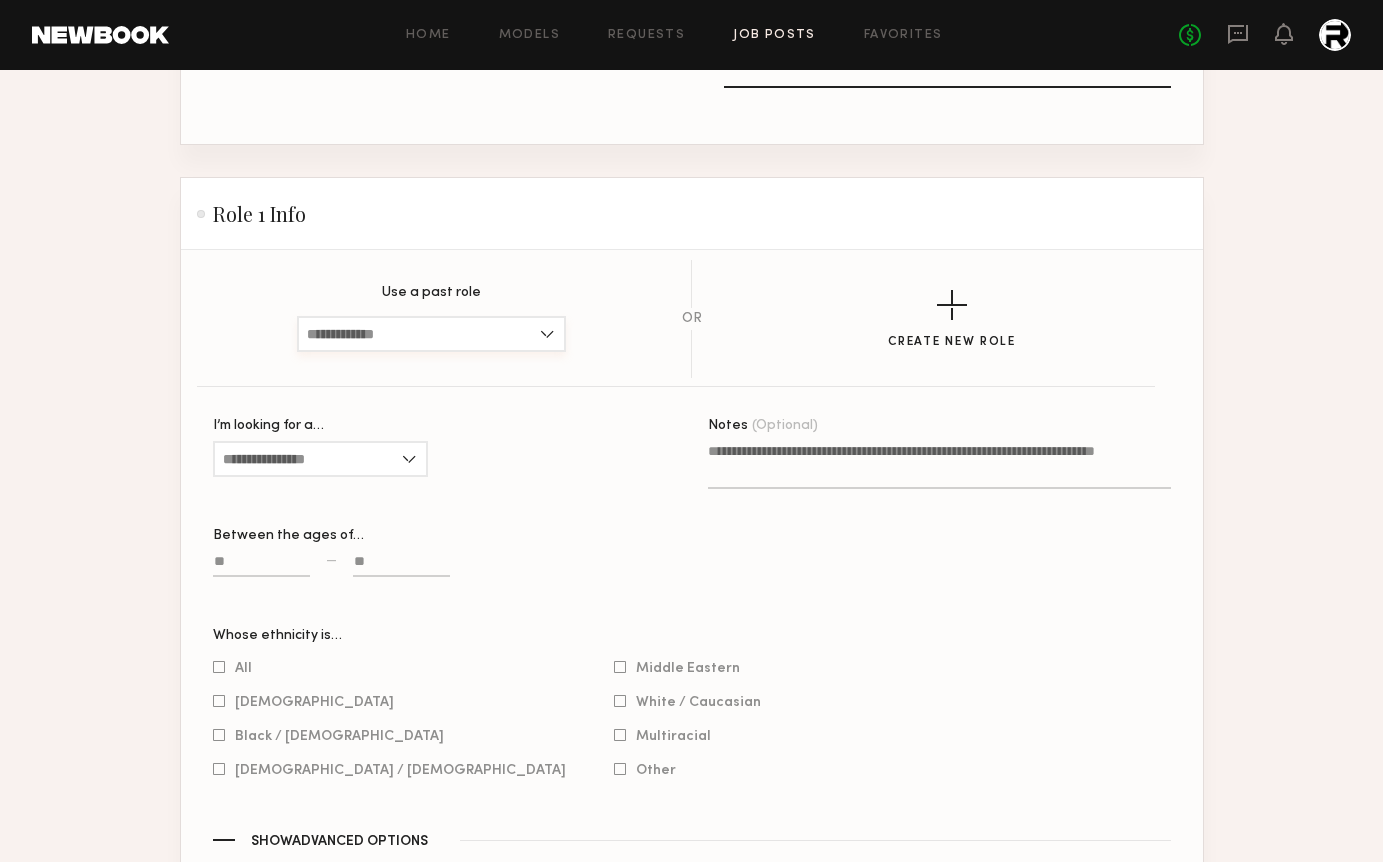 click at bounding box center (431, 334) 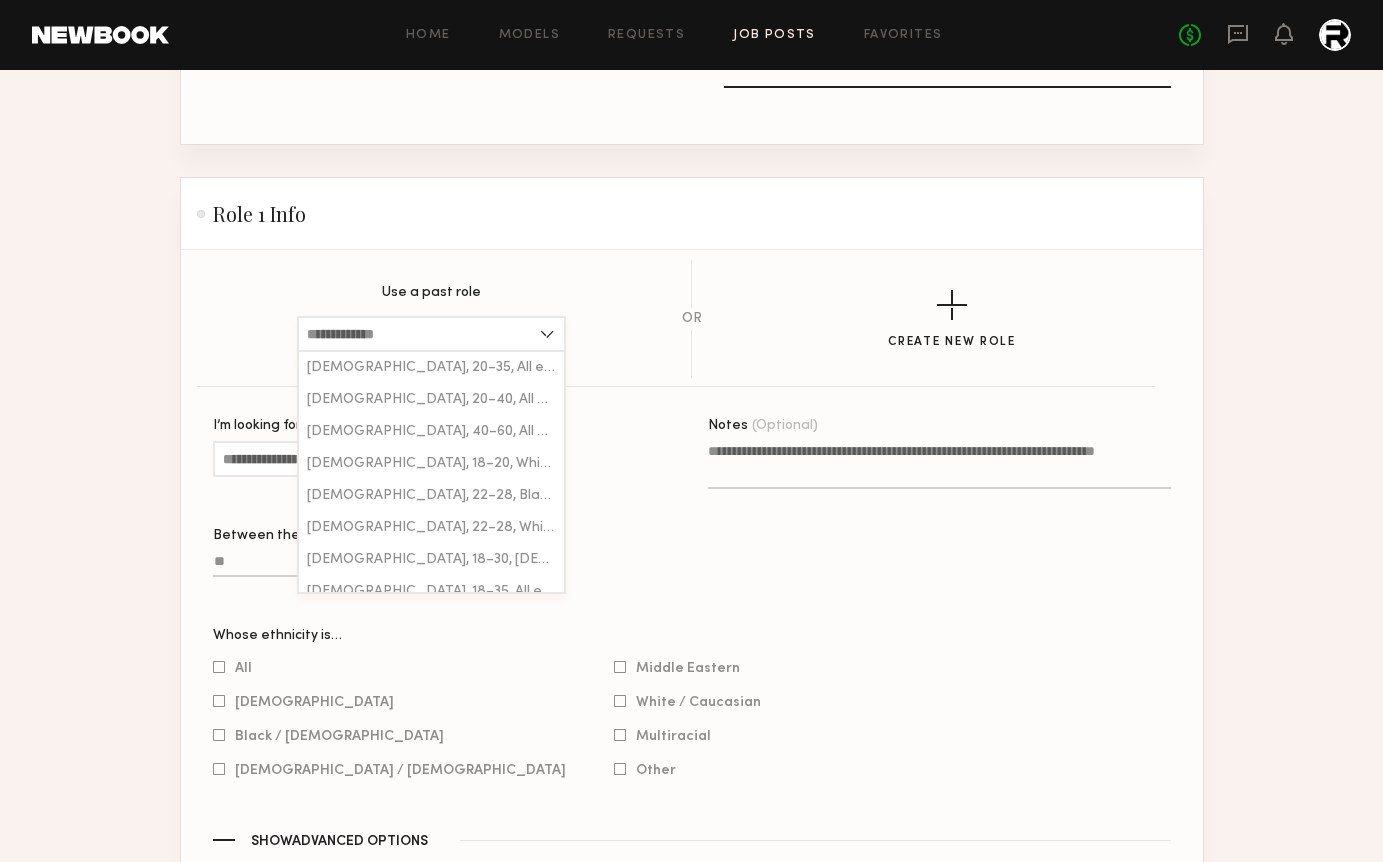 click at bounding box center (431, 334) 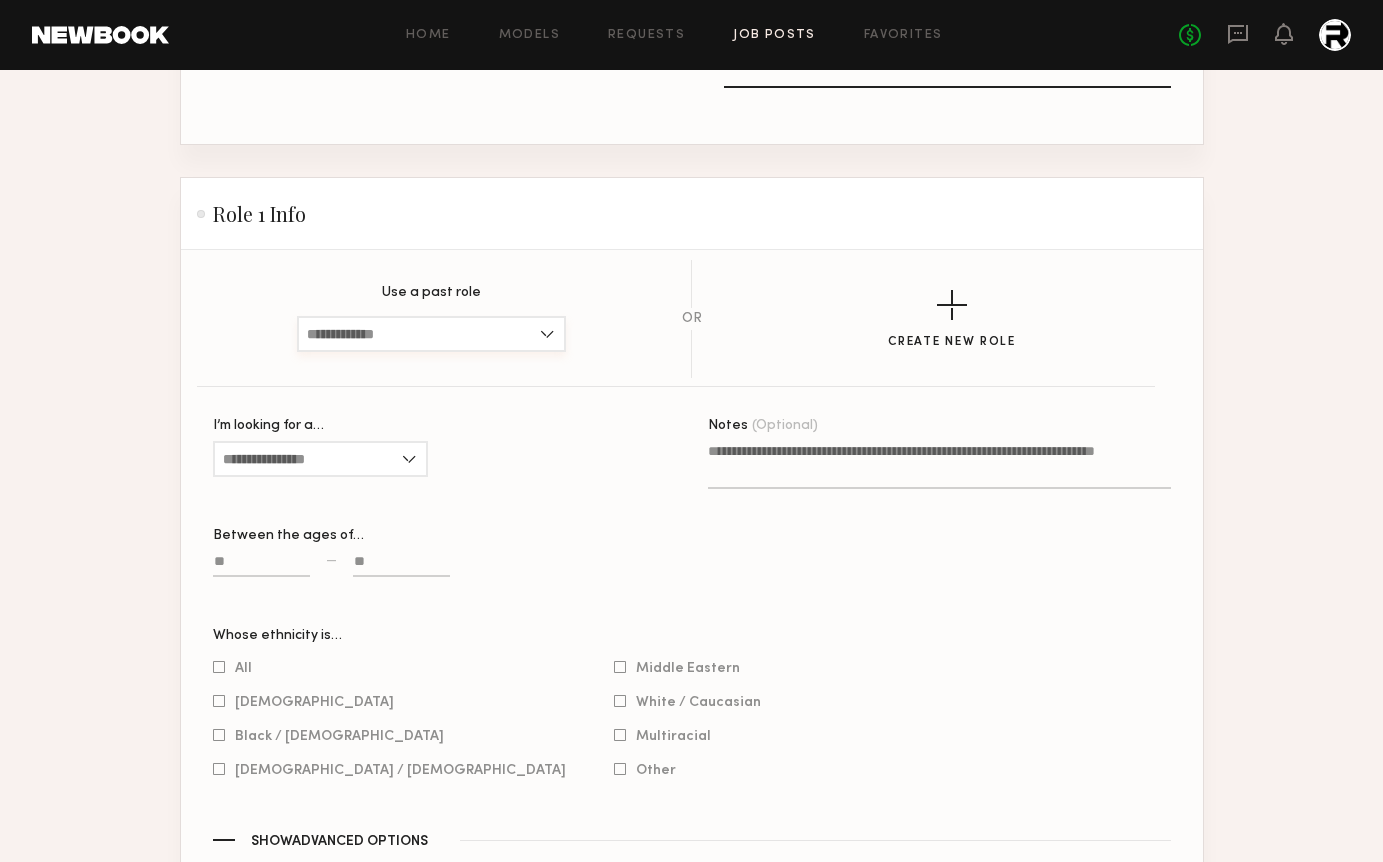 click at bounding box center (431, 334) 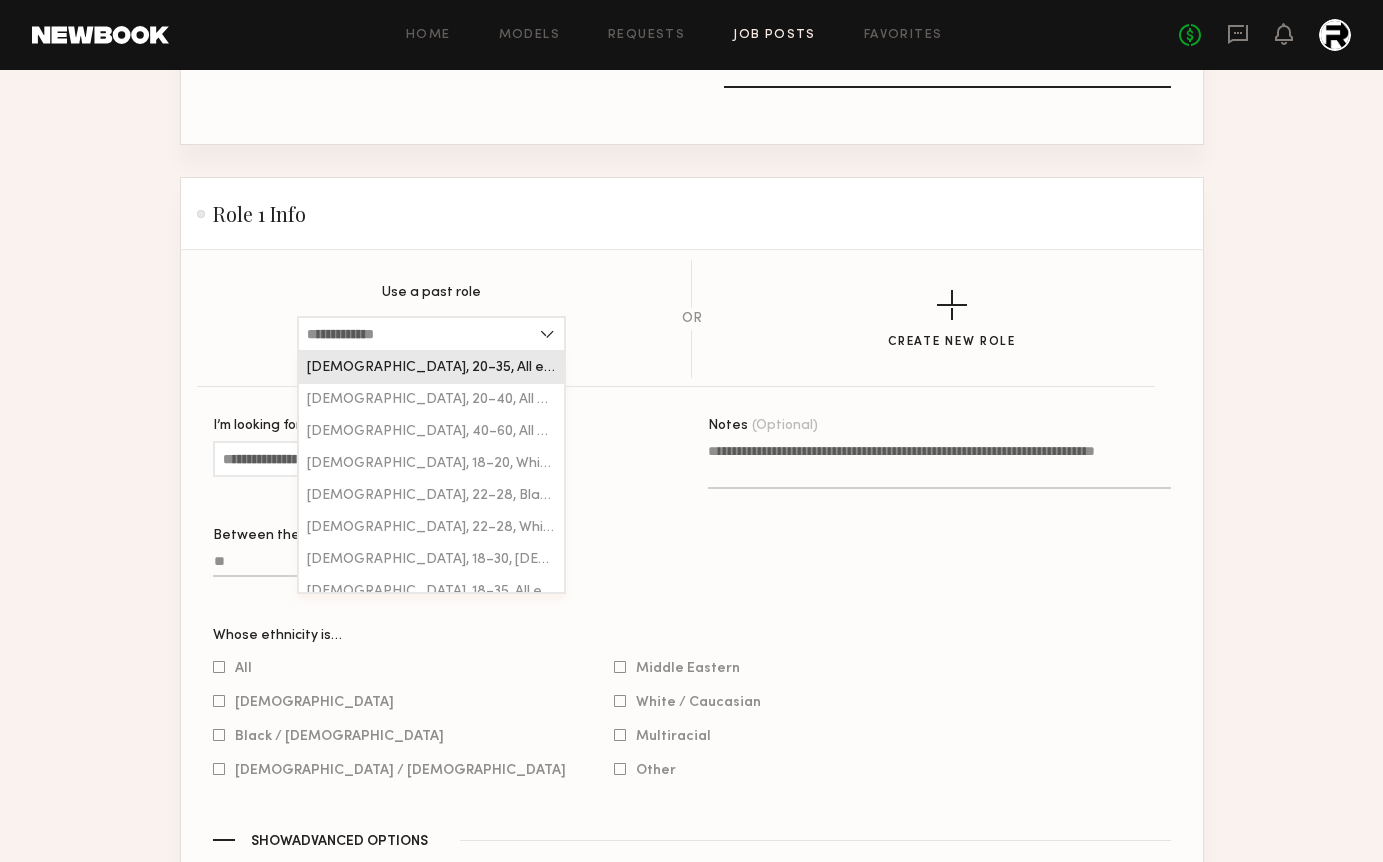 click on "[DEMOGRAPHIC_DATA], 20–35, All ethnicities" 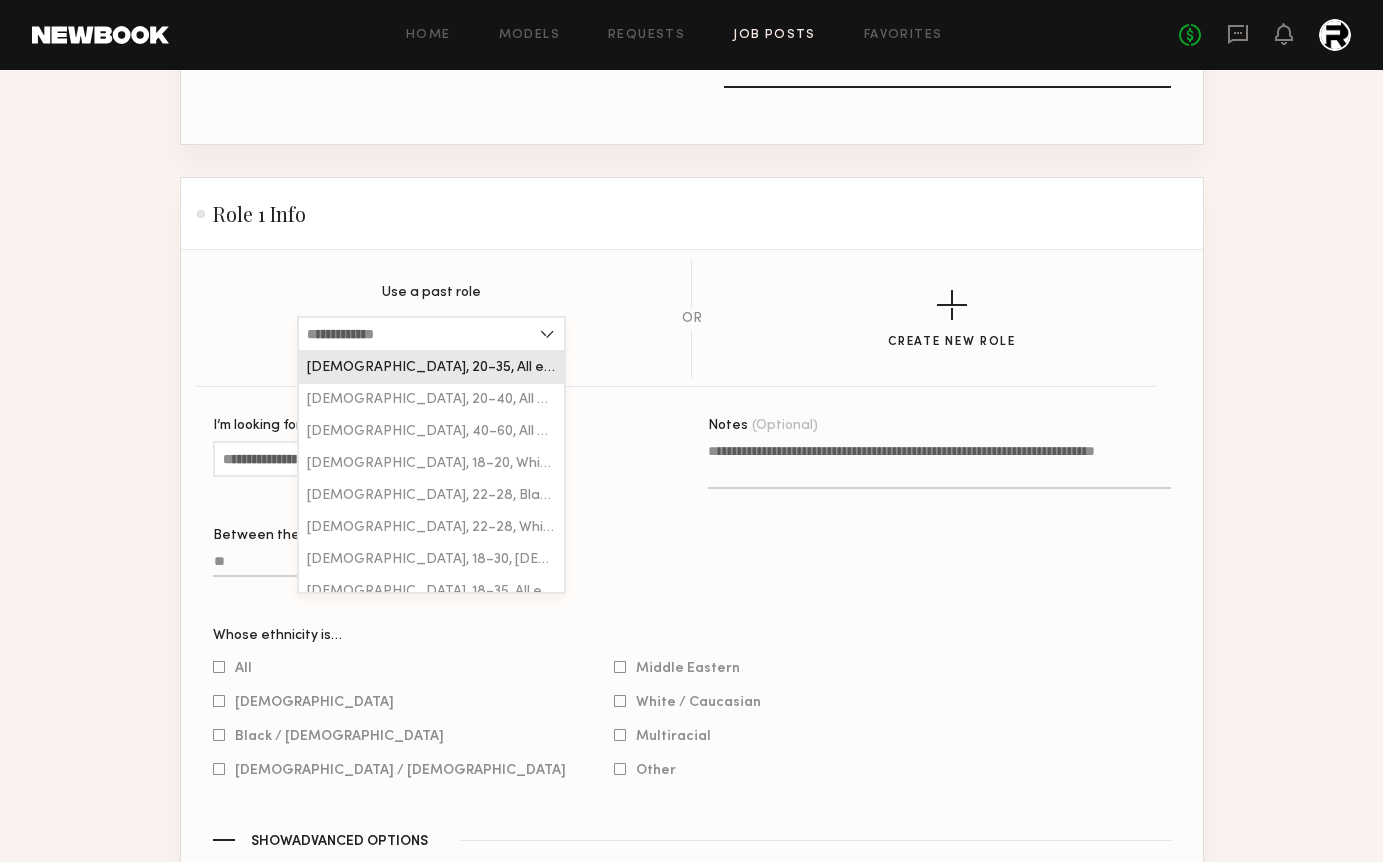 type on "**********" 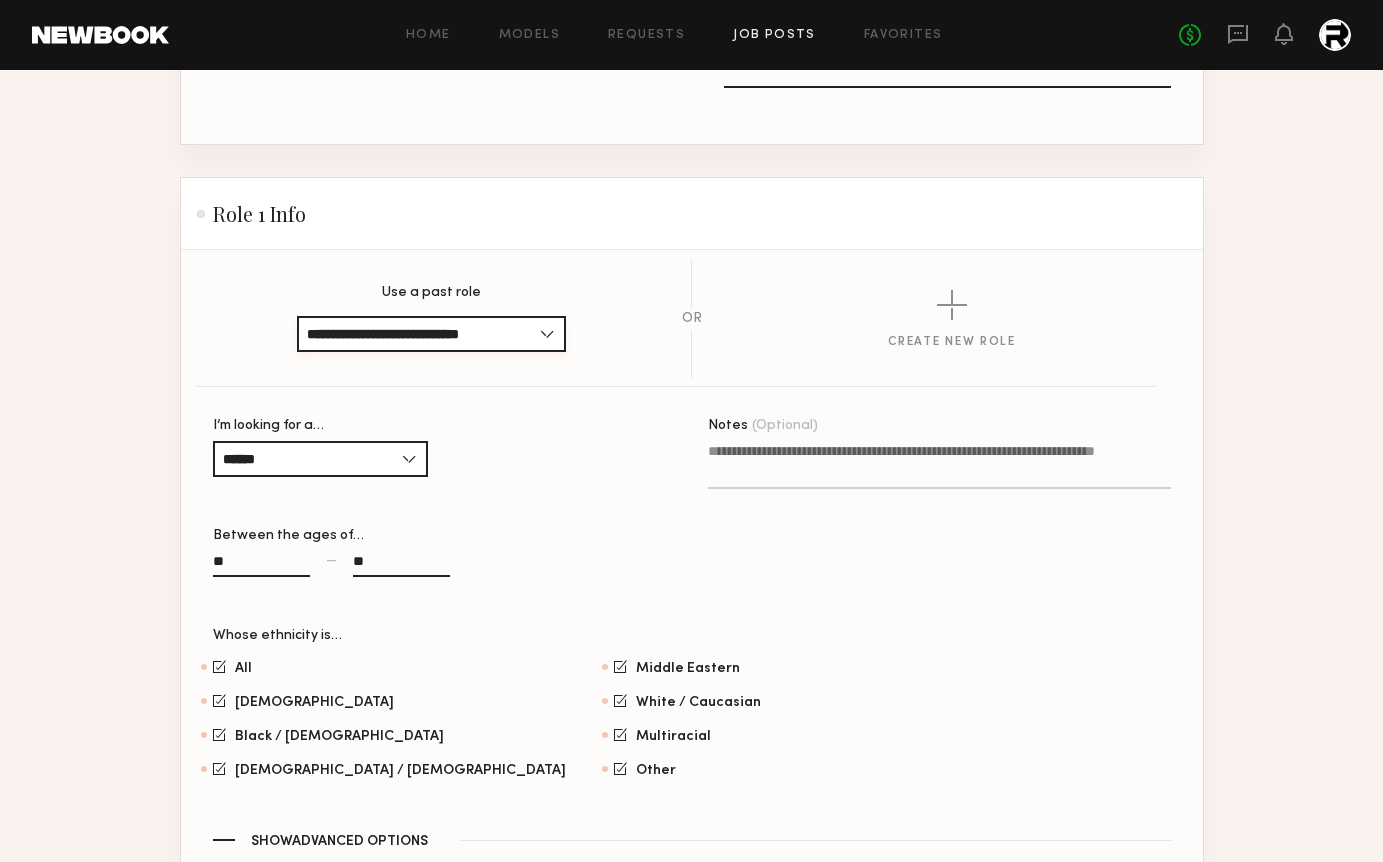click on "**********" at bounding box center [431, 334] 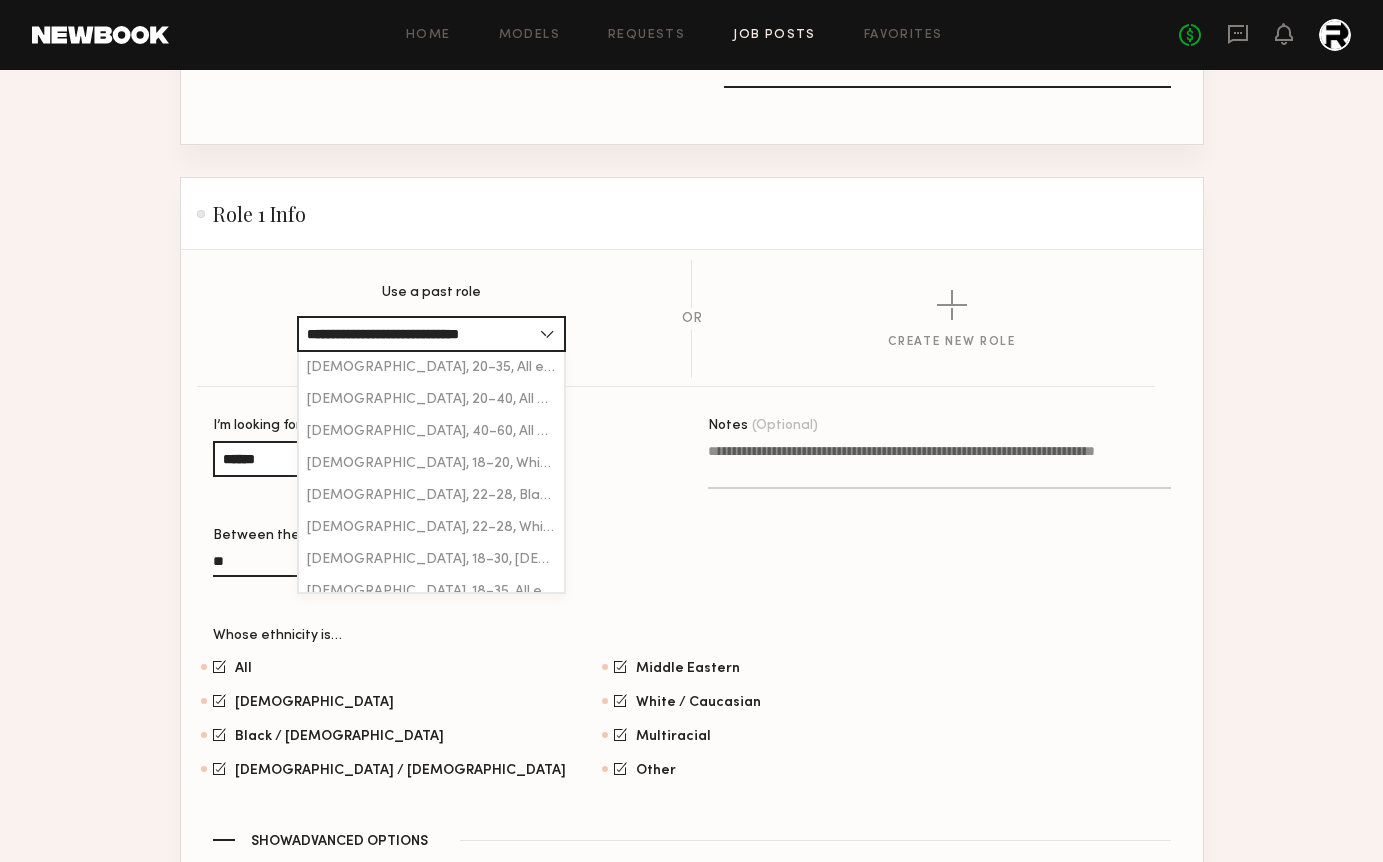 click on "**********" 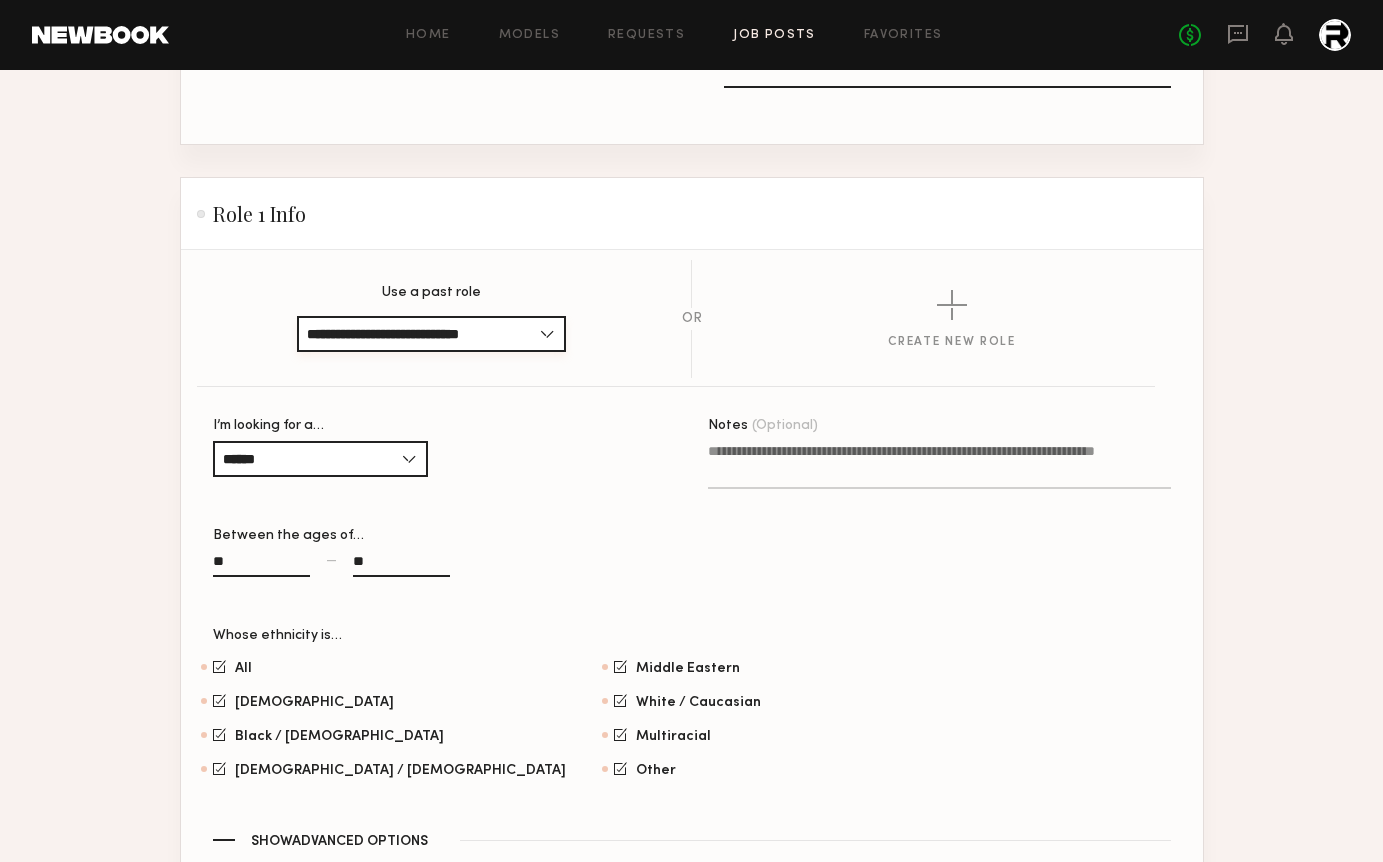 click on "**********" at bounding box center (431, 334) 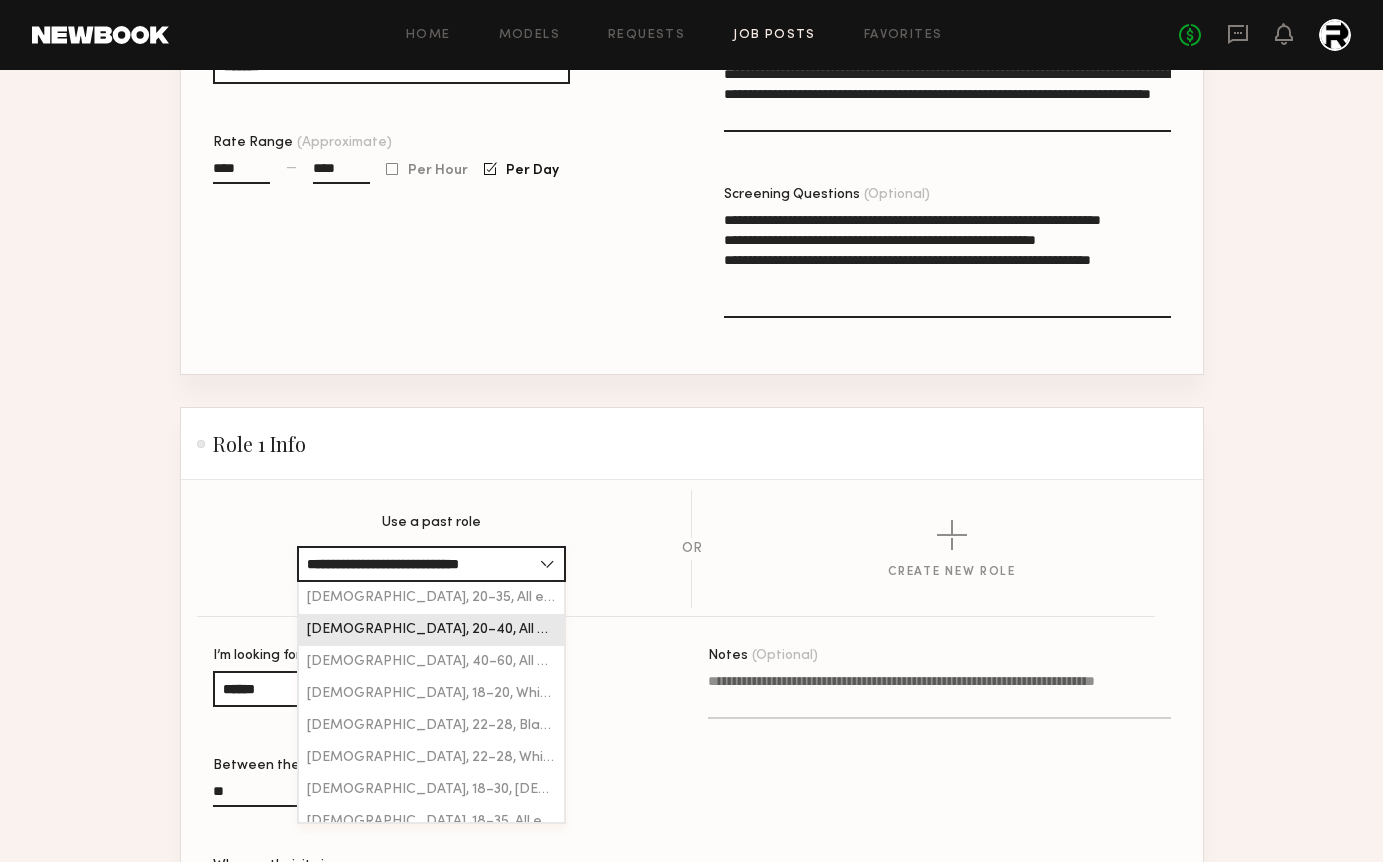 scroll, scrollTop: 724, scrollLeft: 0, axis: vertical 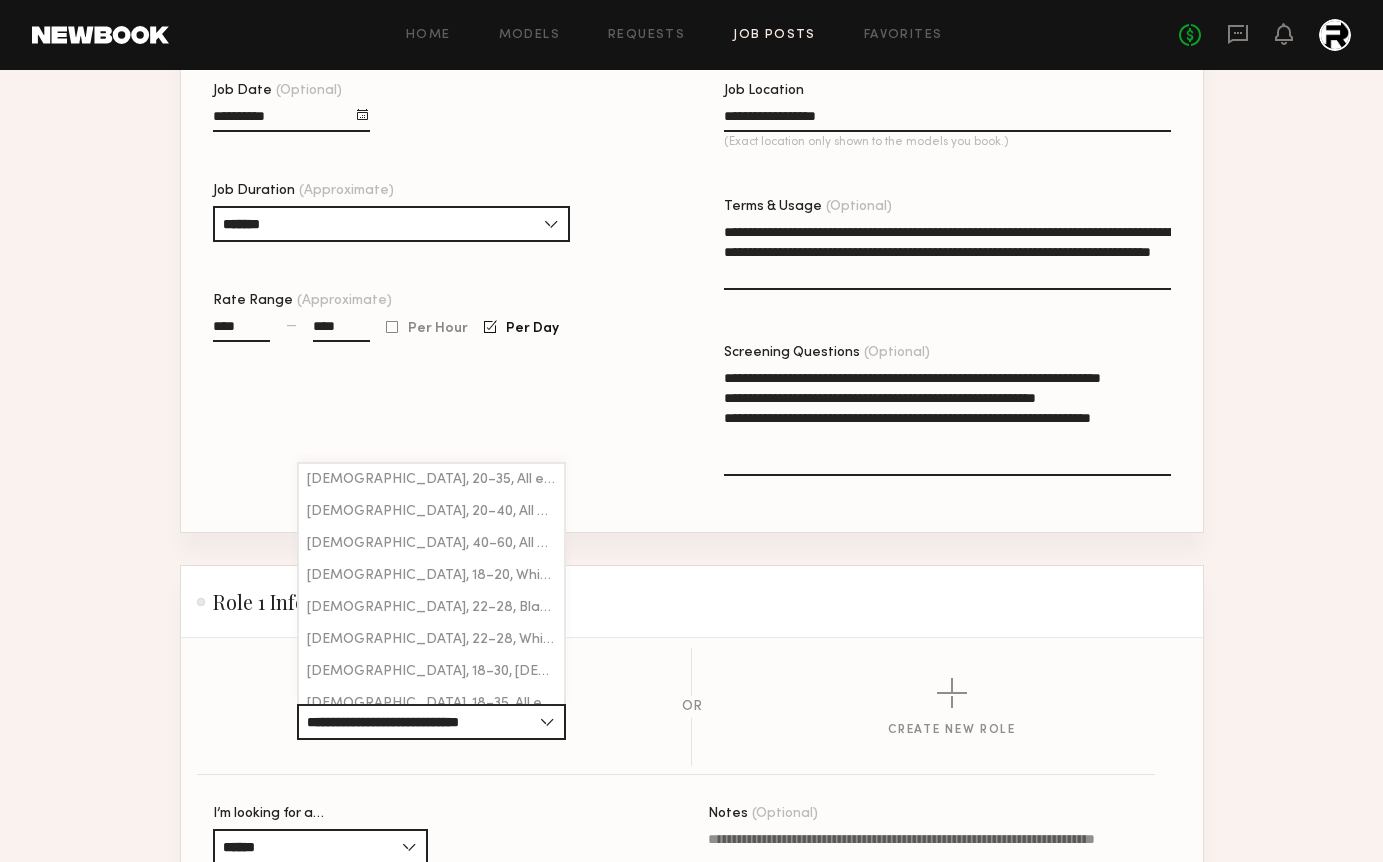 click on "Role 1 Info" 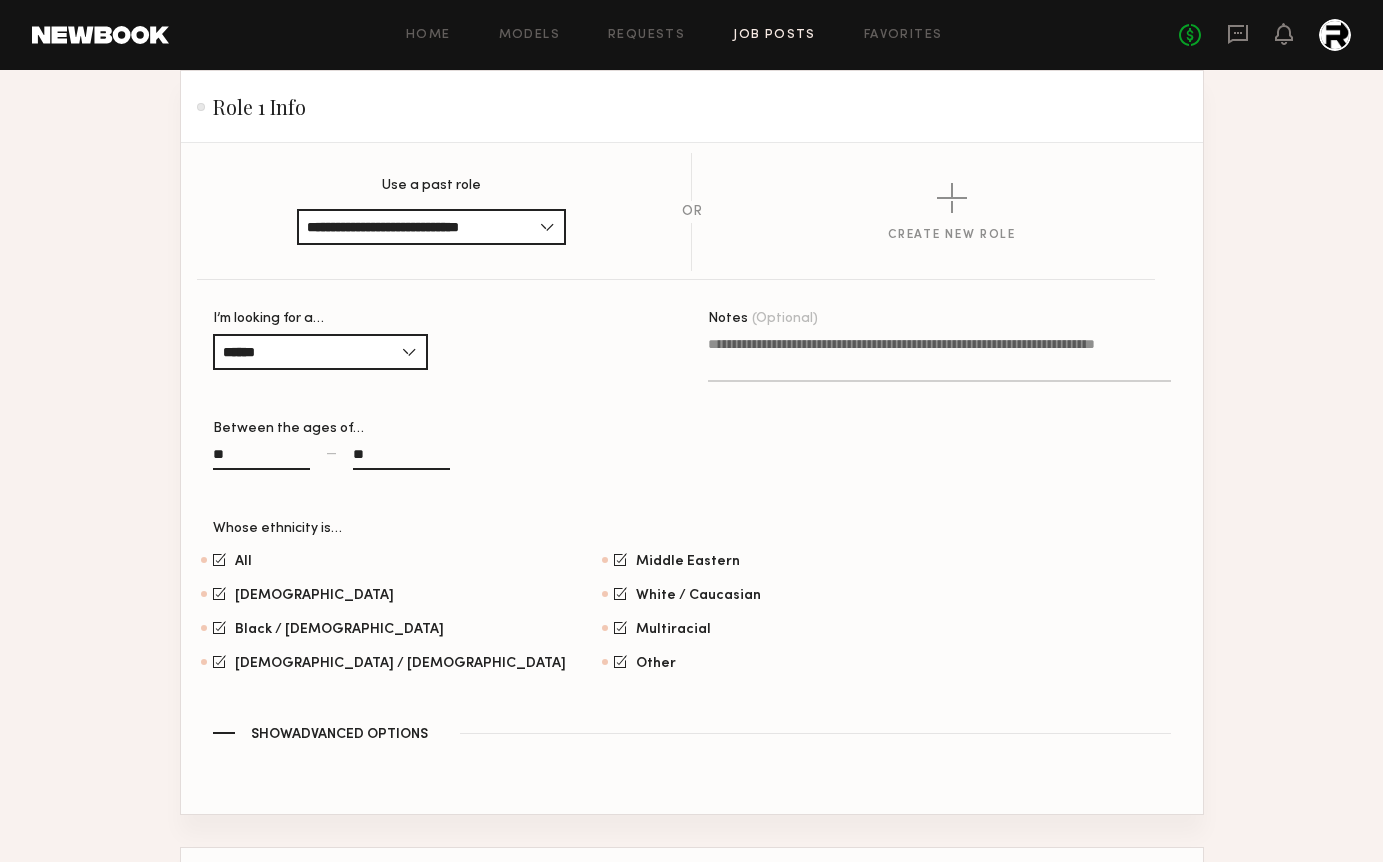 scroll, scrollTop: 1201, scrollLeft: 0, axis: vertical 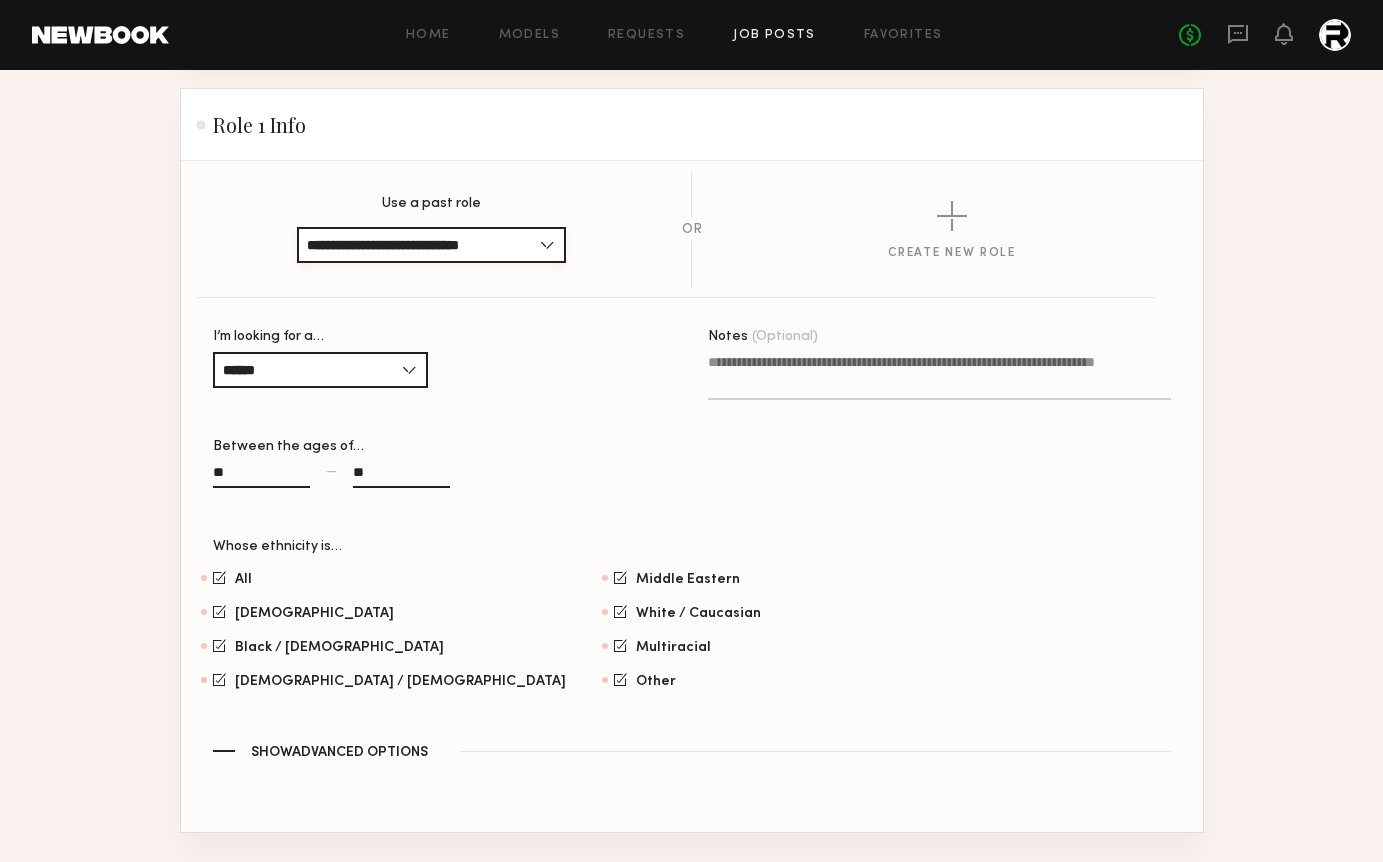 click on "**********" at bounding box center (431, 245) 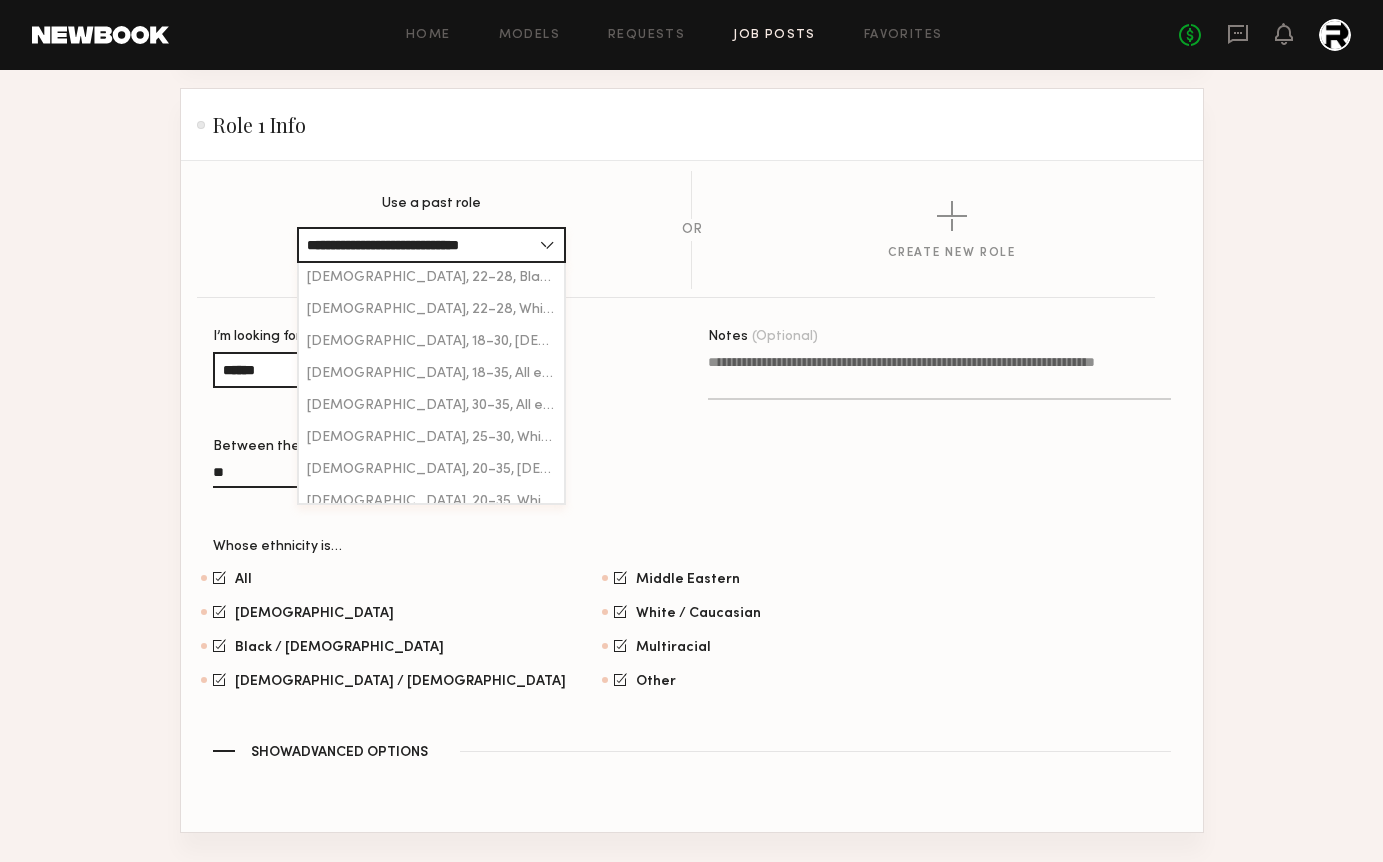 scroll, scrollTop: 0, scrollLeft: 0, axis: both 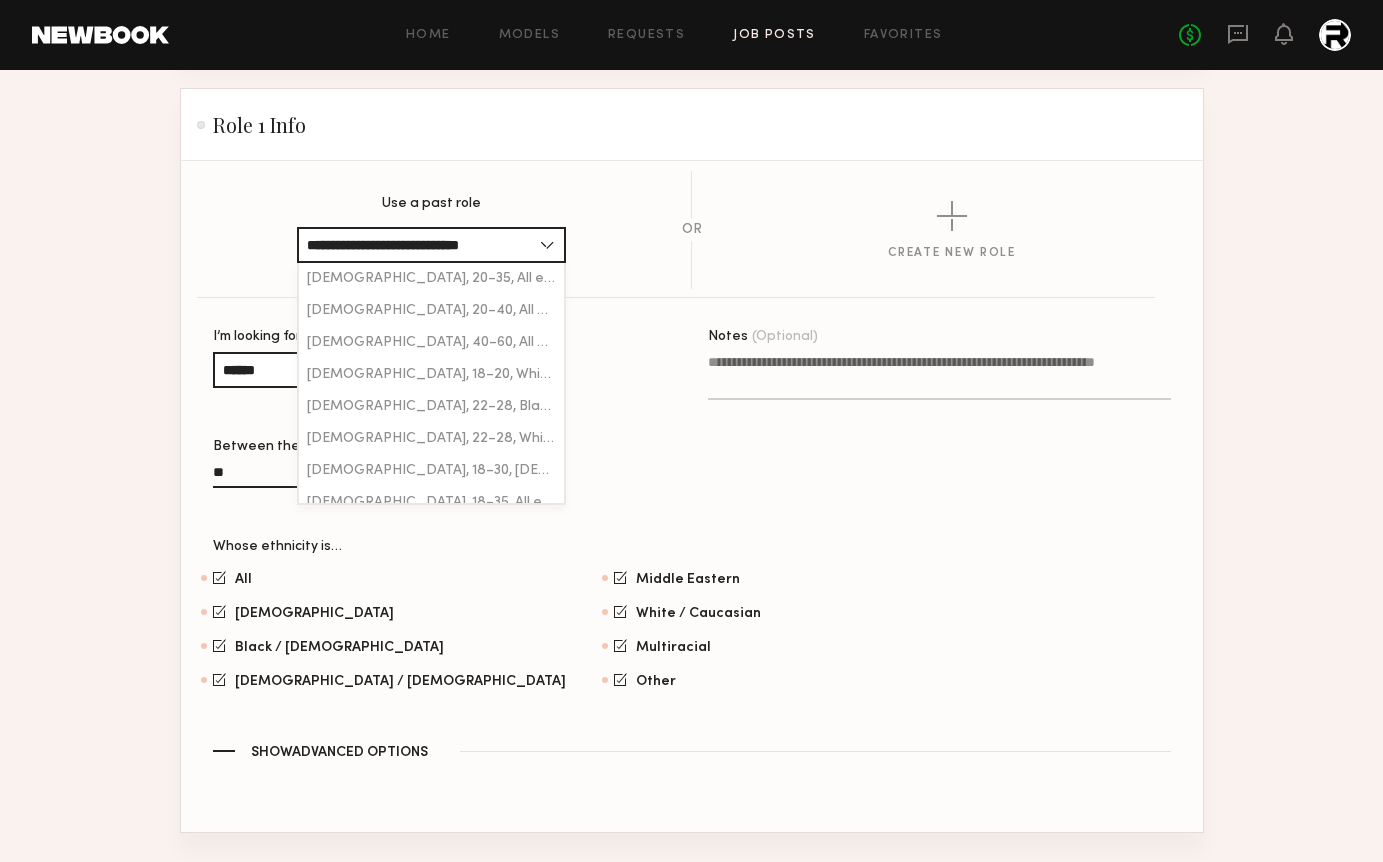 click on "I’m looking for a… ****** [DEMOGRAPHIC_DATA] [DEMOGRAPHIC_DATA] All Between the ages of… —" 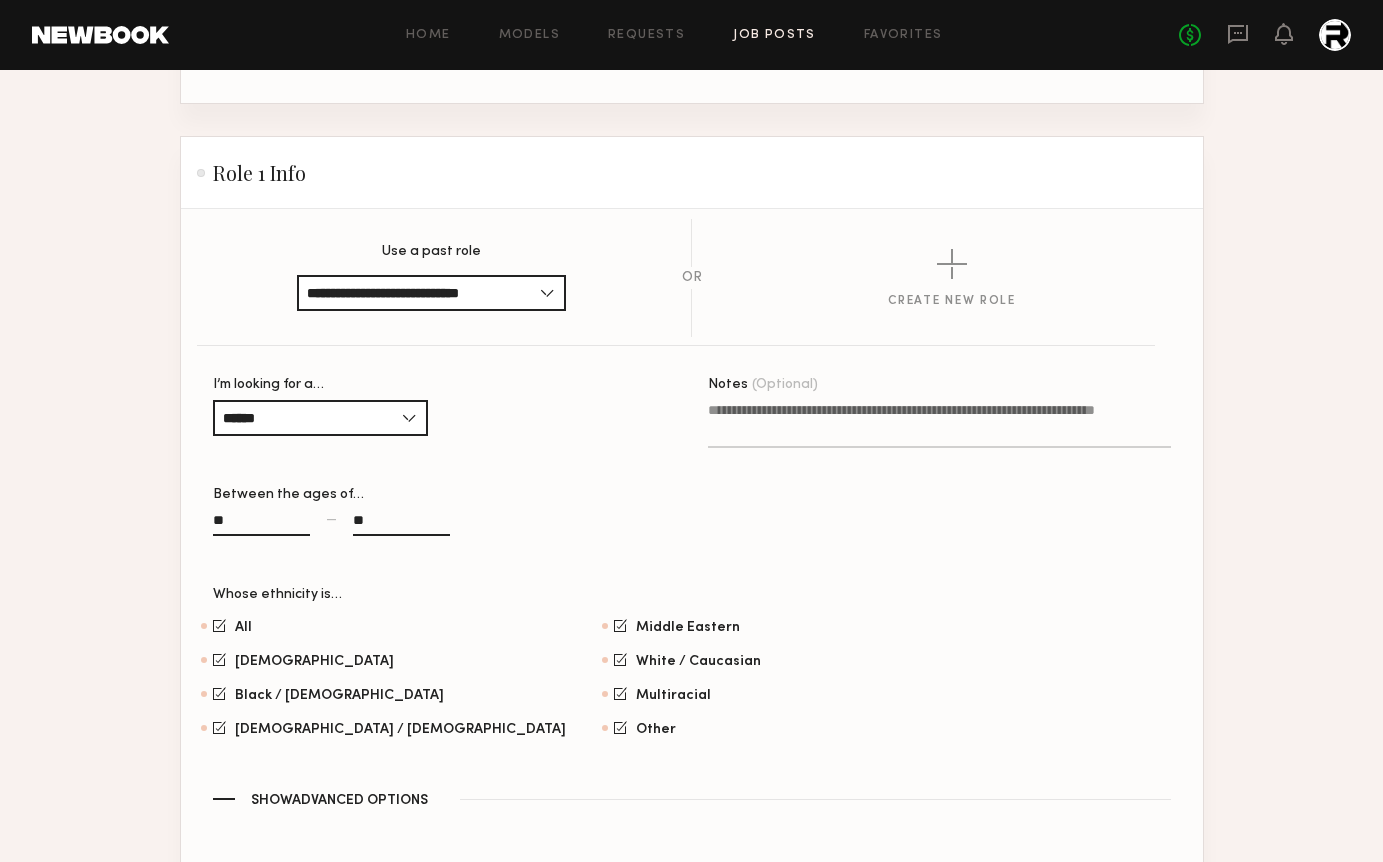 scroll, scrollTop: 1156, scrollLeft: 0, axis: vertical 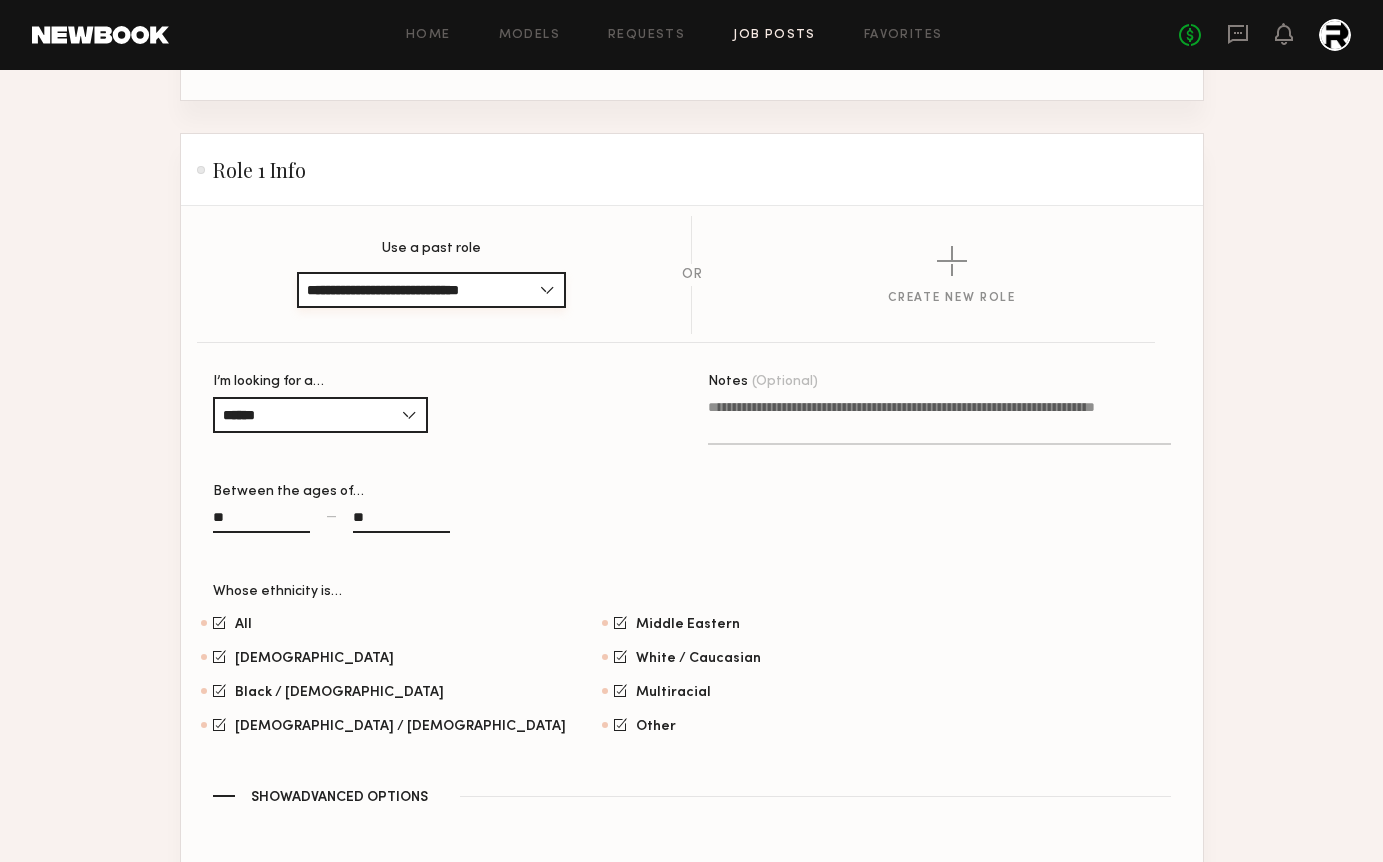 click on "**********" at bounding box center [431, 290] 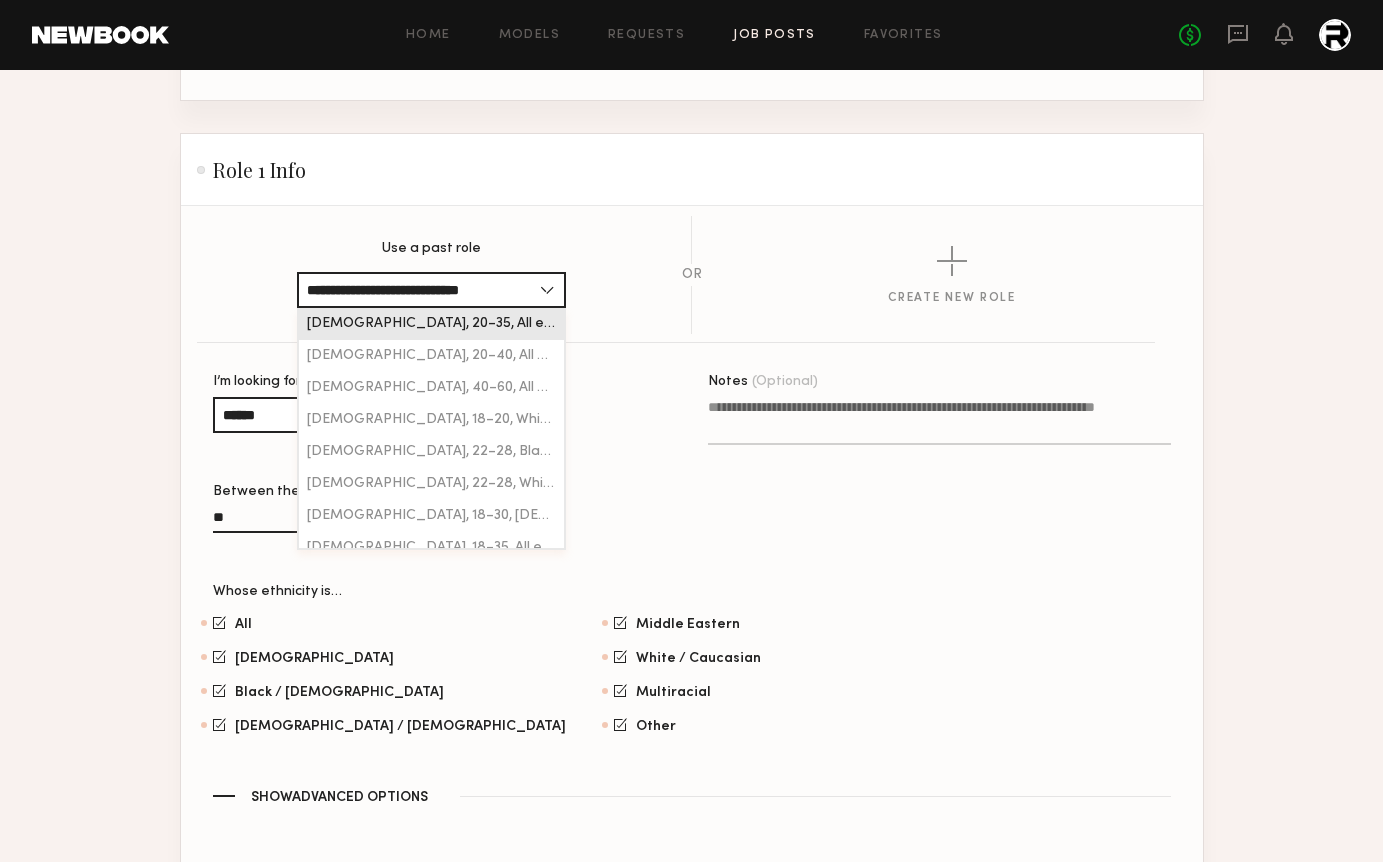 click on "**********" 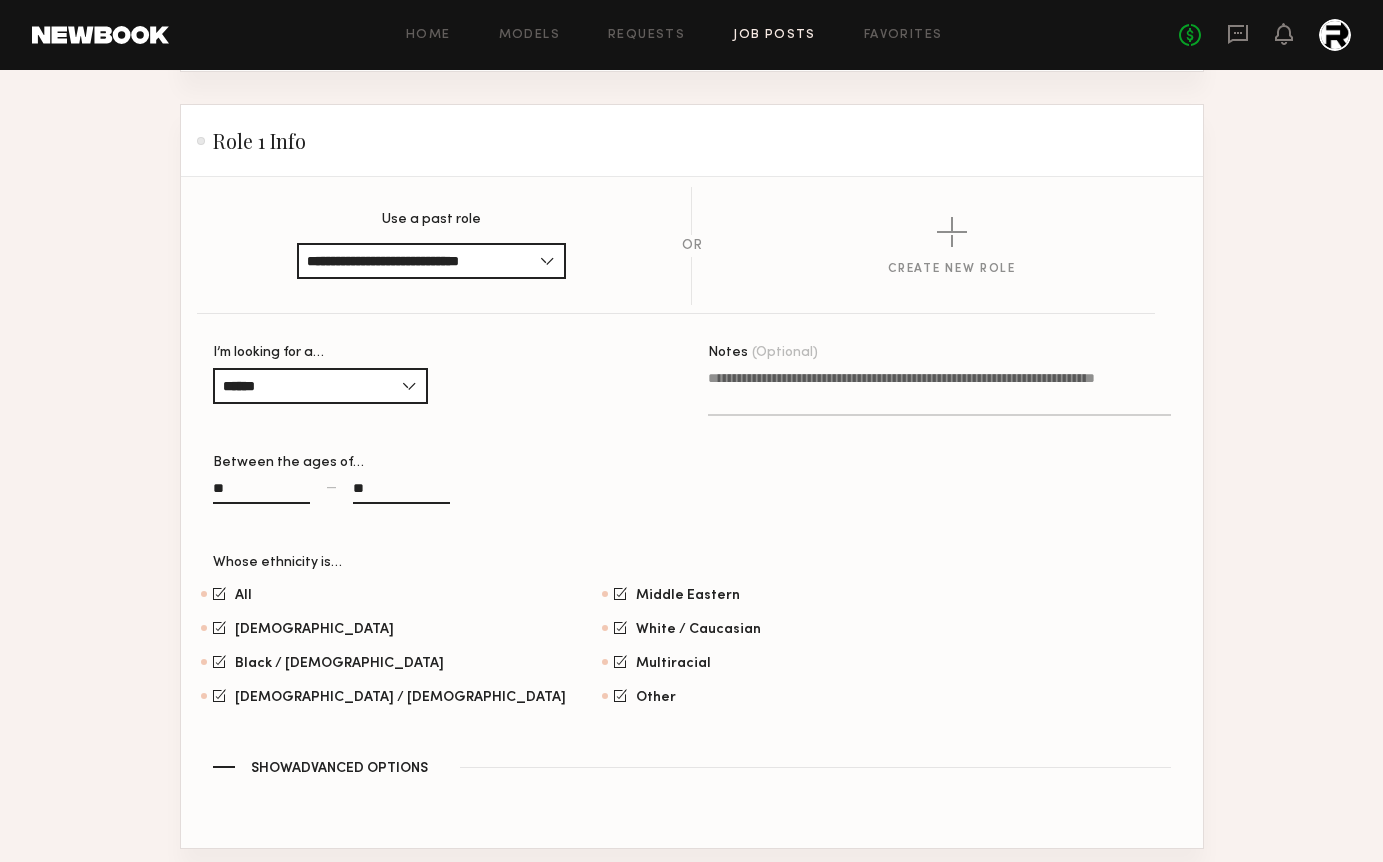 scroll, scrollTop: 1180, scrollLeft: 0, axis: vertical 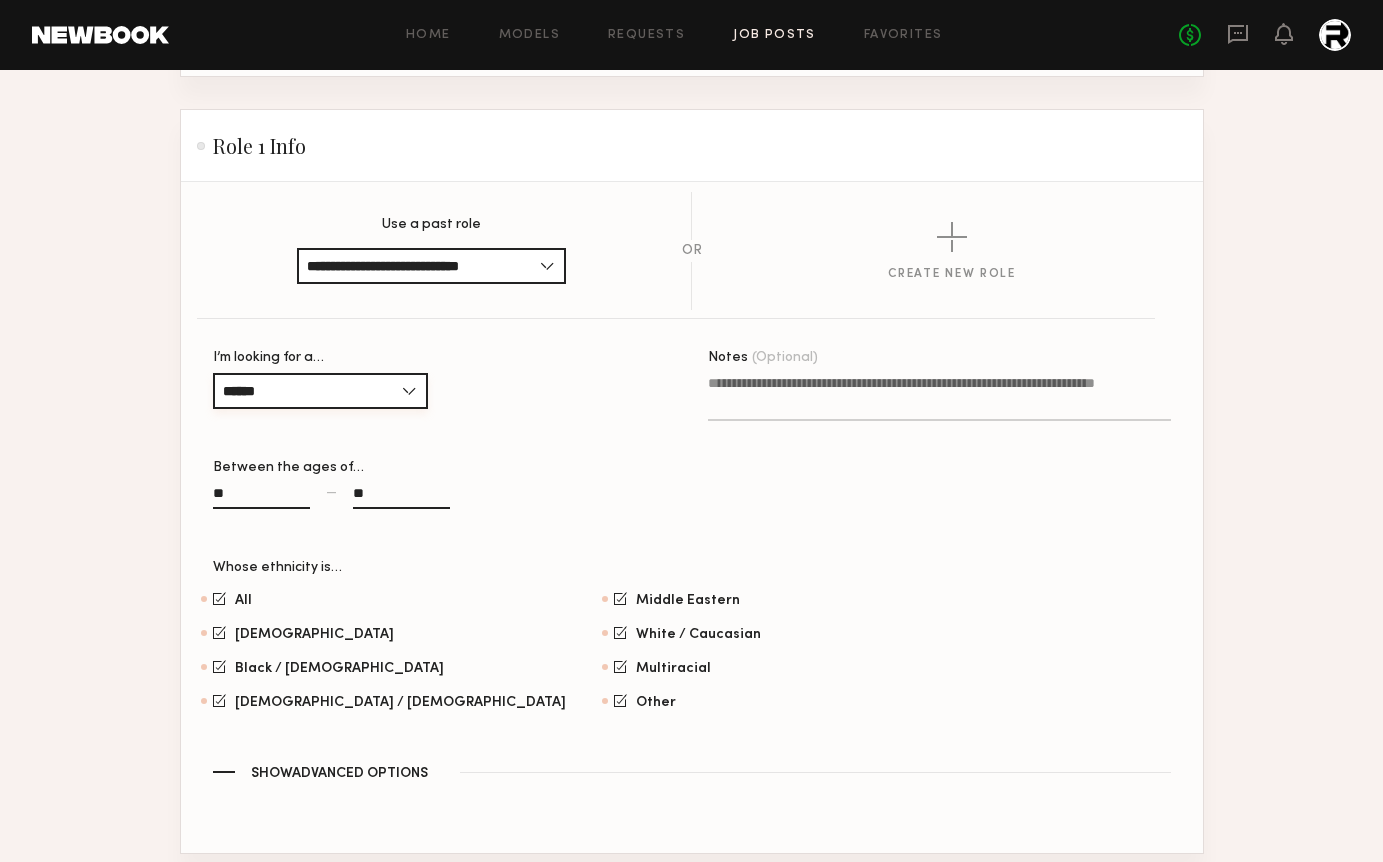 click on "******" at bounding box center [320, 391] 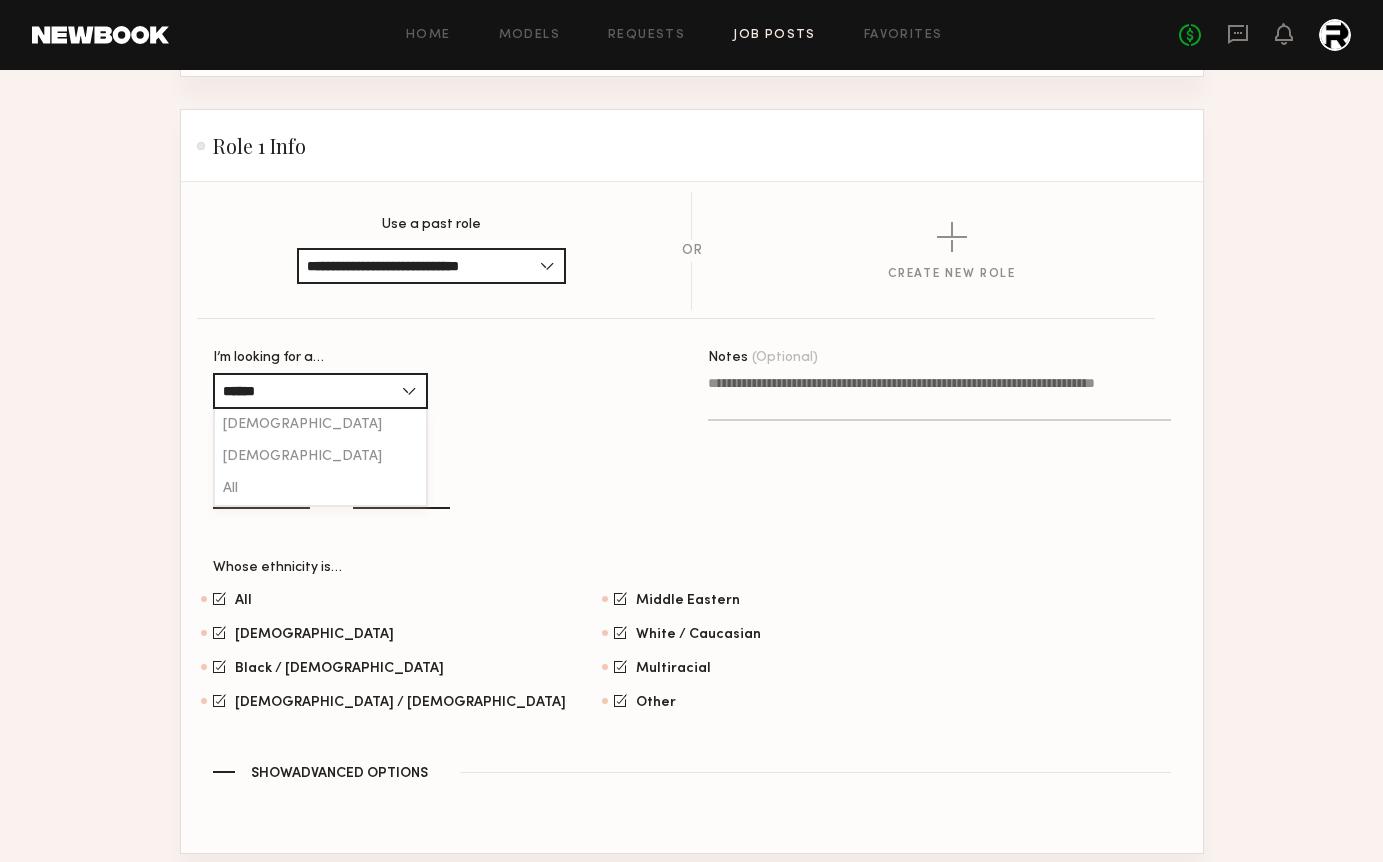 click on "**********" 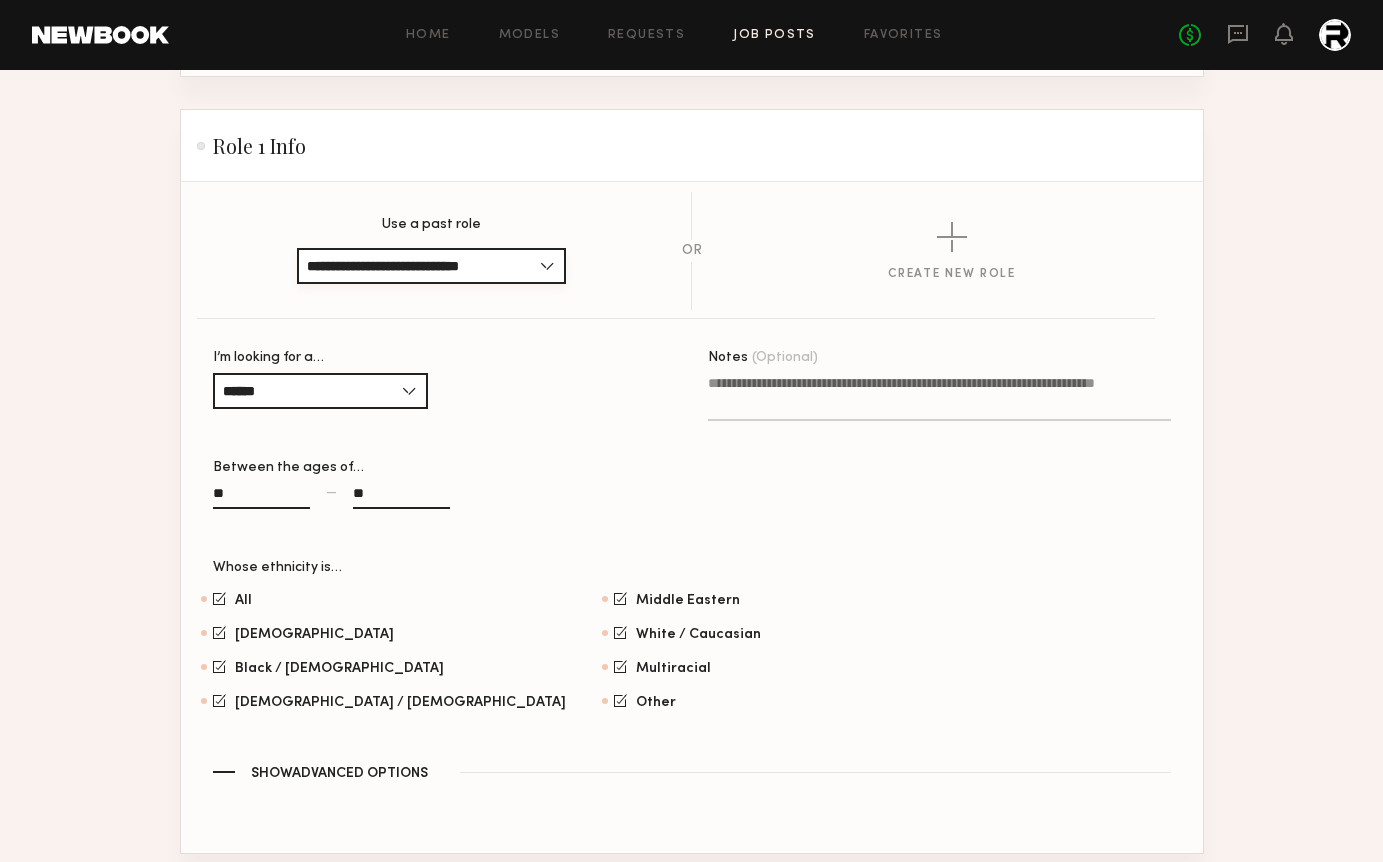 click on "**********" at bounding box center [431, 266] 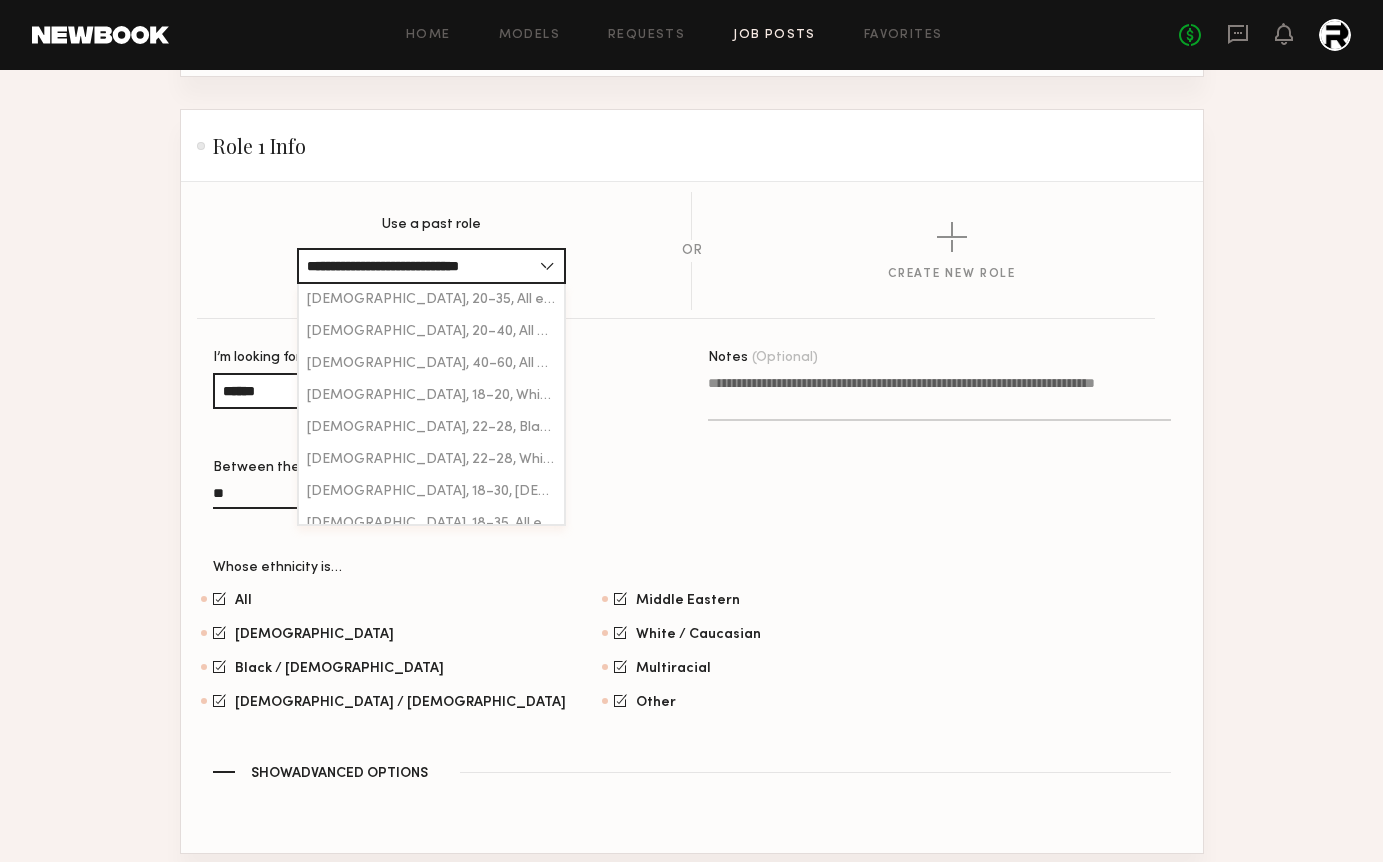 click on "**********" 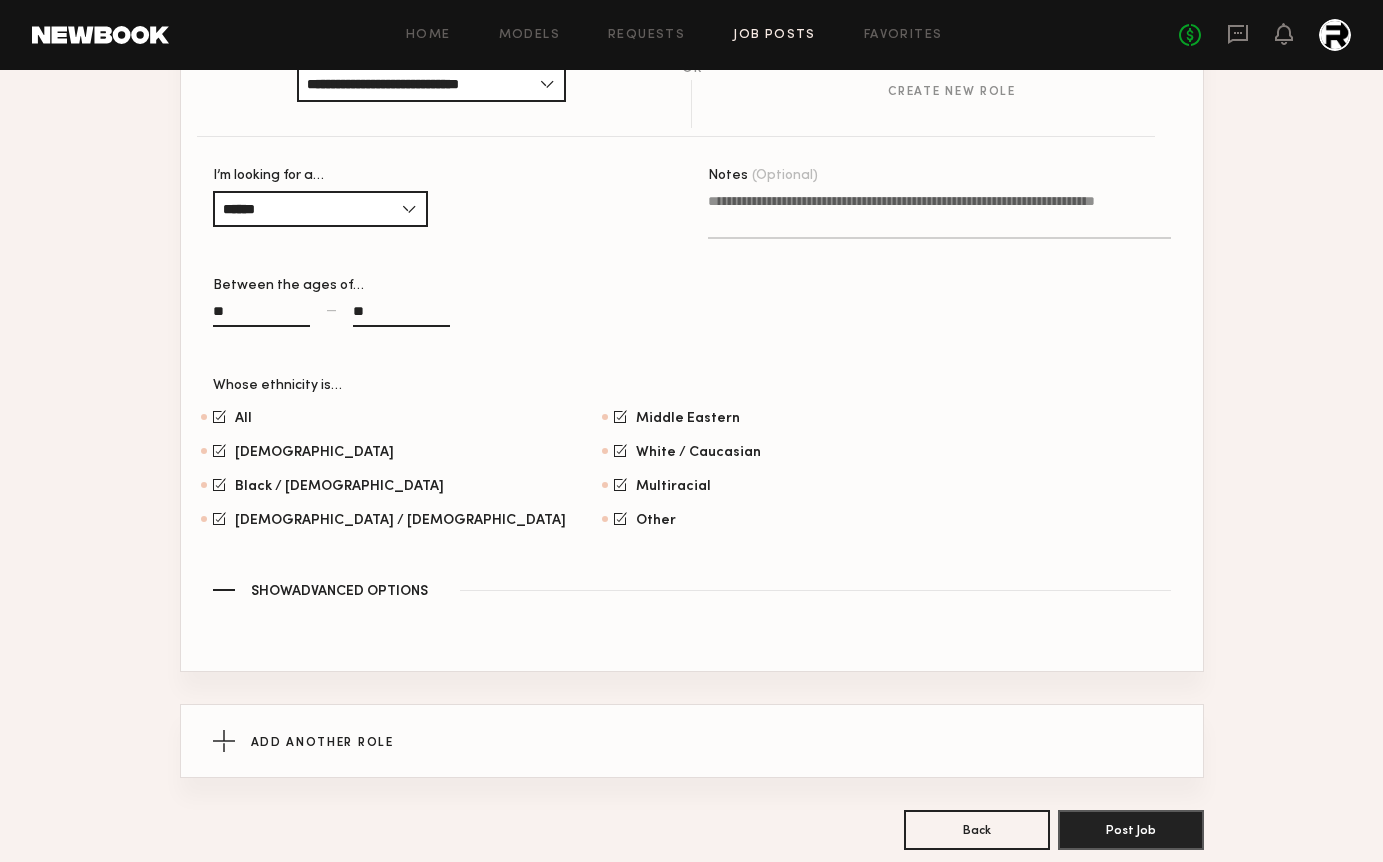 scroll, scrollTop: 1374, scrollLeft: 0, axis: vertical 